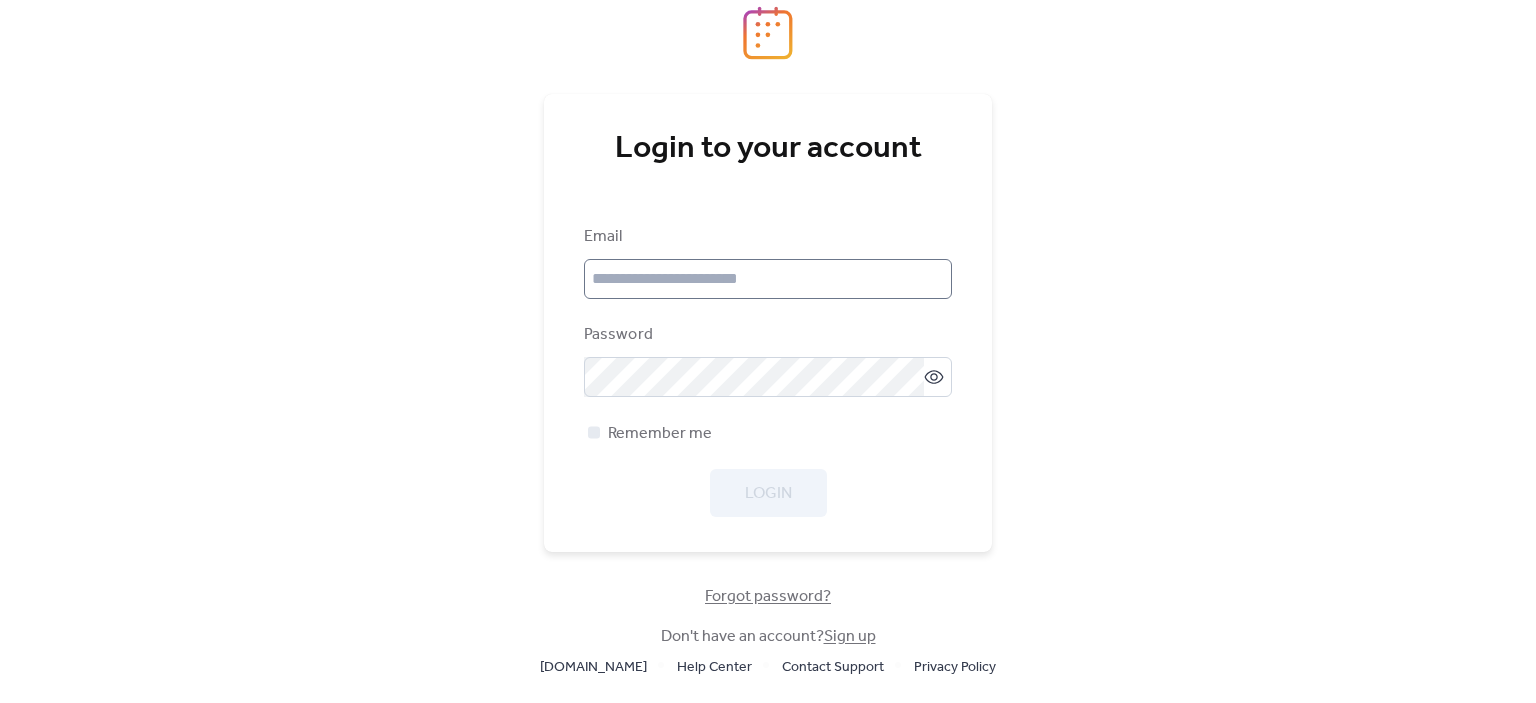 scroll, scrollTop: 0, scrollLeft: 0, axis: both 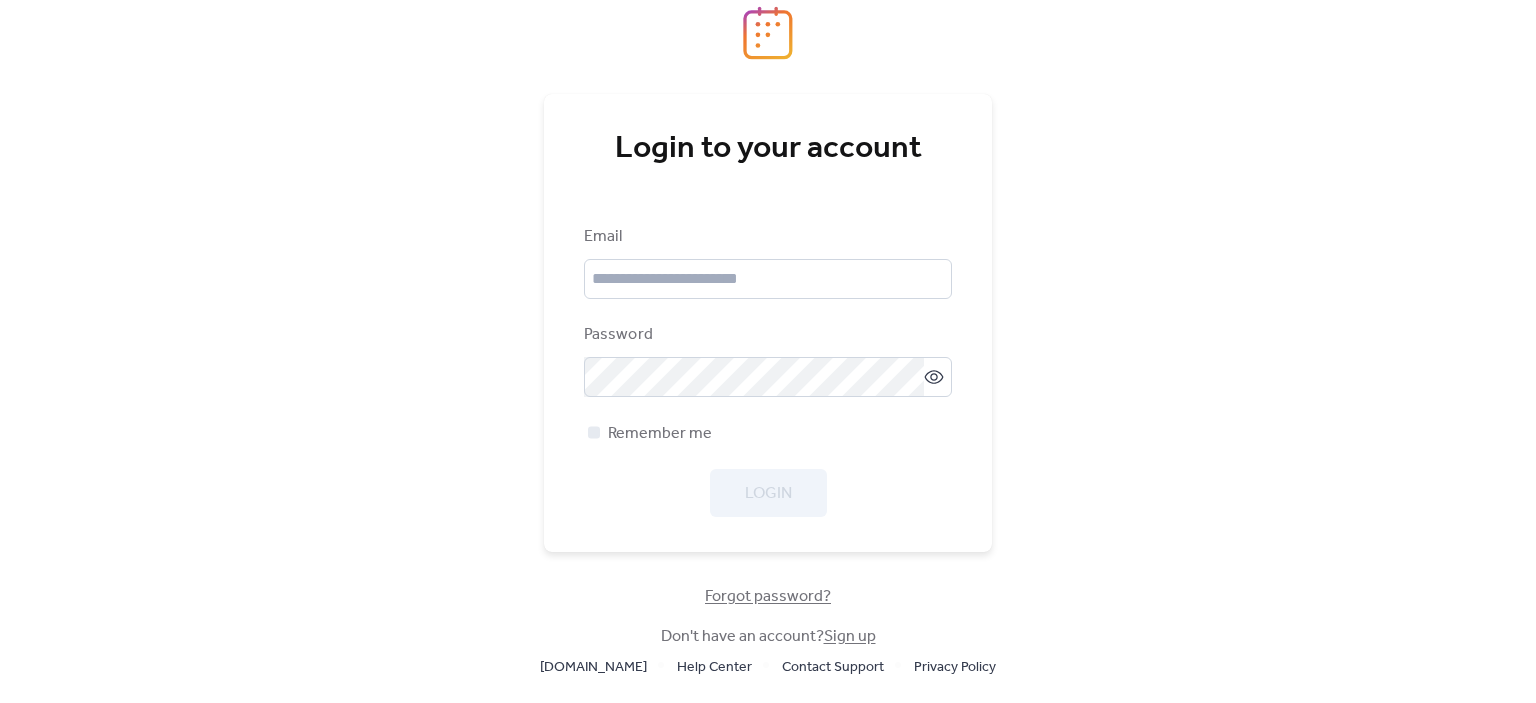 click on "Sign up" at bounding box center (850, 636) 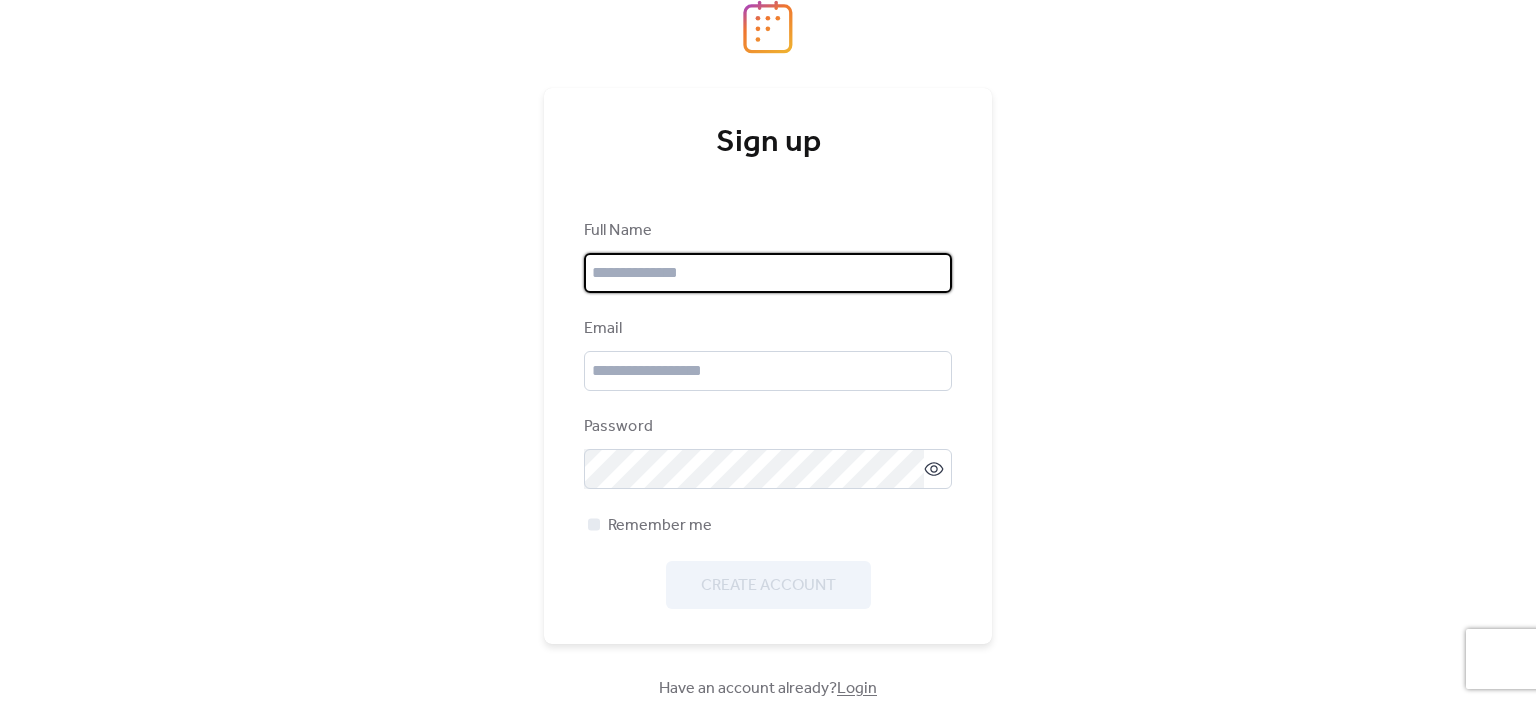 click at bounding box center (768, 273) 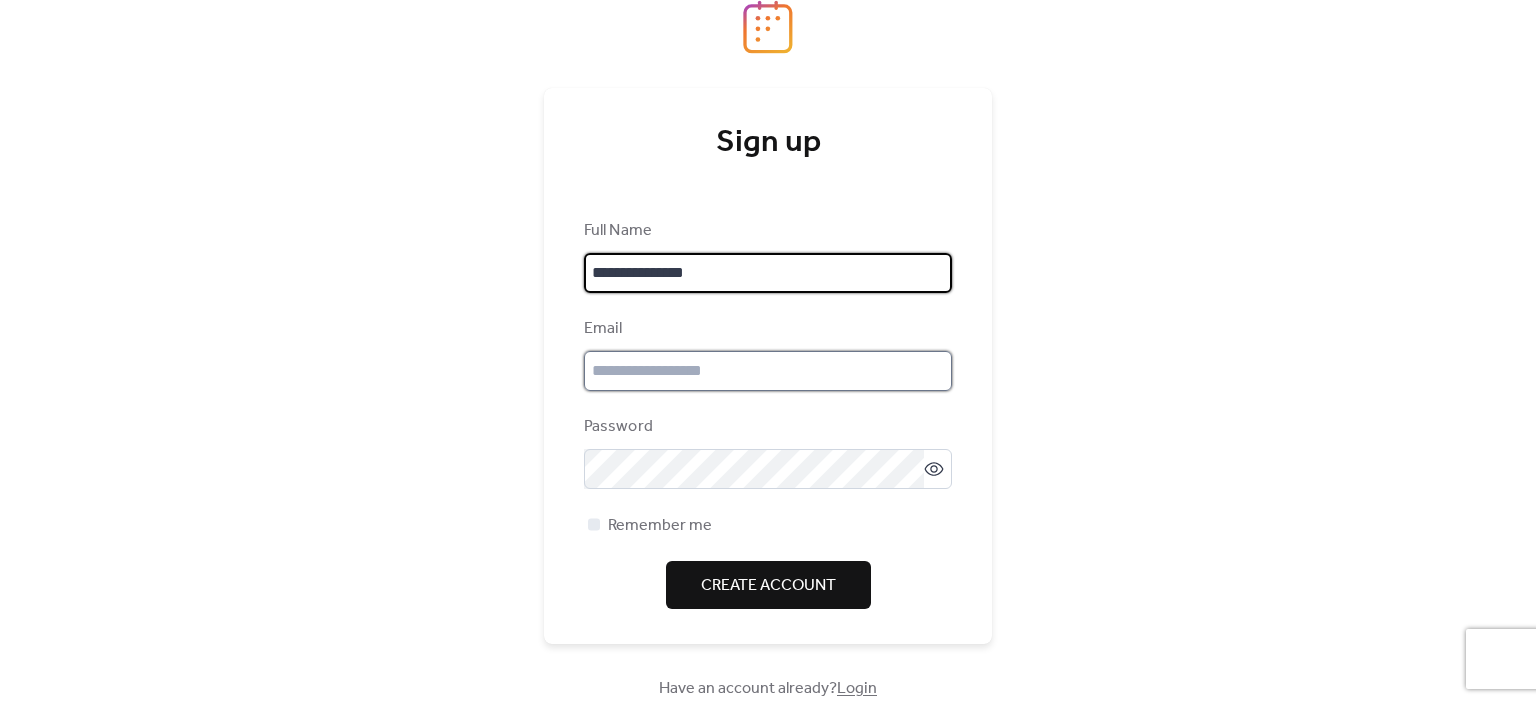 click at bounding box center [768, 371] 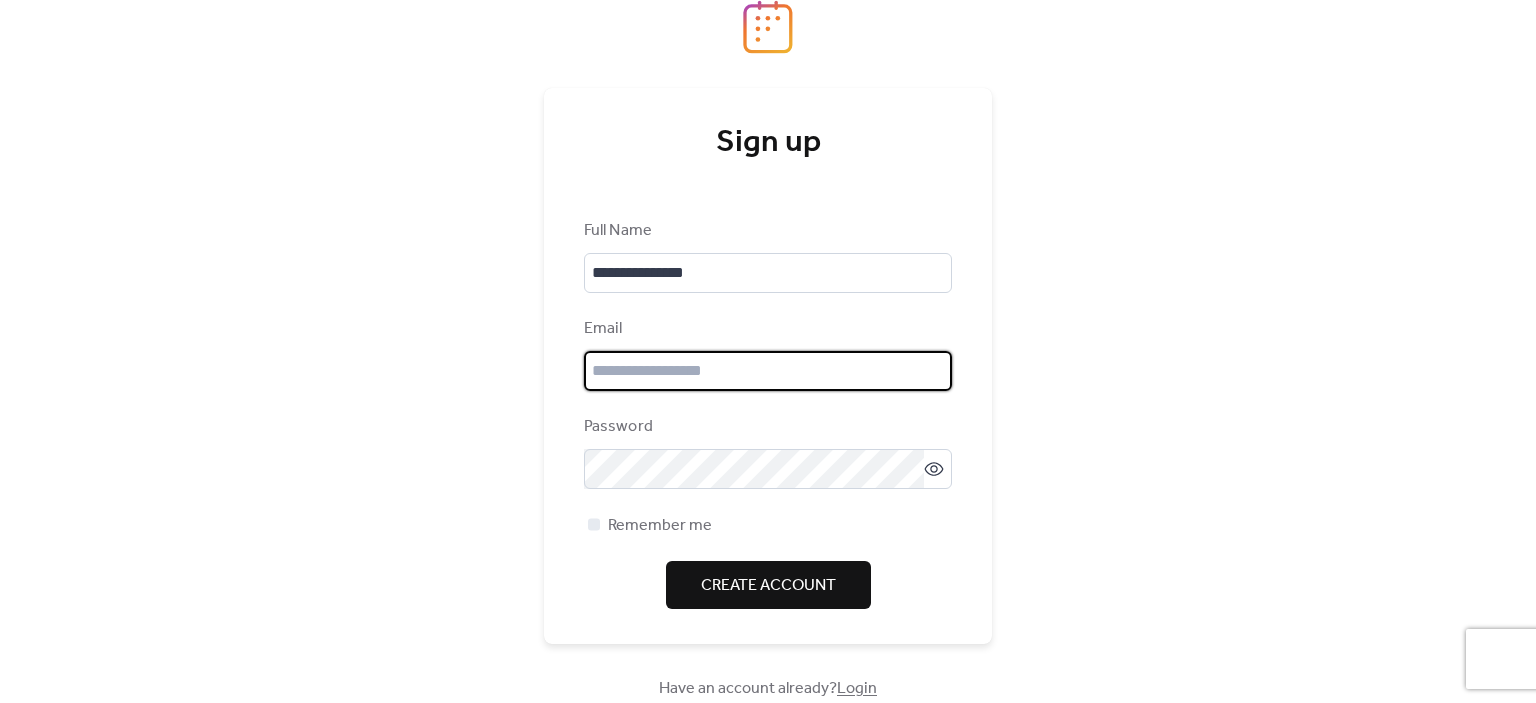 type on "**********" 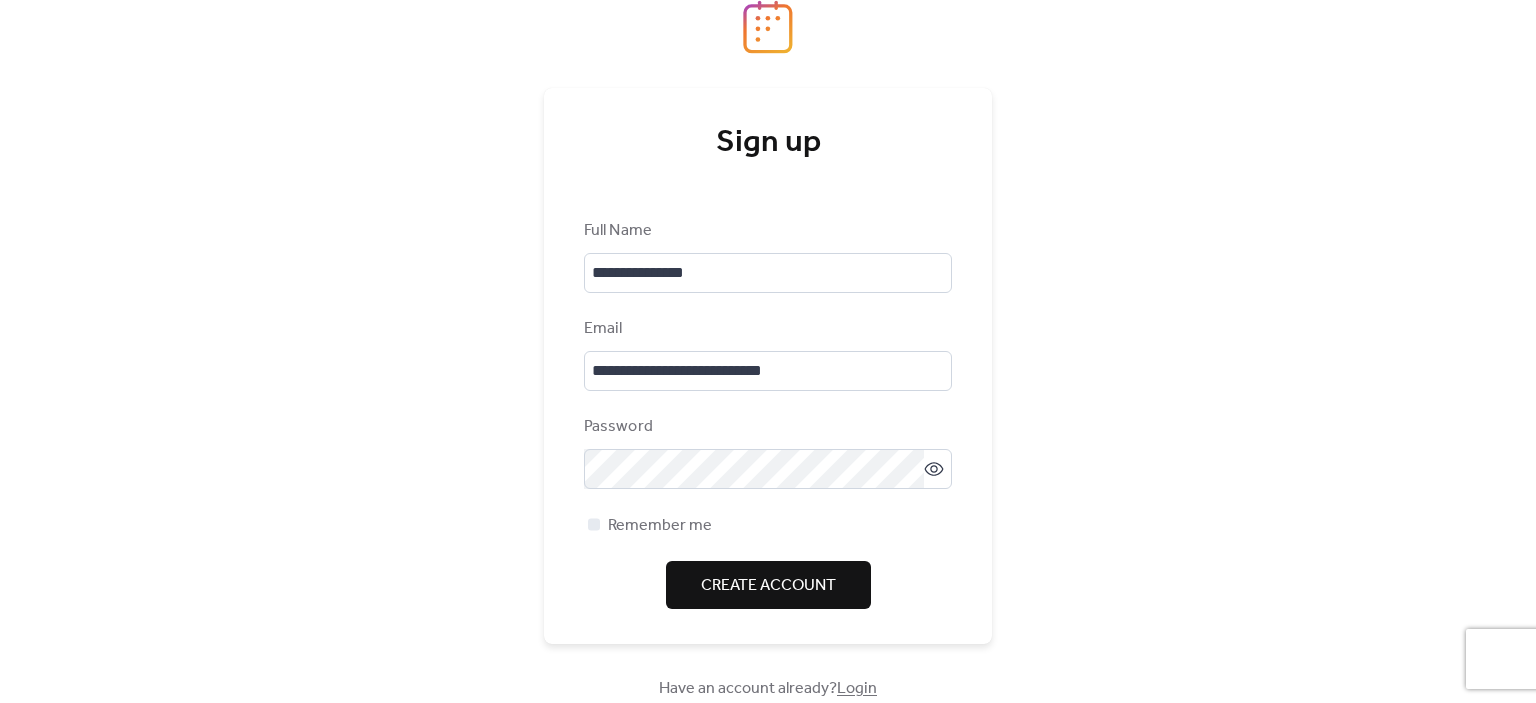 click on "Create Account" at bounding box center (768, 586) 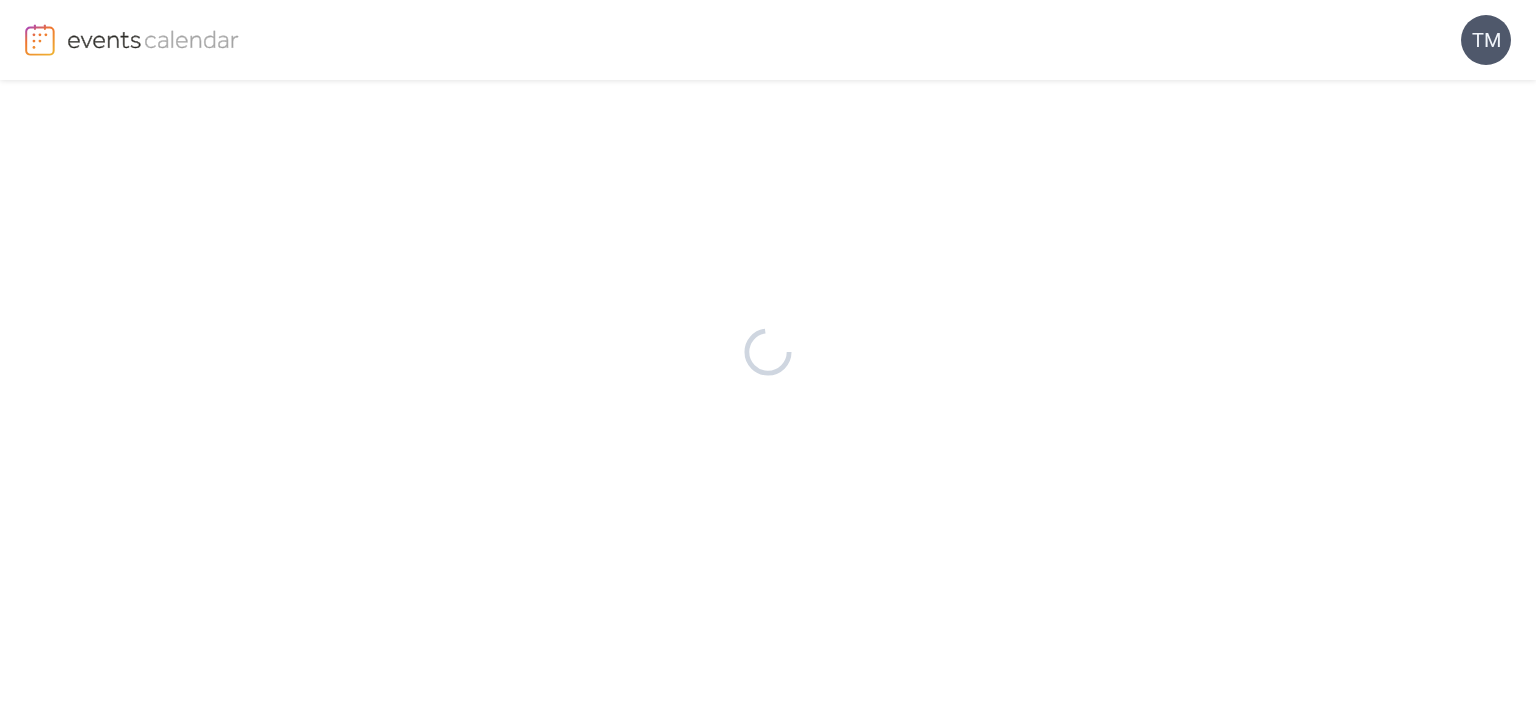 scroll, scrollTop: 0, scrollLeft: 0, axis: both 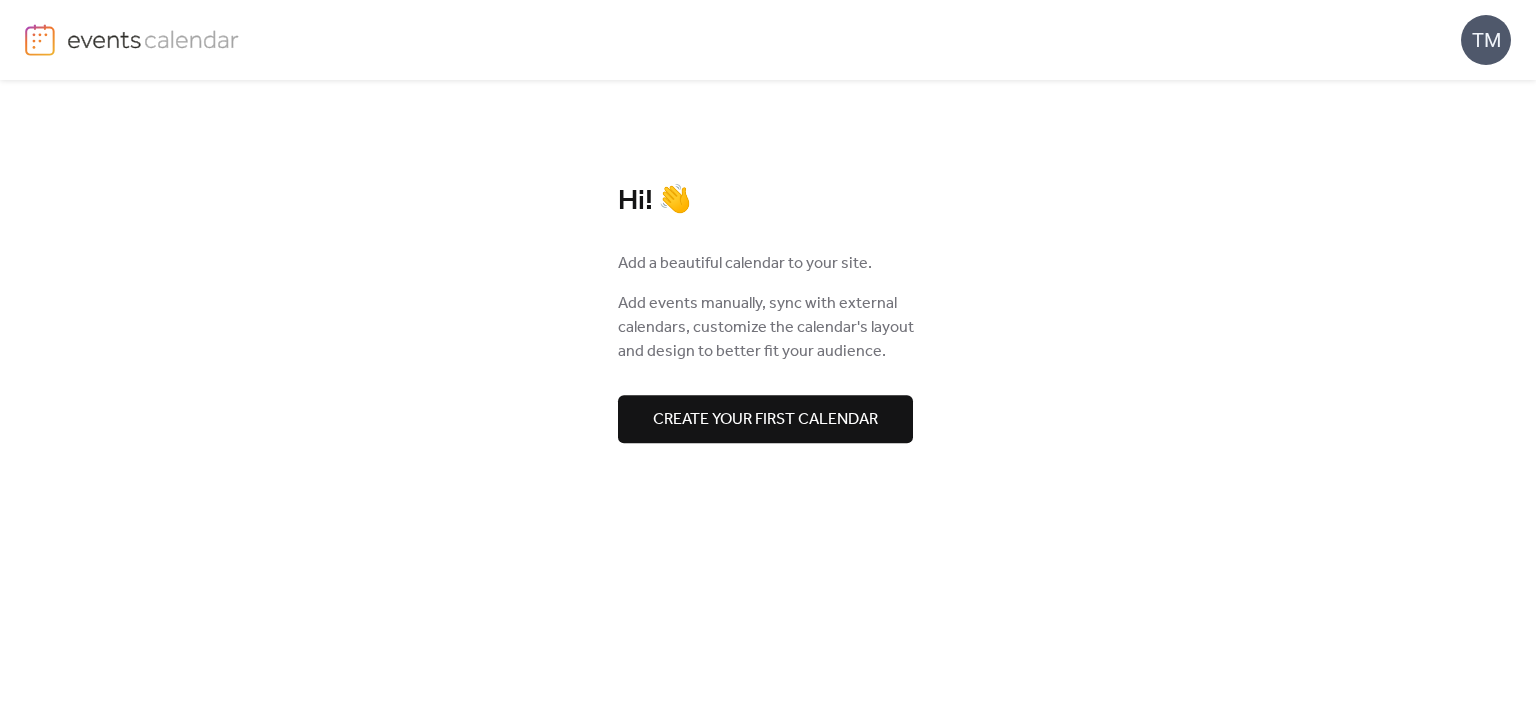 click on "Create your first calendar" at bounding box center [765, 420] 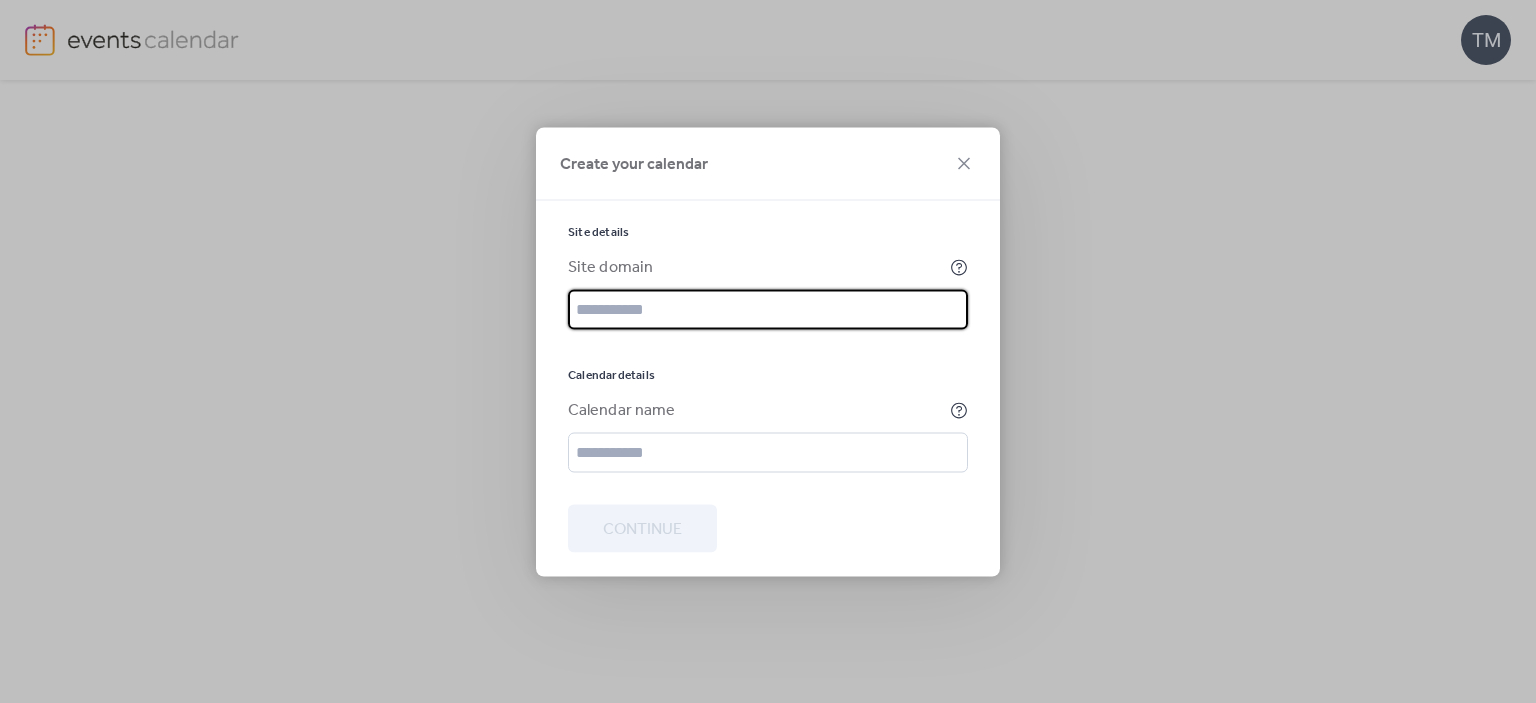click at bounding box center [768, 309] 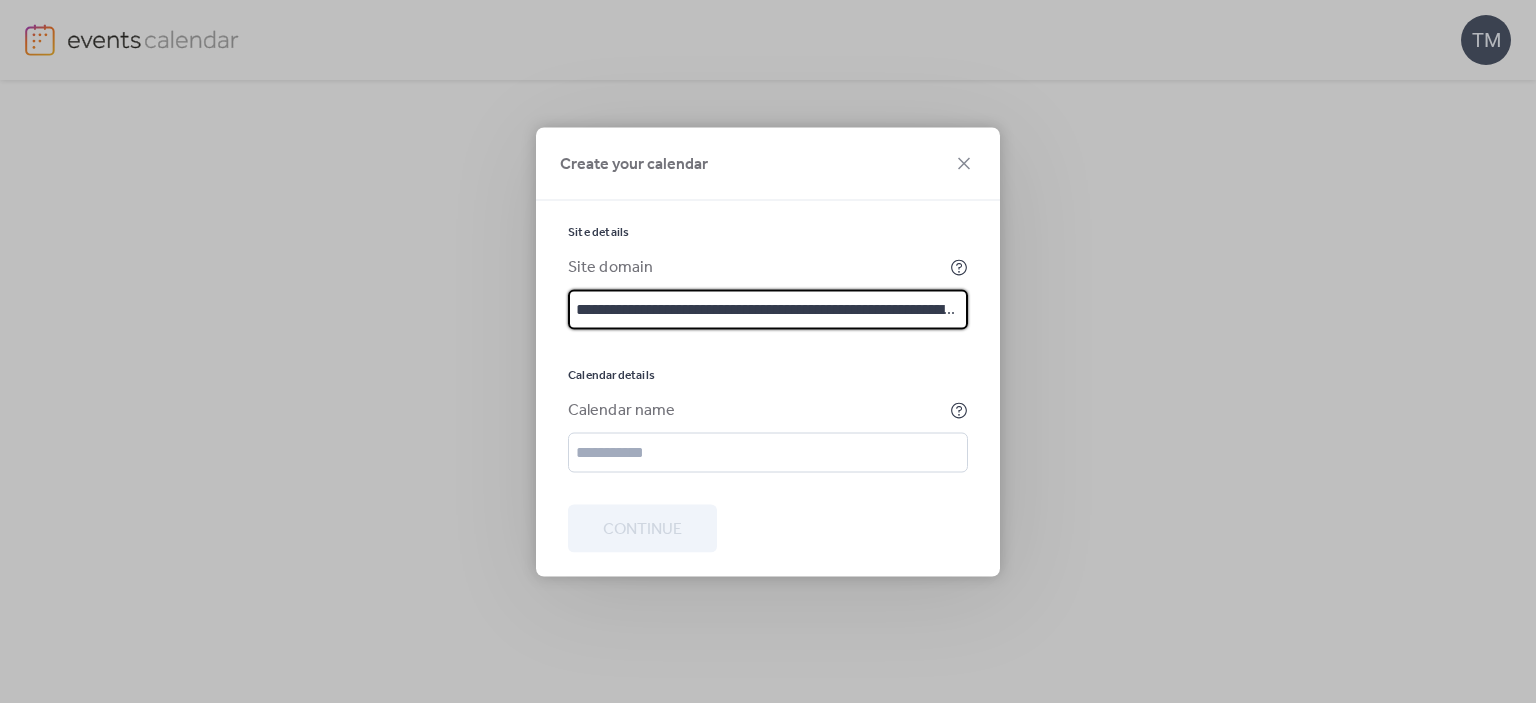 scroll, scrollTop: 0, scrollLeft: 162, axis: horizontal 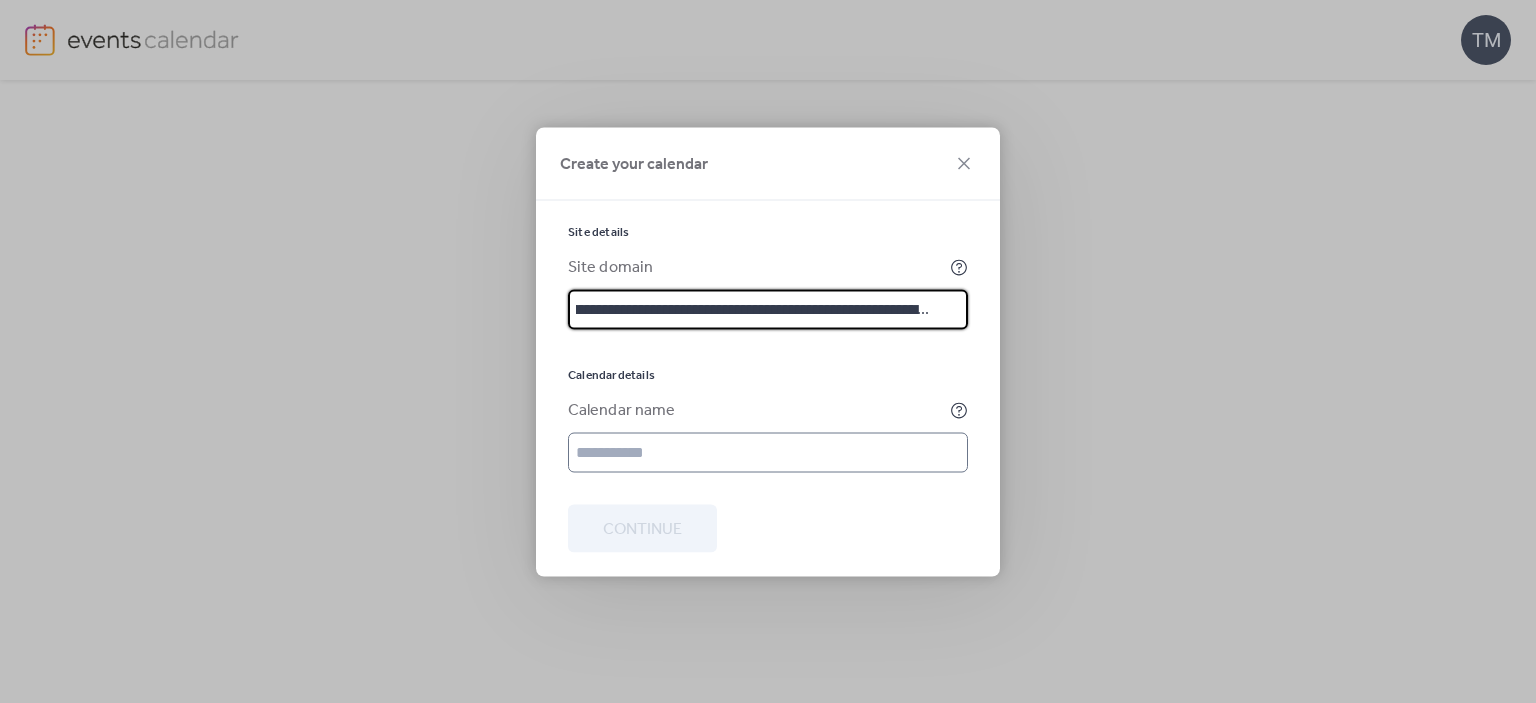 type on "**********" 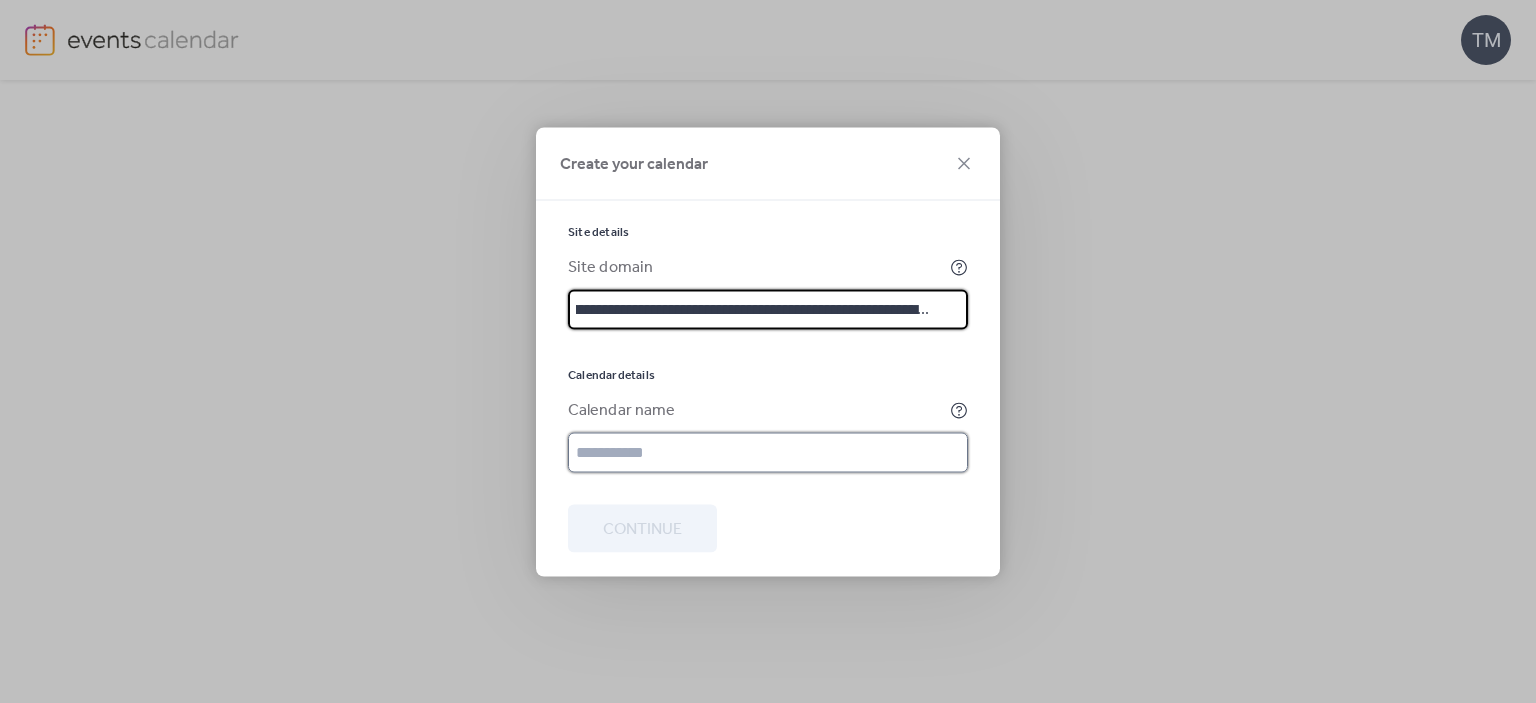 scroll, scrollTop: 0, scrollLeft: 0, axis: both 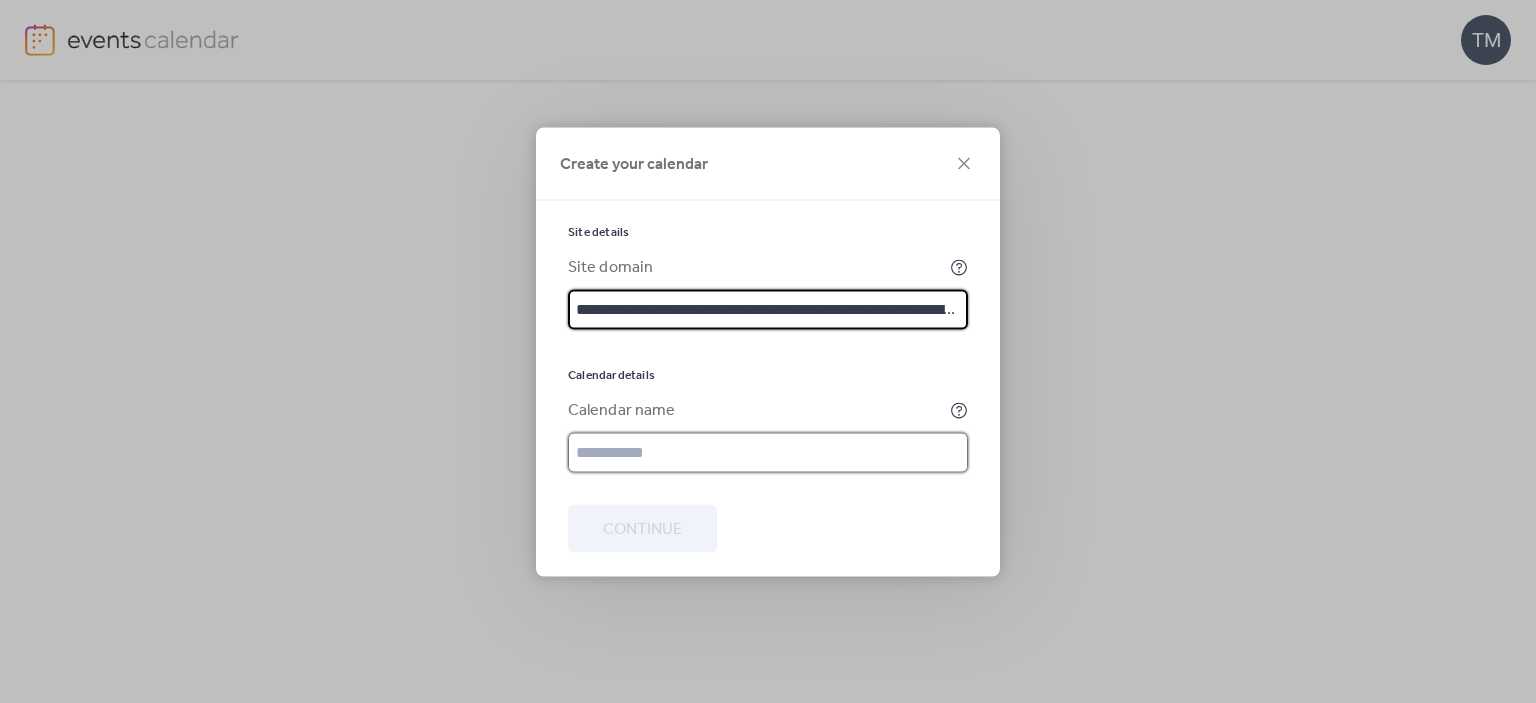 click at bounding box center (768, 452) 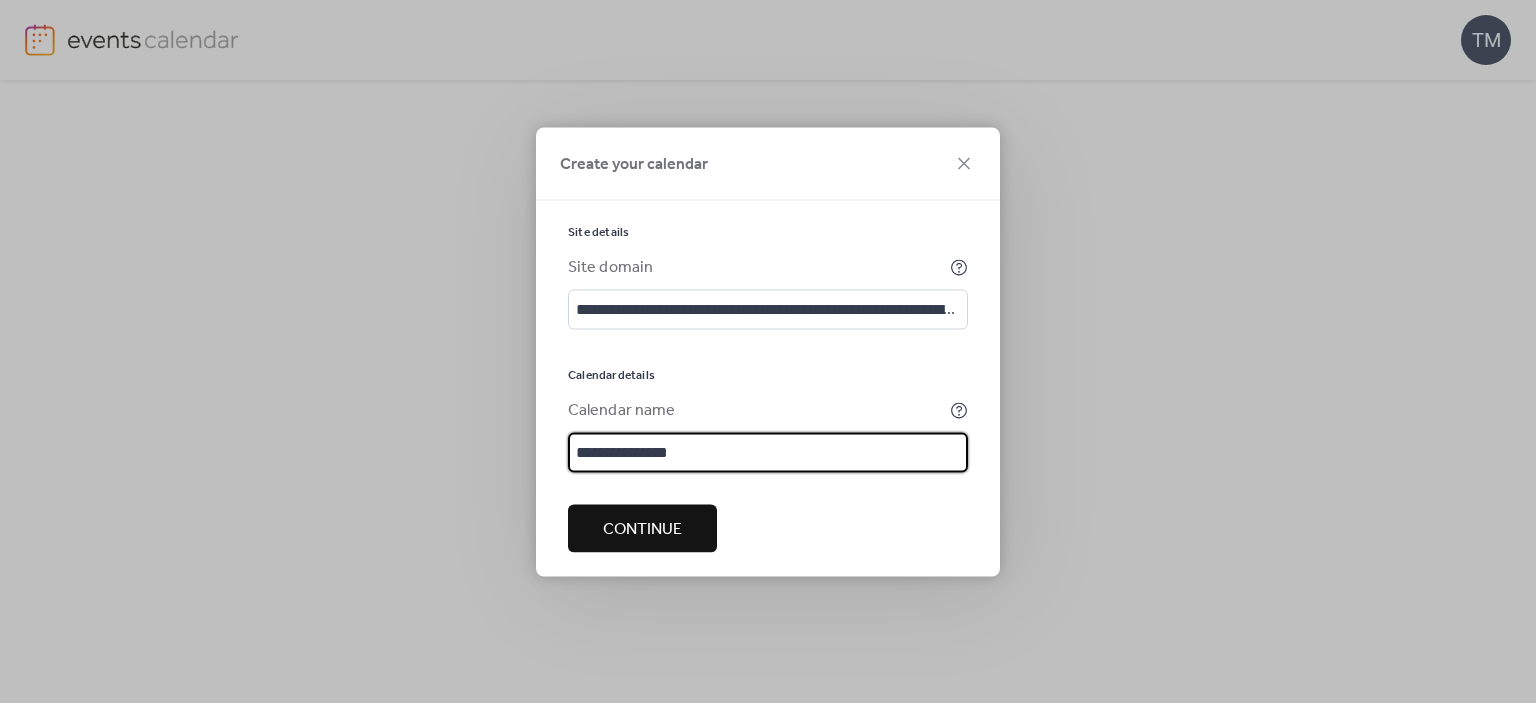 type on "**********" 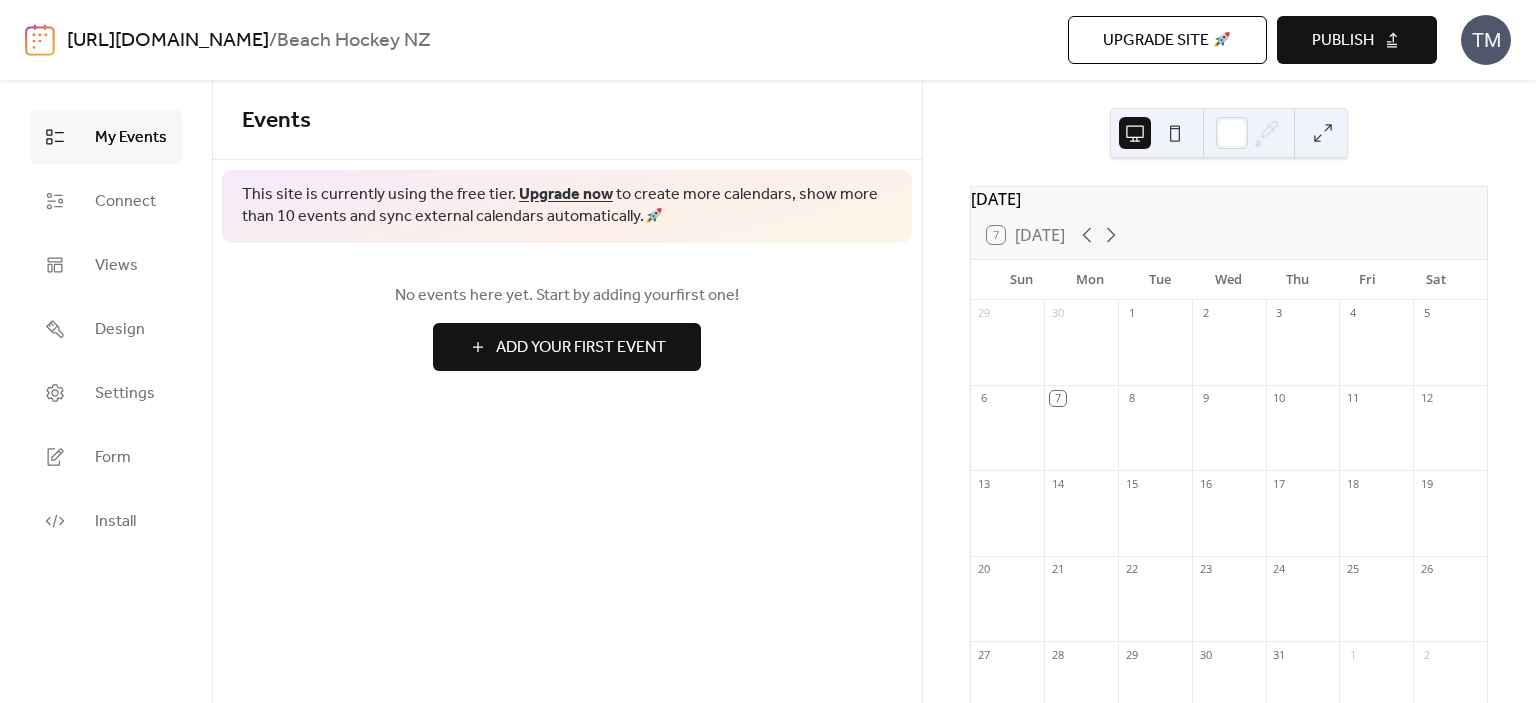 click on "Add Your First Event" at bounding box center [581, 348] 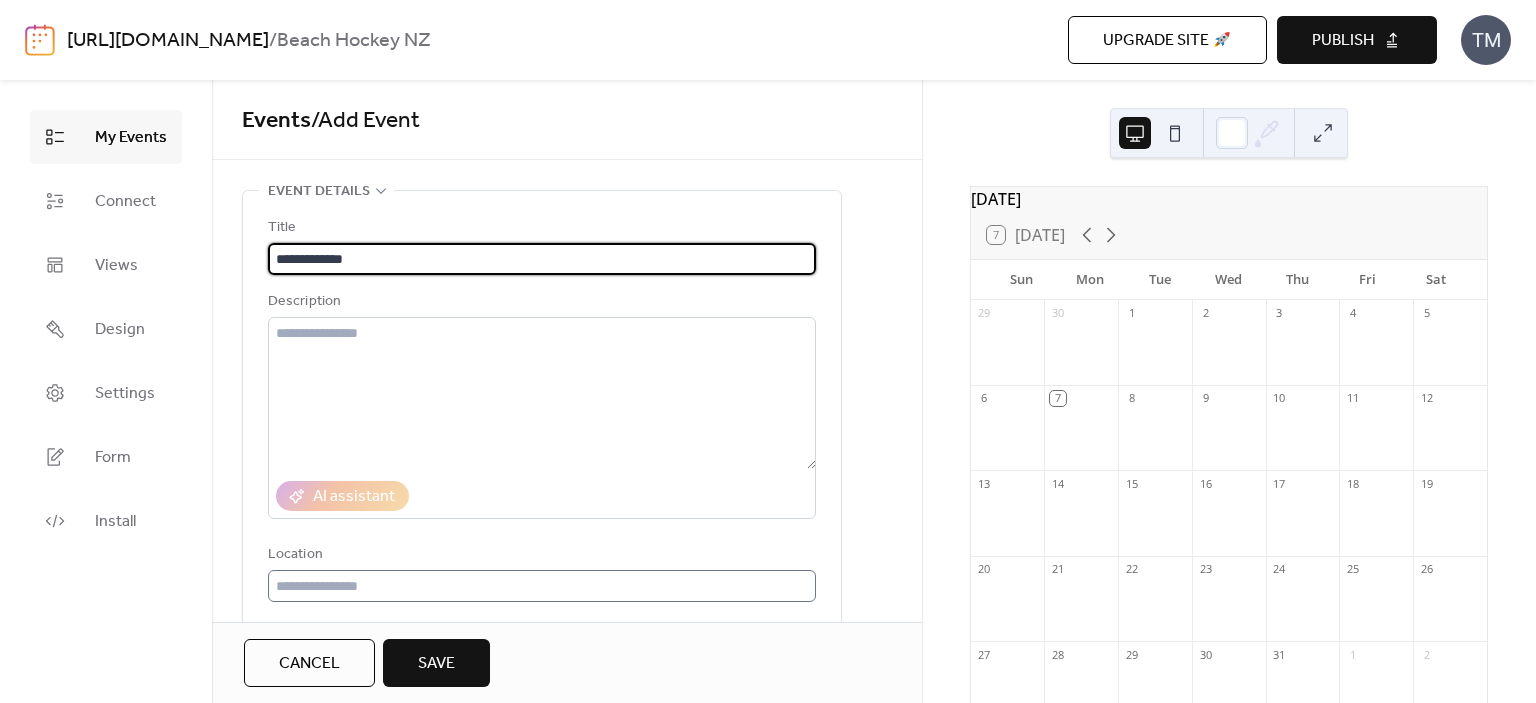 type on "**********" 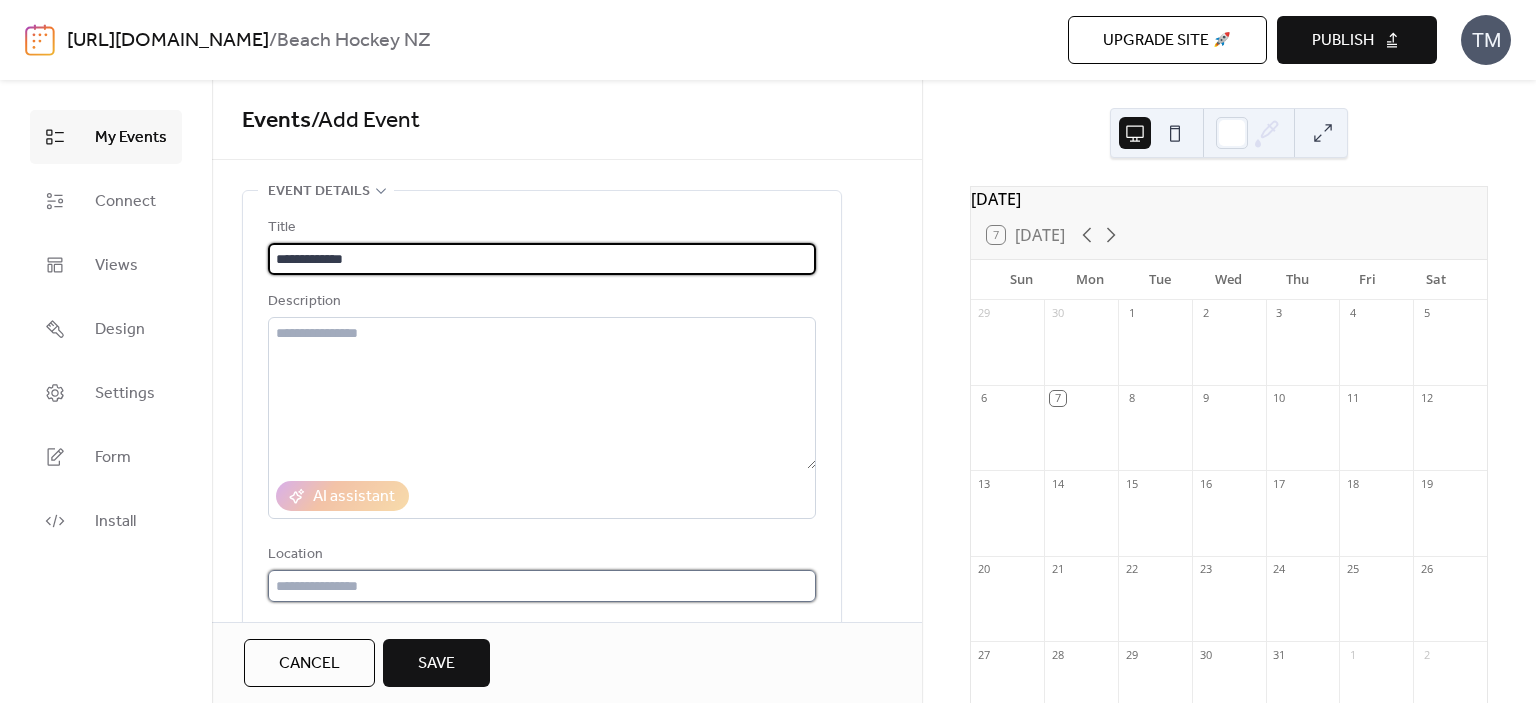 click at bounding box center (542, 586) 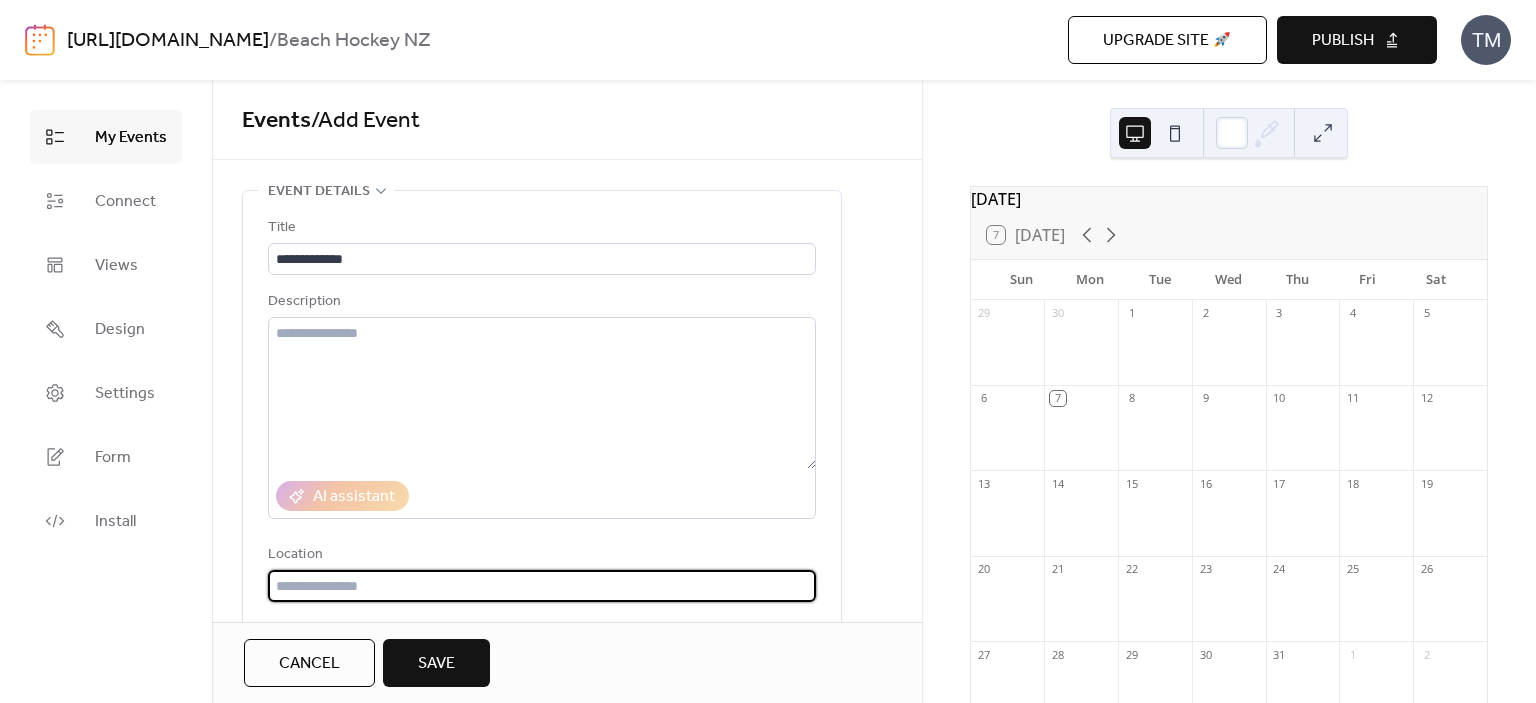 type on "*" 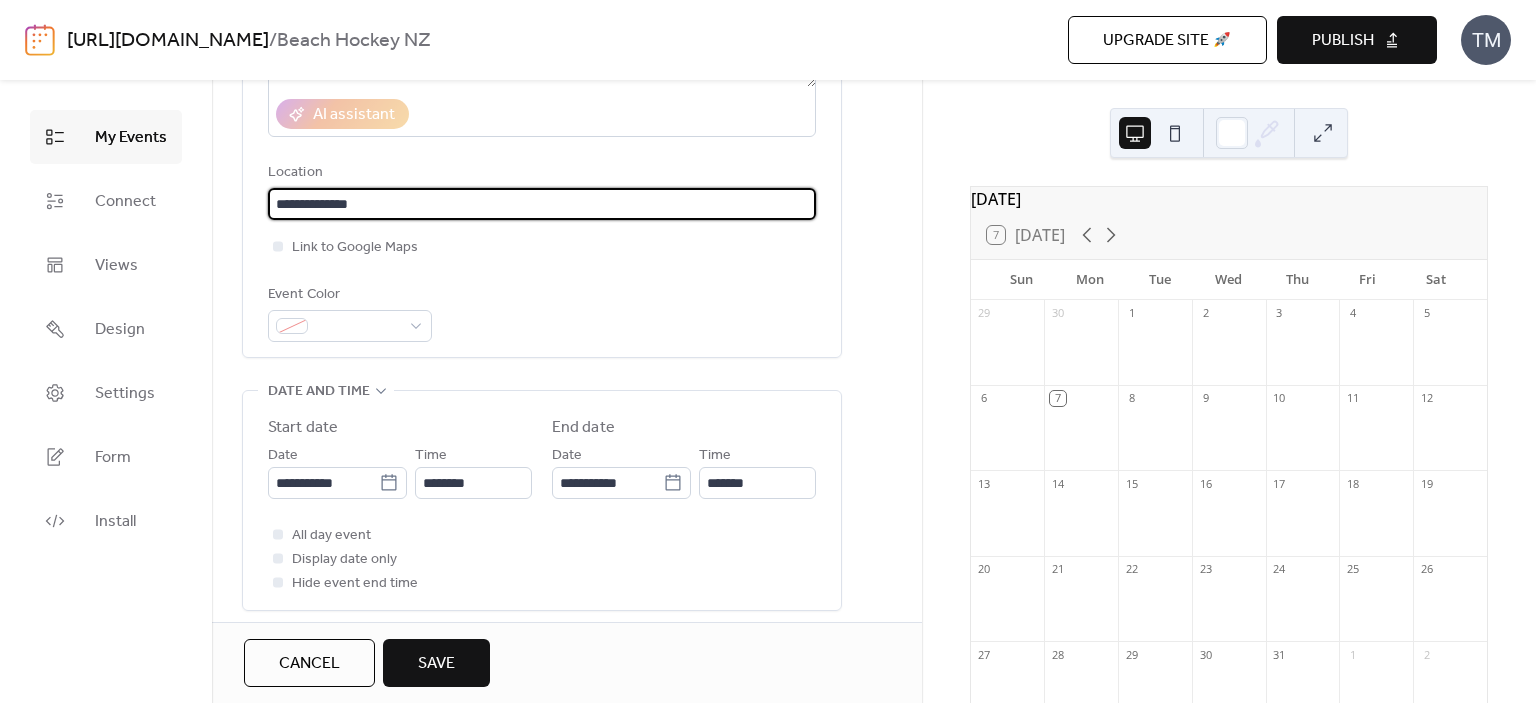 scroll, scrollTop: 500, scrollLeft: 0, axis: vertical 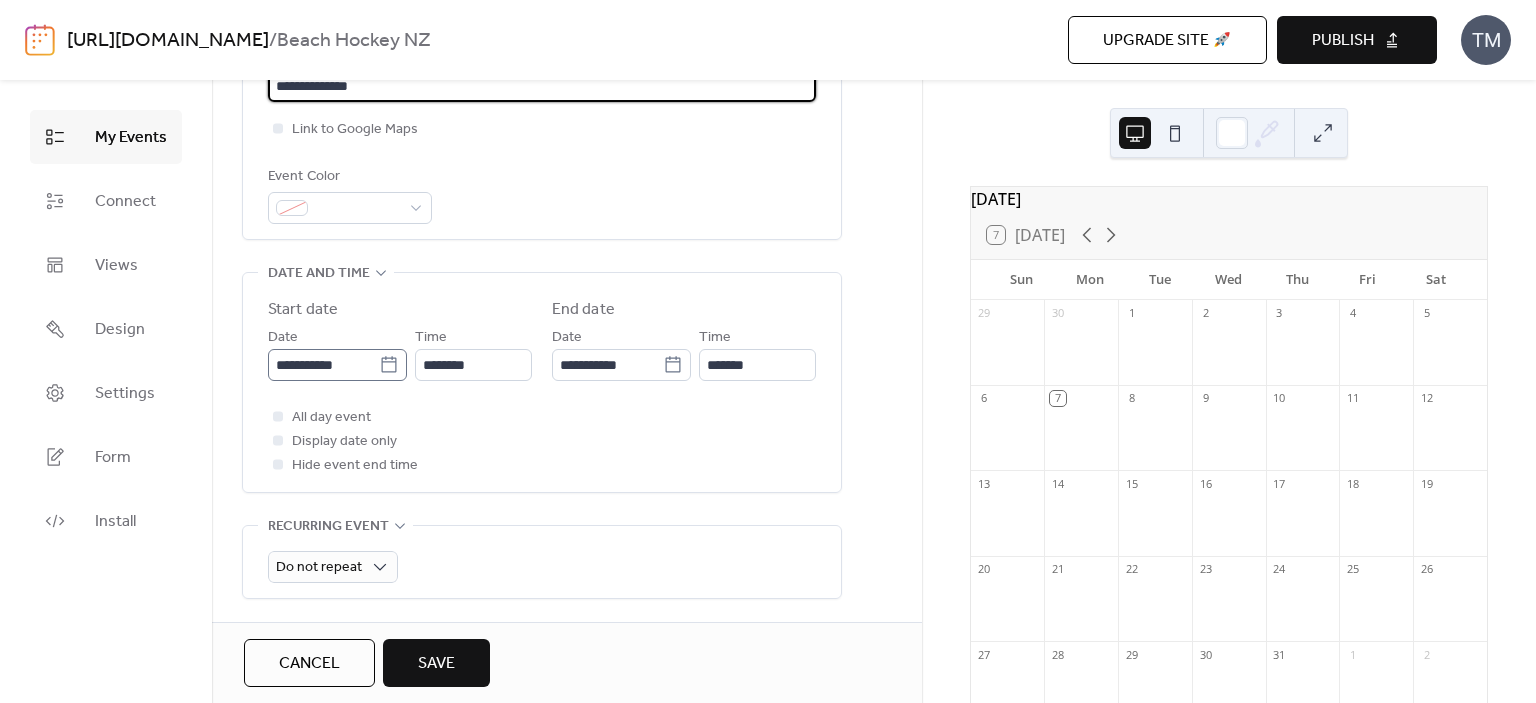 type on "**********" 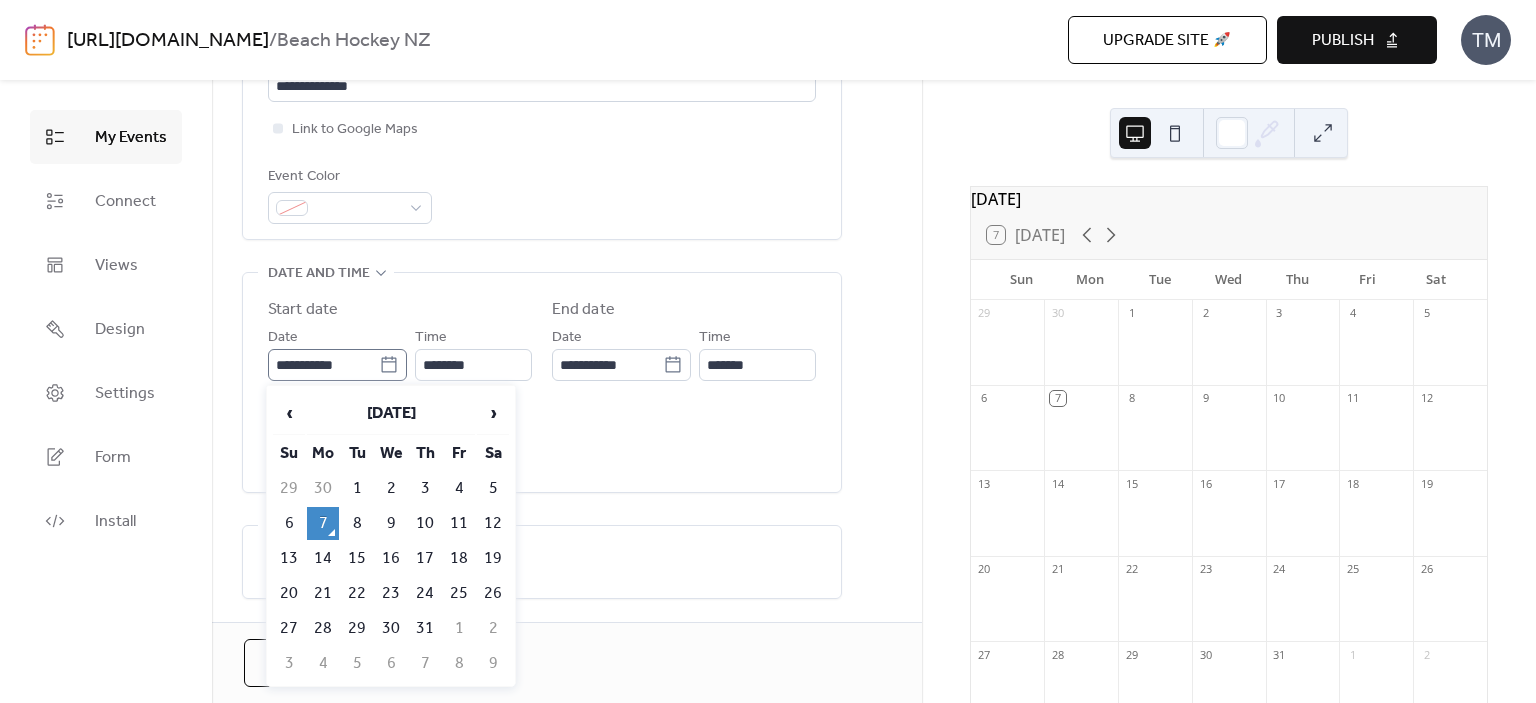 click 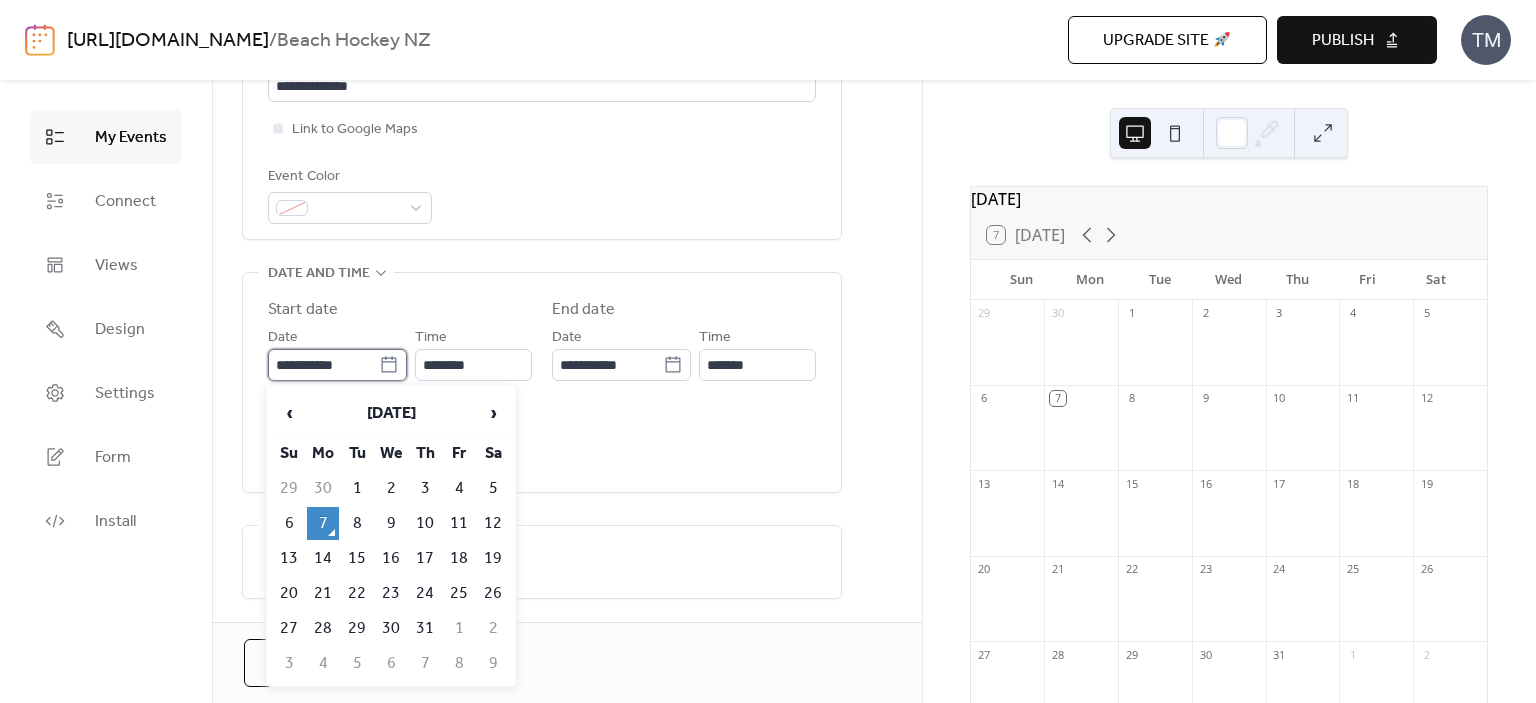 click on "**********" at bounding box center [323, 365] 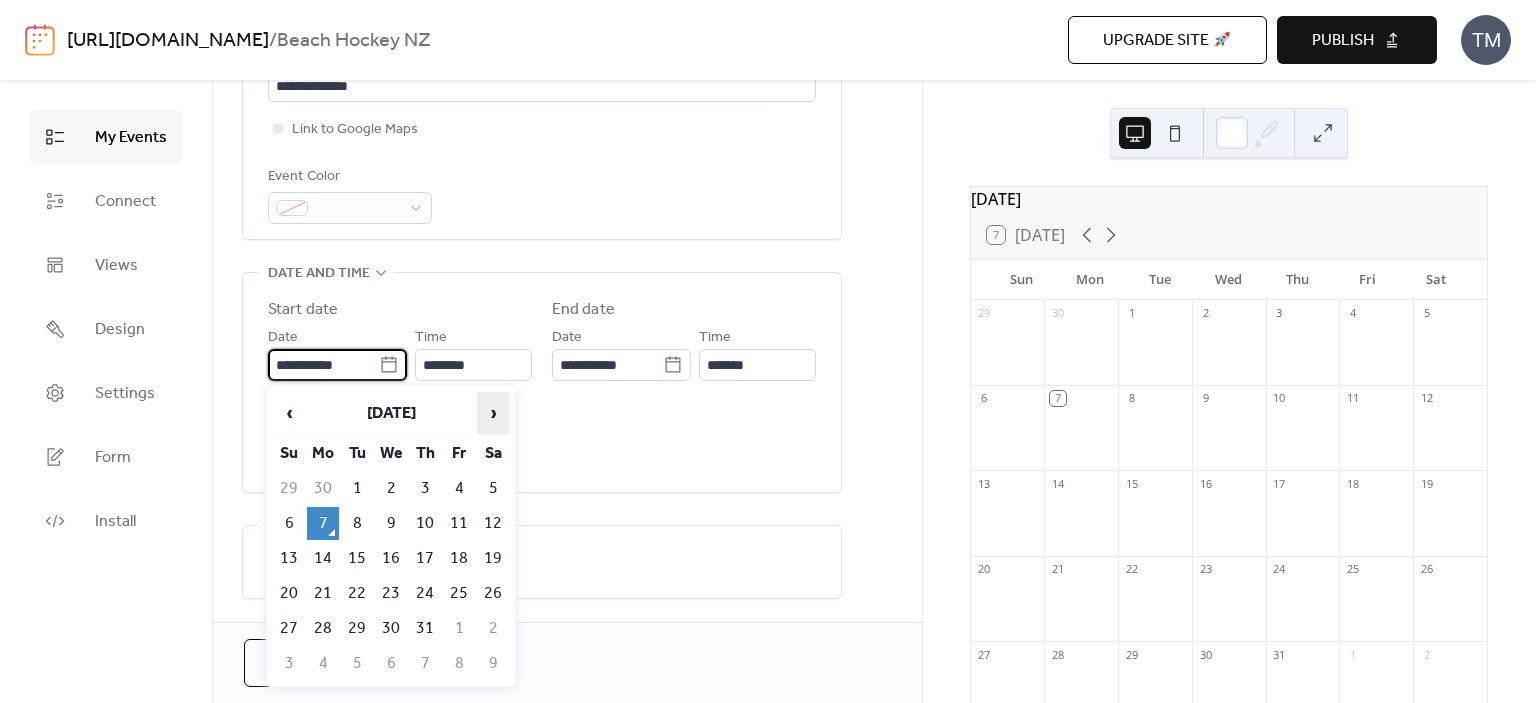 click on "›" at bounding box center [493, 413] 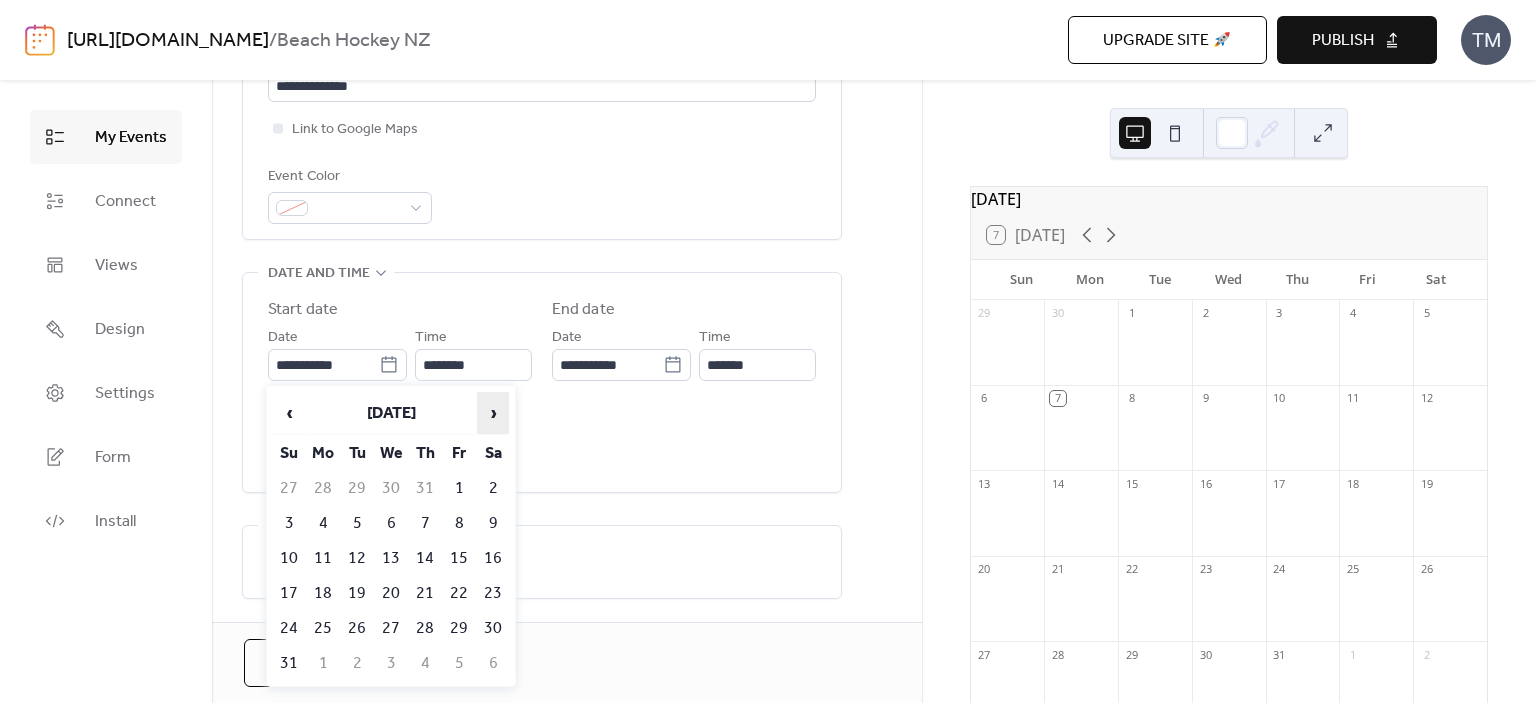 click on "›" at bounding box center [493, 413] 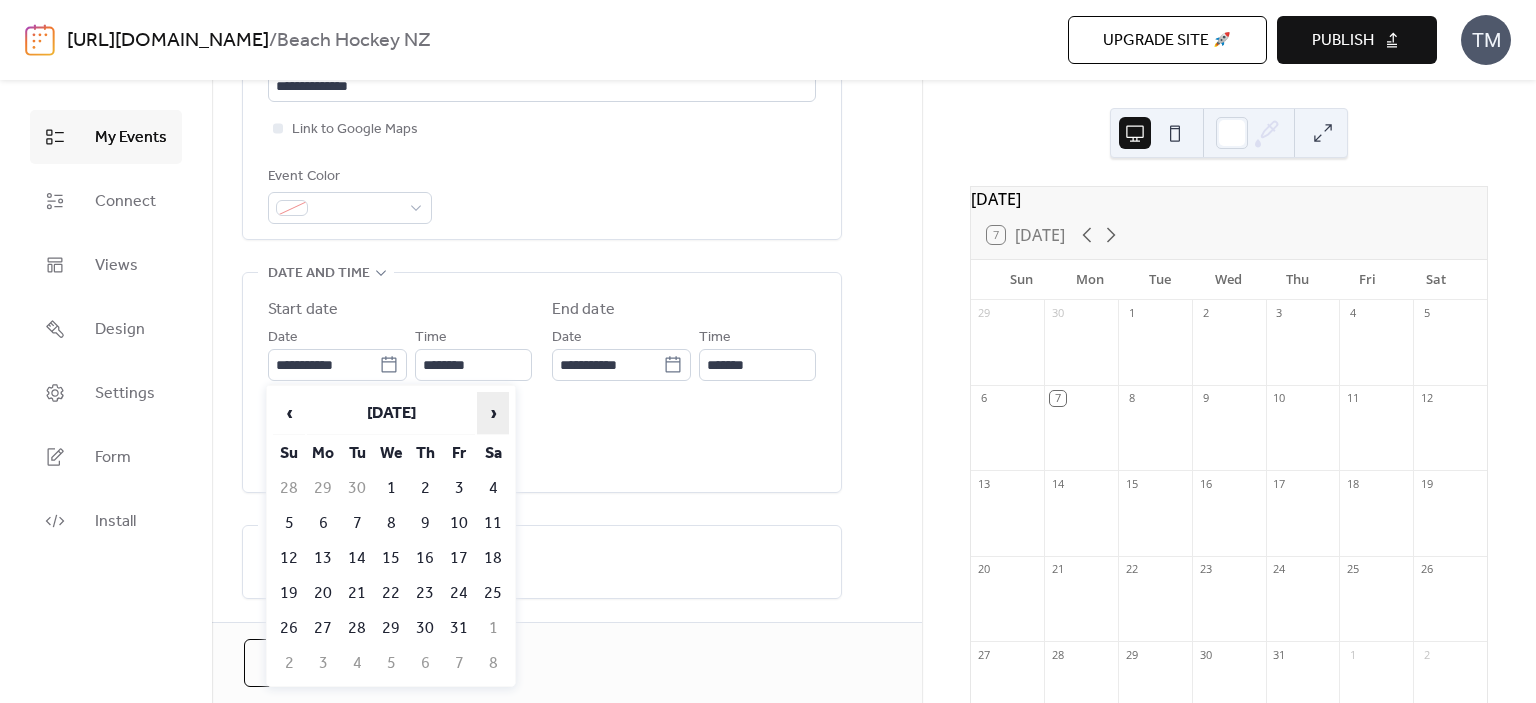 click on "›" at bounding box center [493, 413] 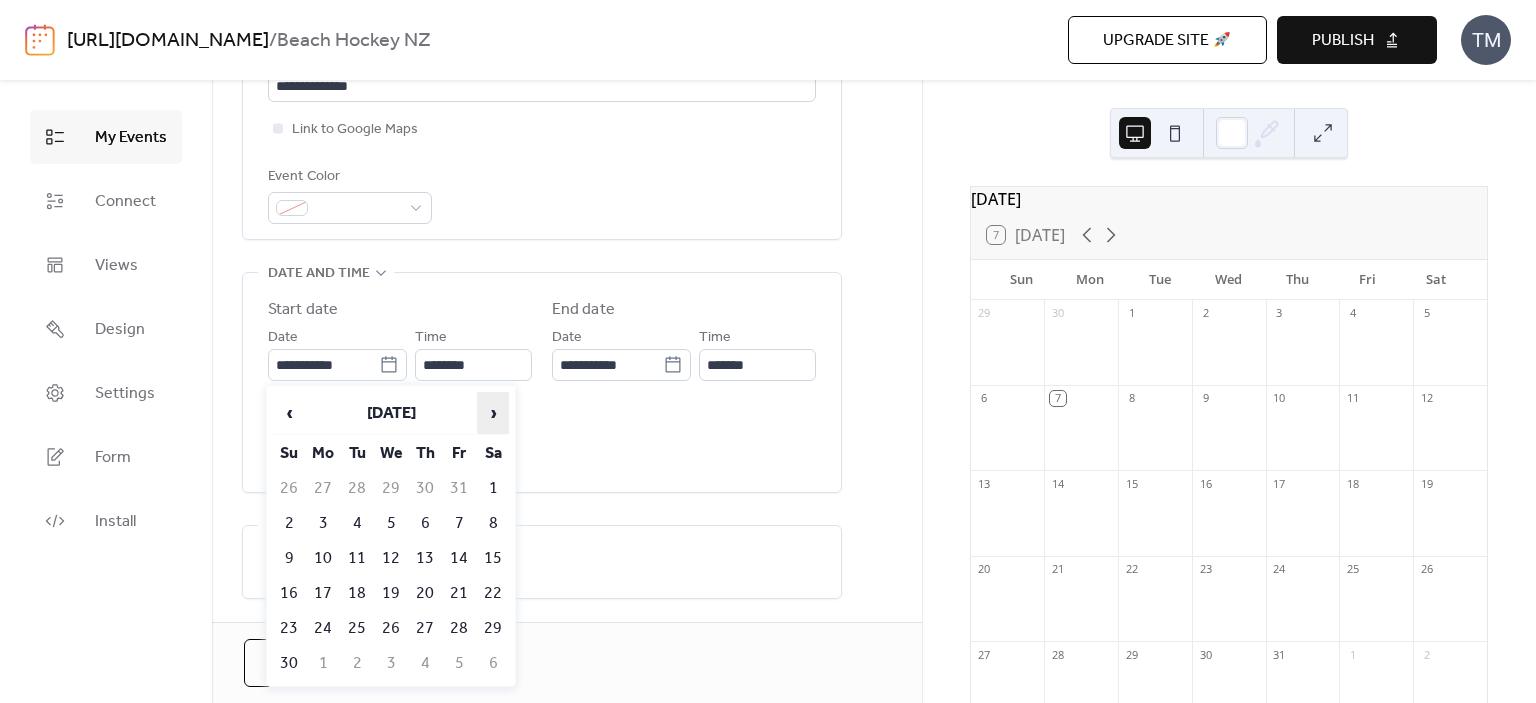 click on "›" at bounding box center (493, 413) 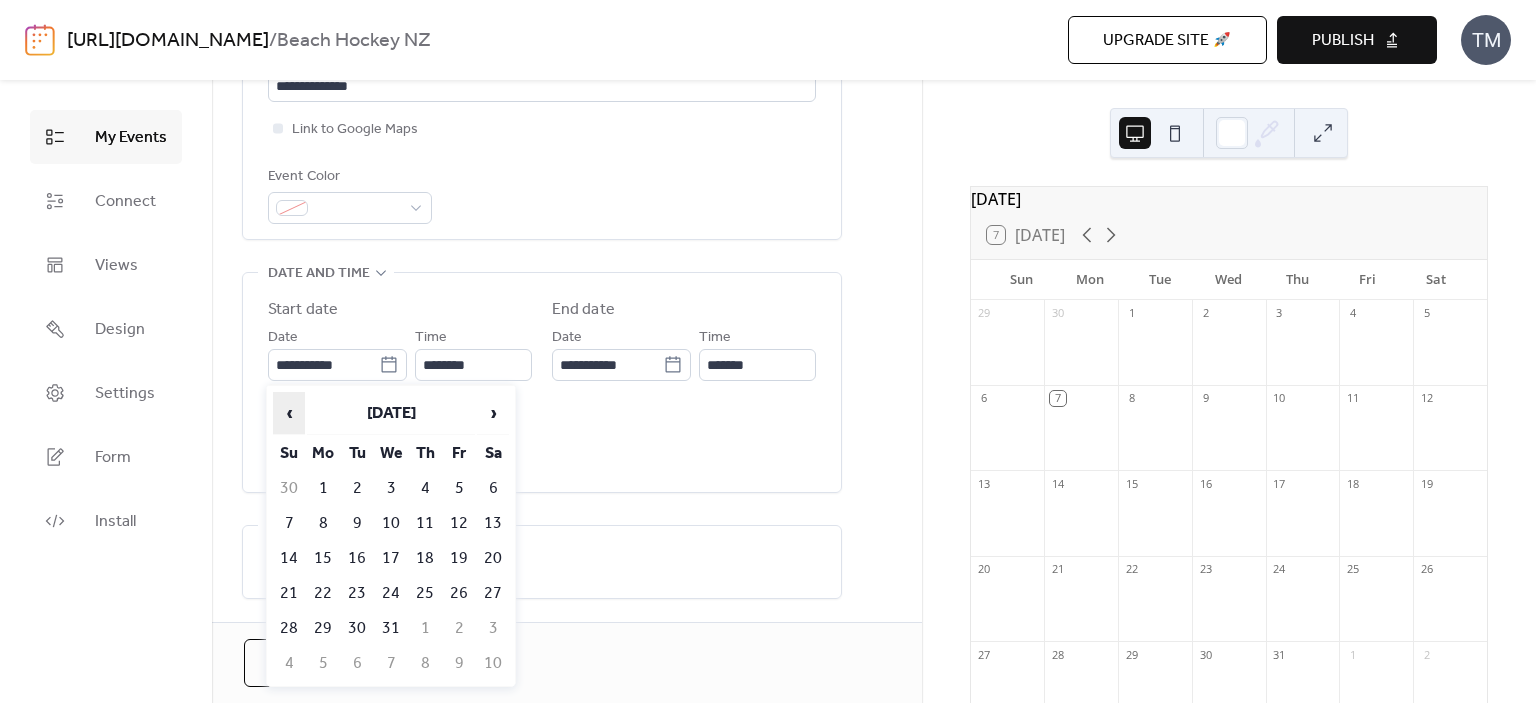 click on "‹" at bounding box center [289, 413] 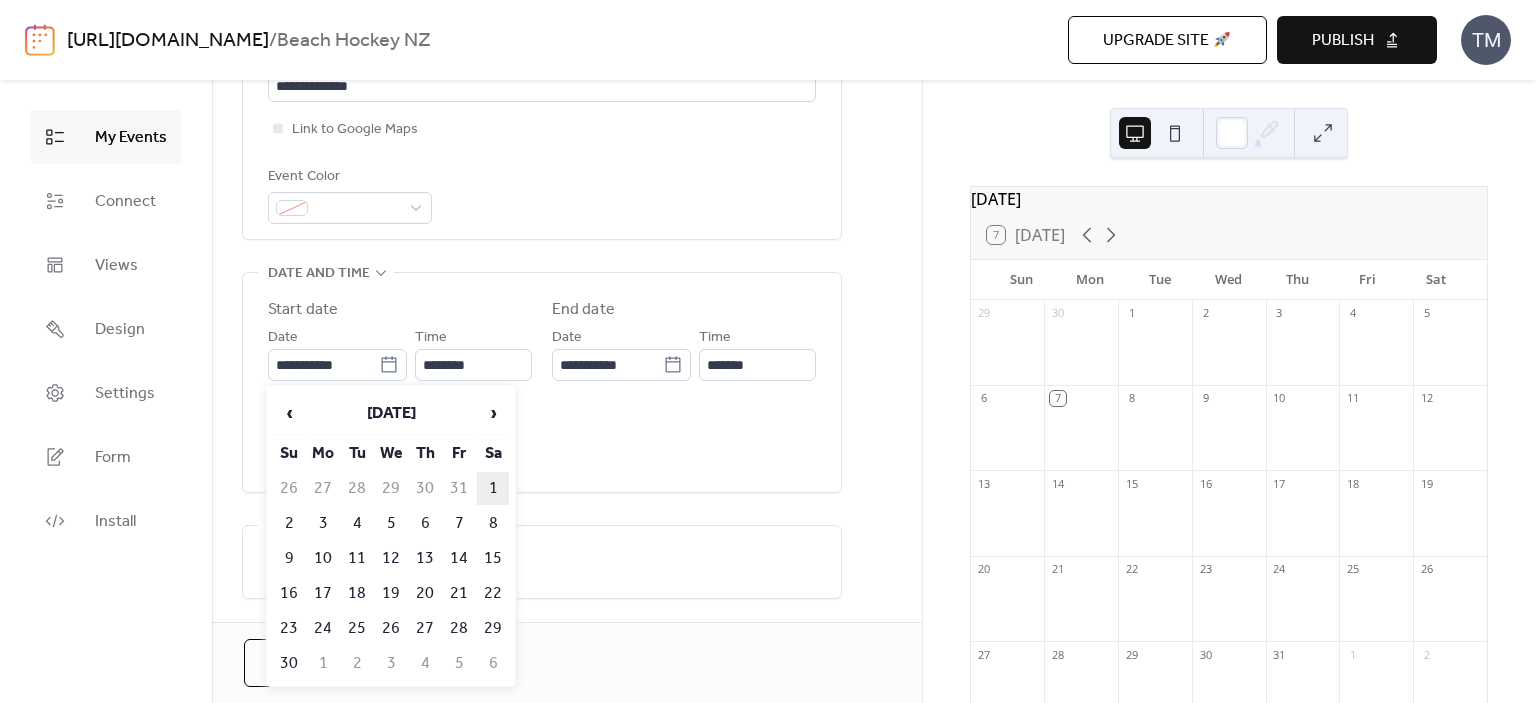 click on "1" at bounding box center [493, 488] 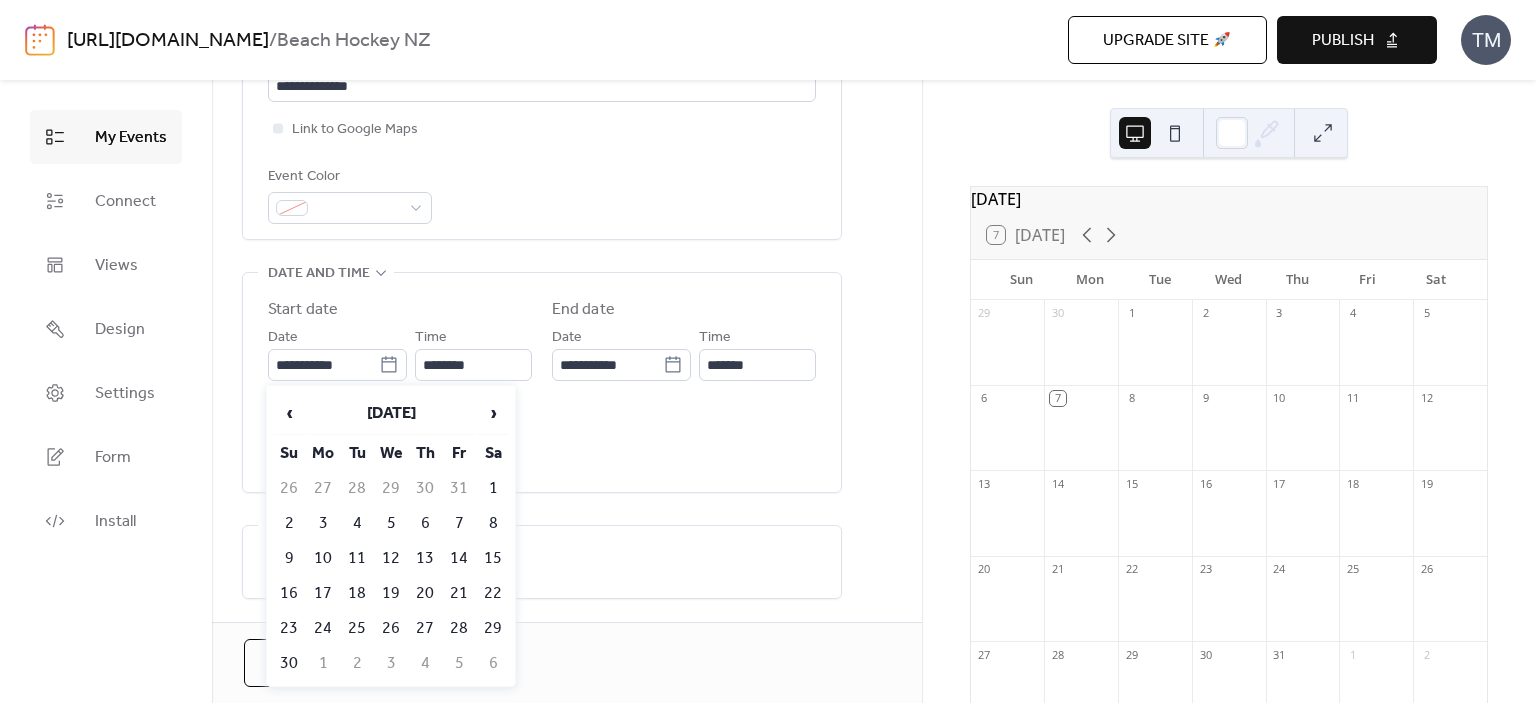 type on "**********" 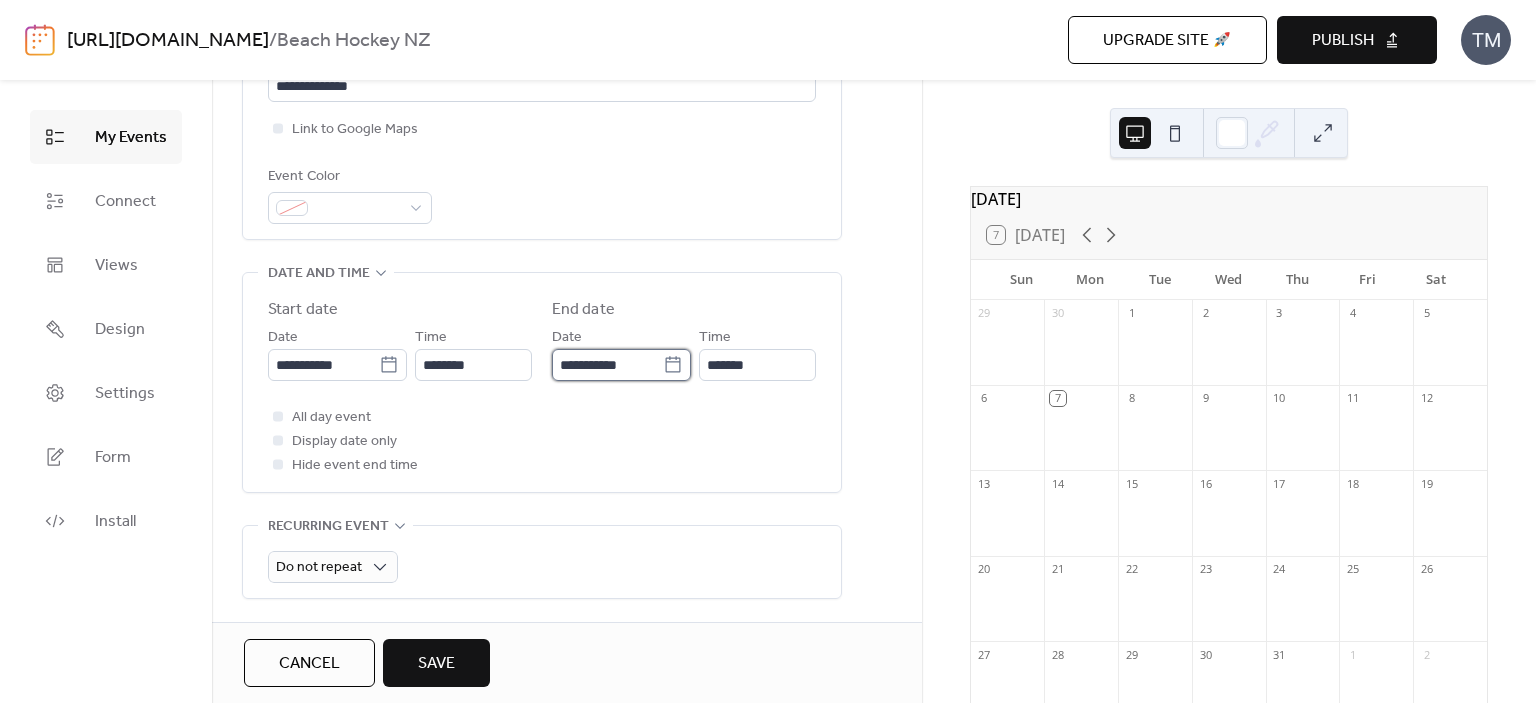 click on "**********" at bounding box center (607, 365) 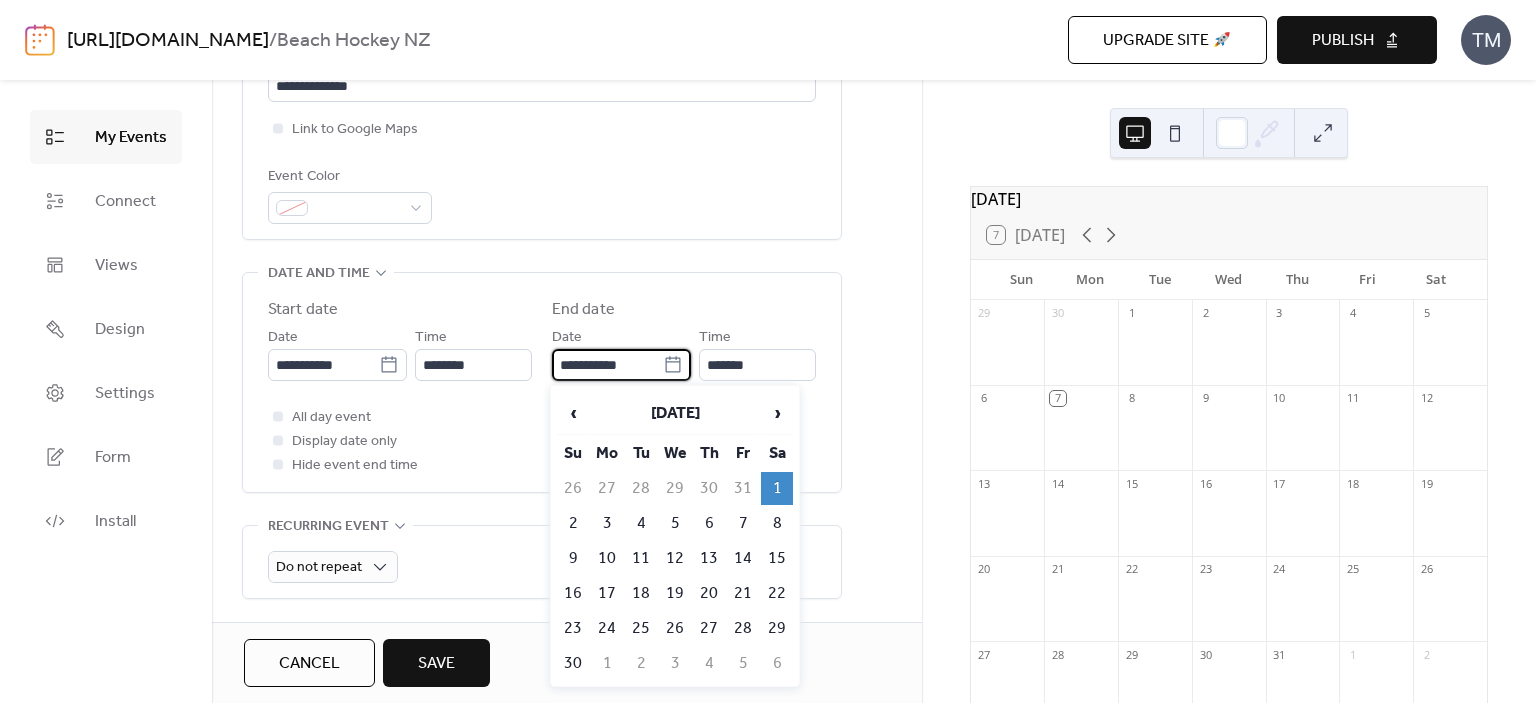 click on "2" at bounding box center [573, 523] 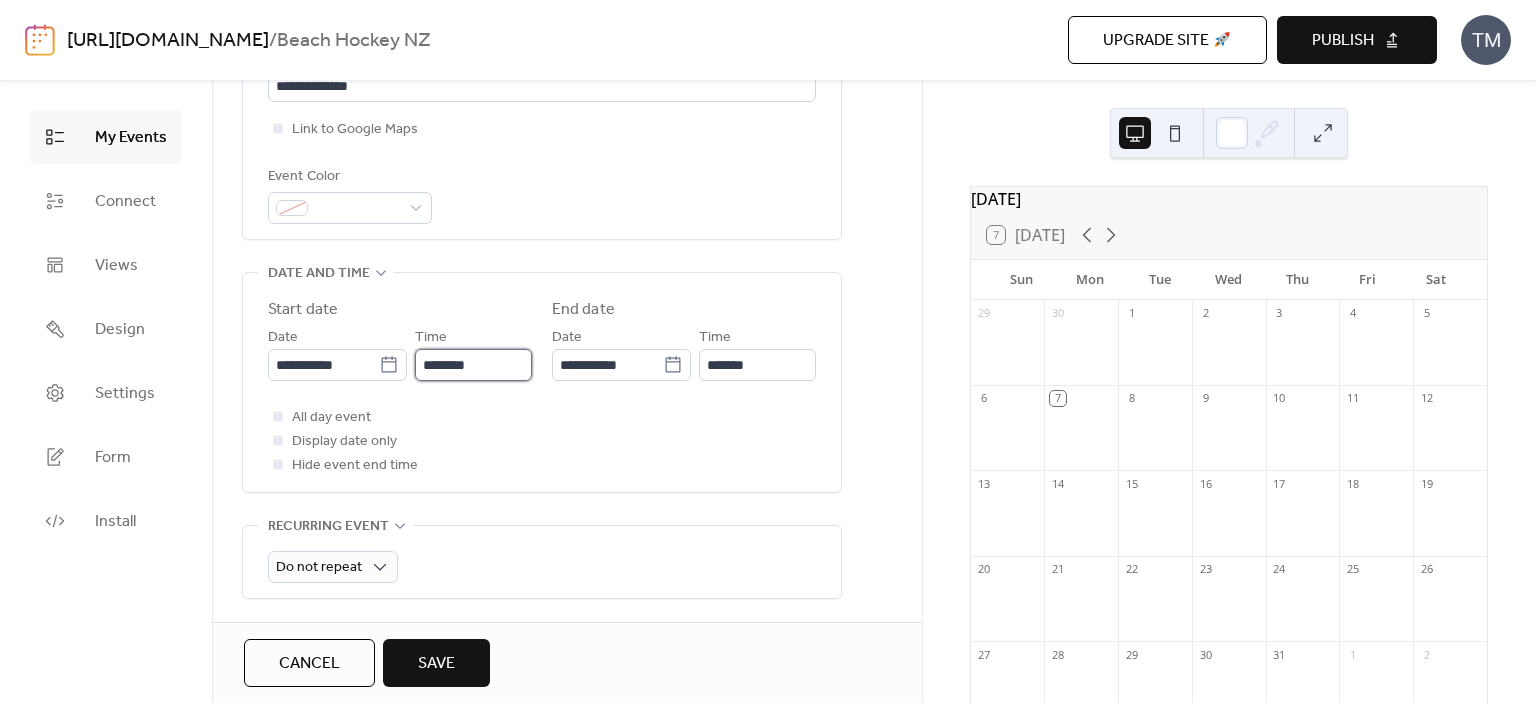 click on "********" at bounding box center (473, 365) 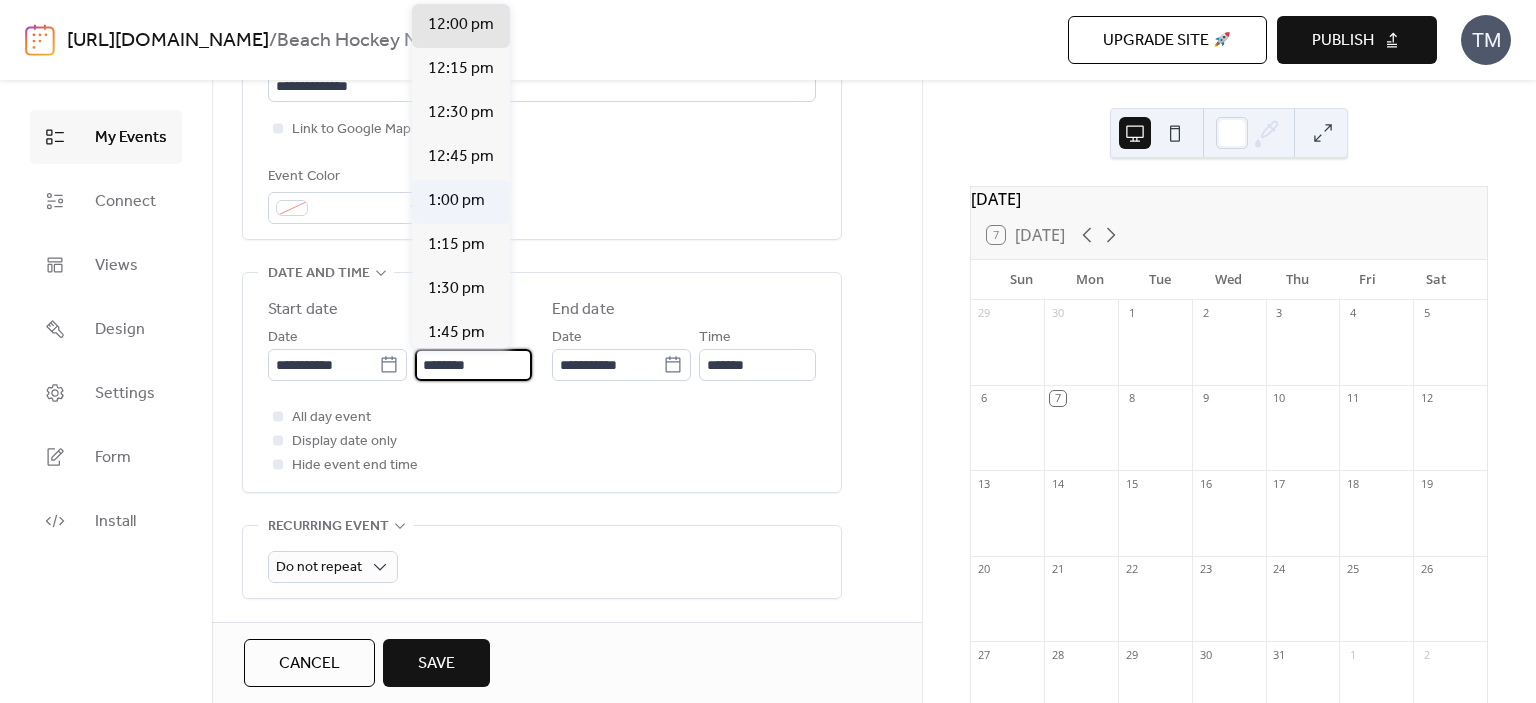 scroll, scrollTop: 1612, scrollLeft: 0, axis: vertical 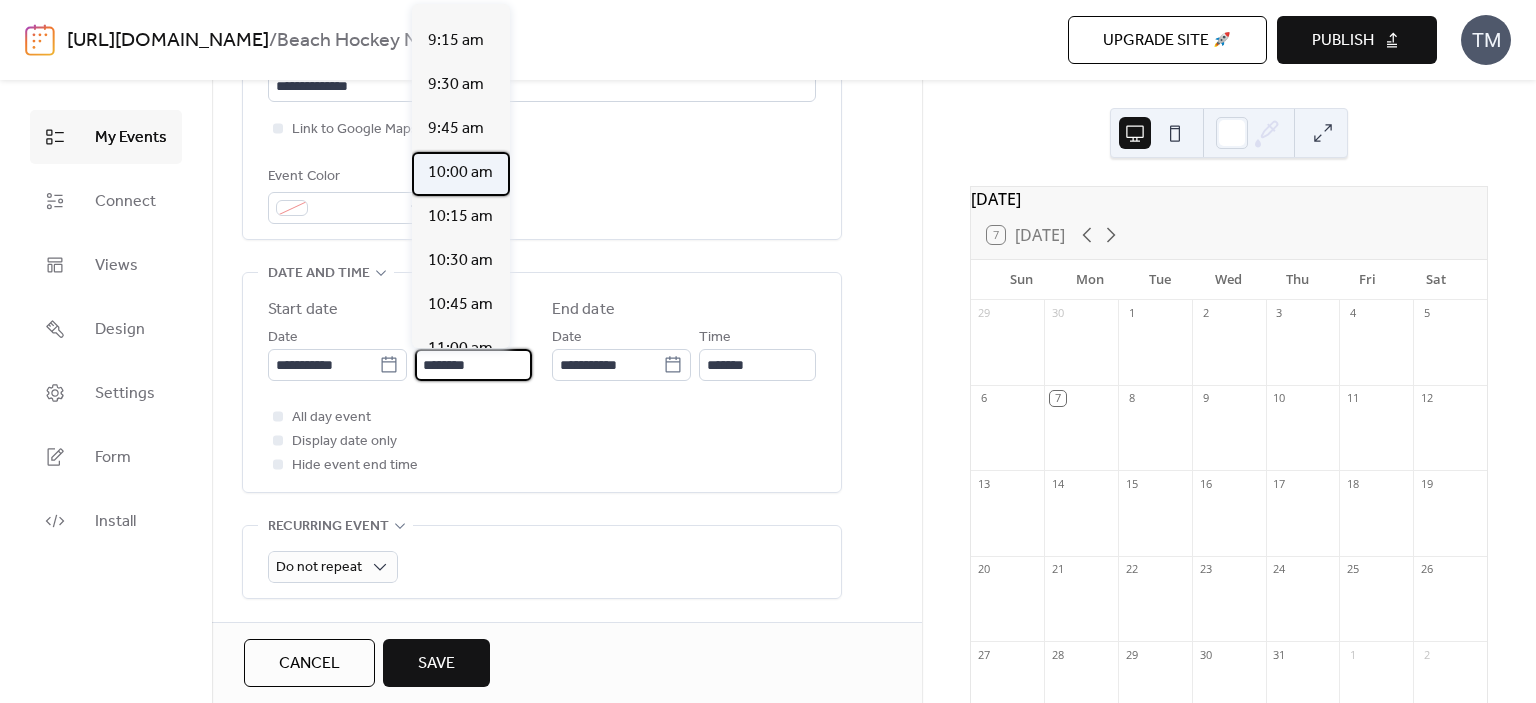 click on "10:00 am" at bounding box center (460, 173) 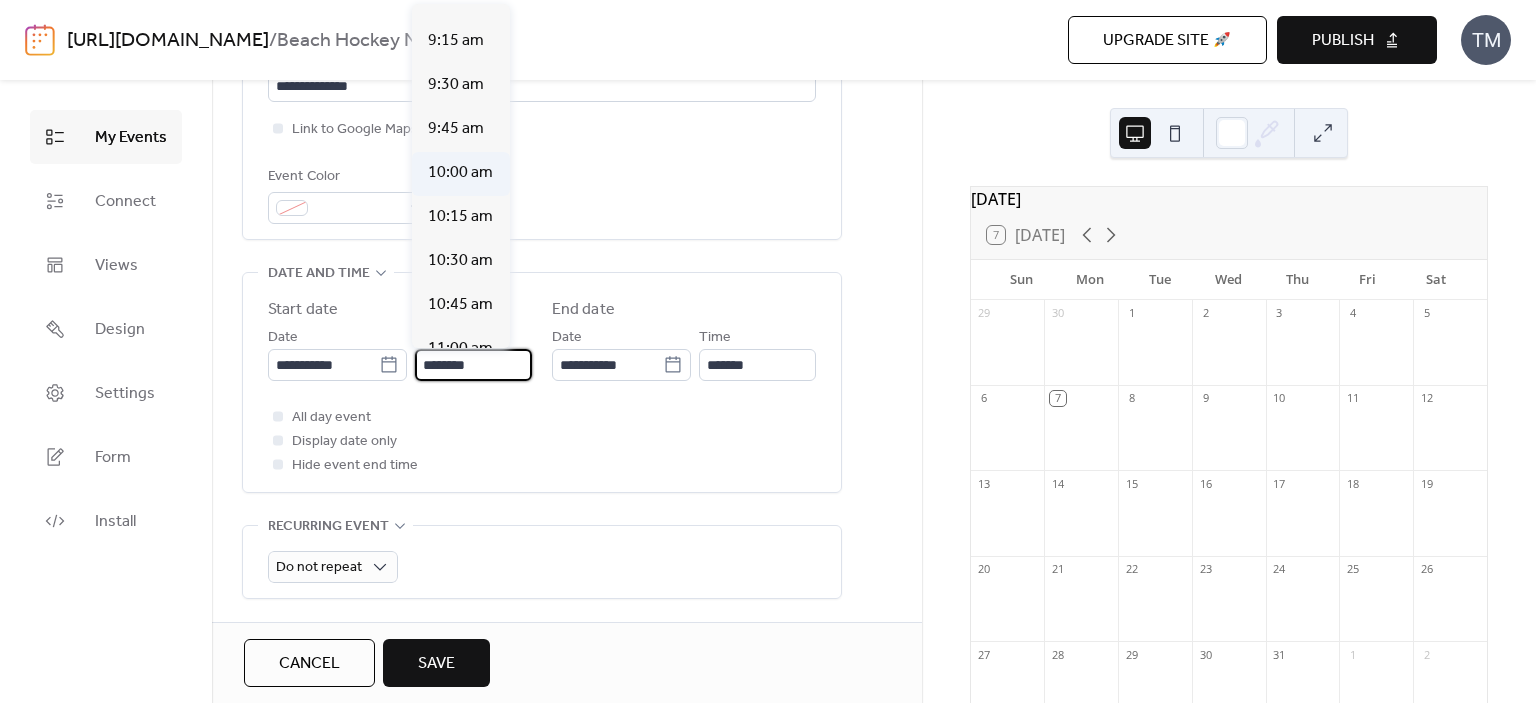 type on "********" 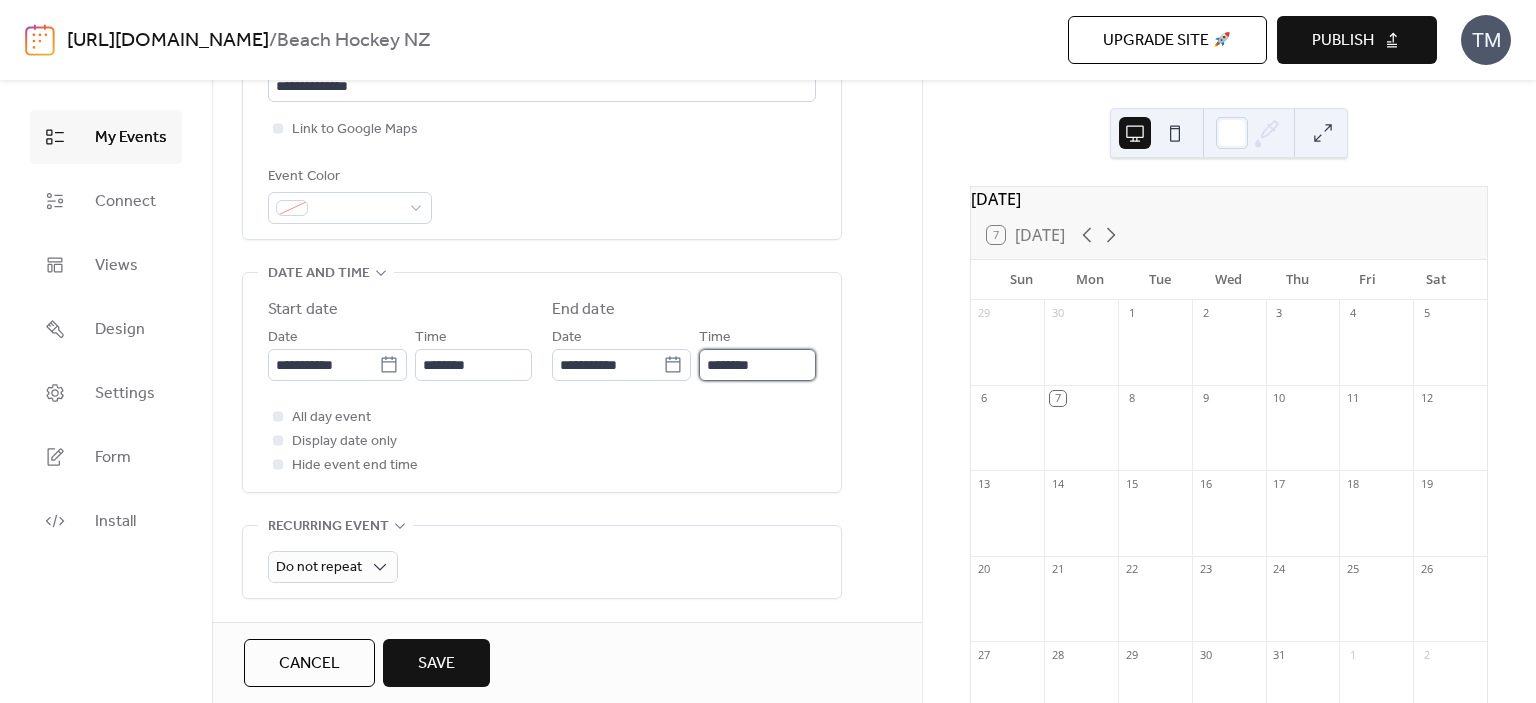 click on "********" at bounding box center (757, 365) 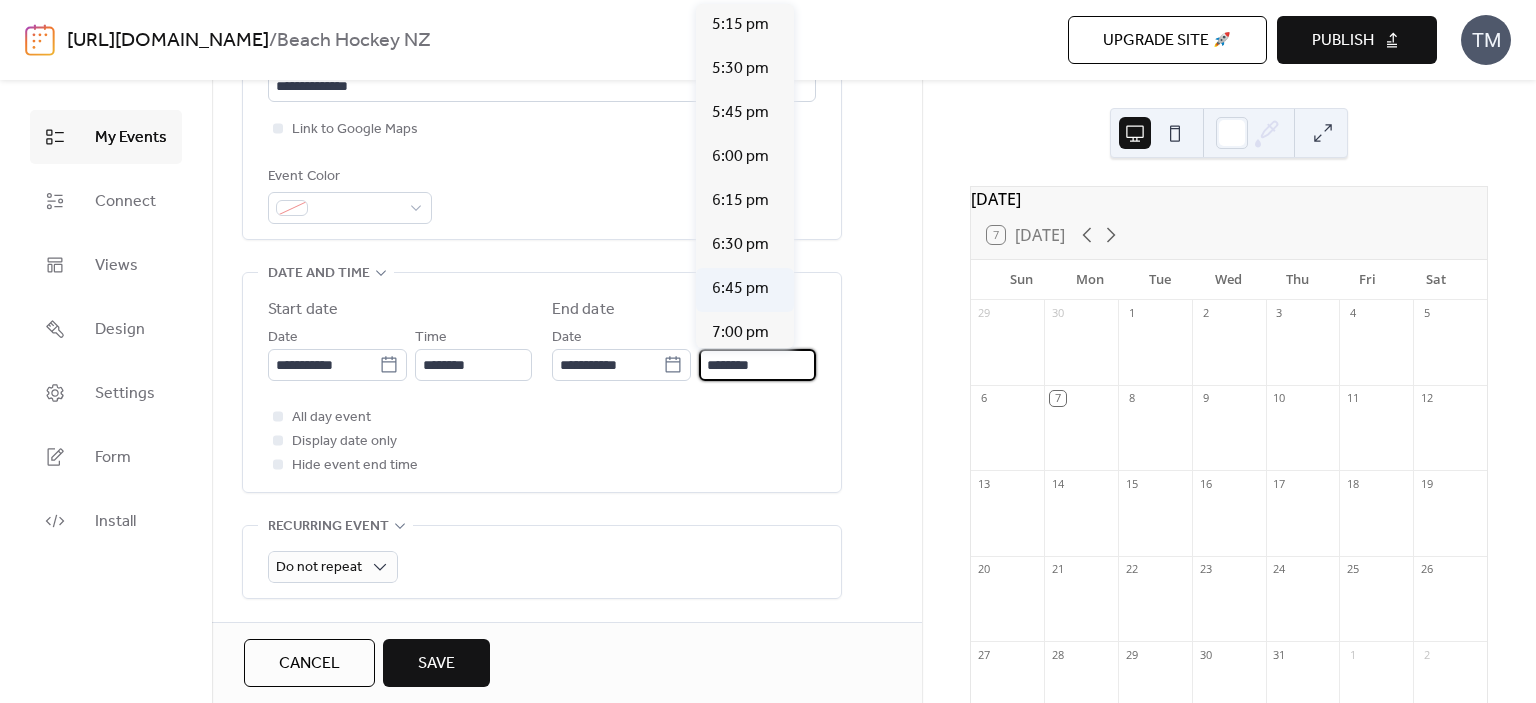 scroll, scrollTop: 3336, scrollLeft: 0, axis: vertical 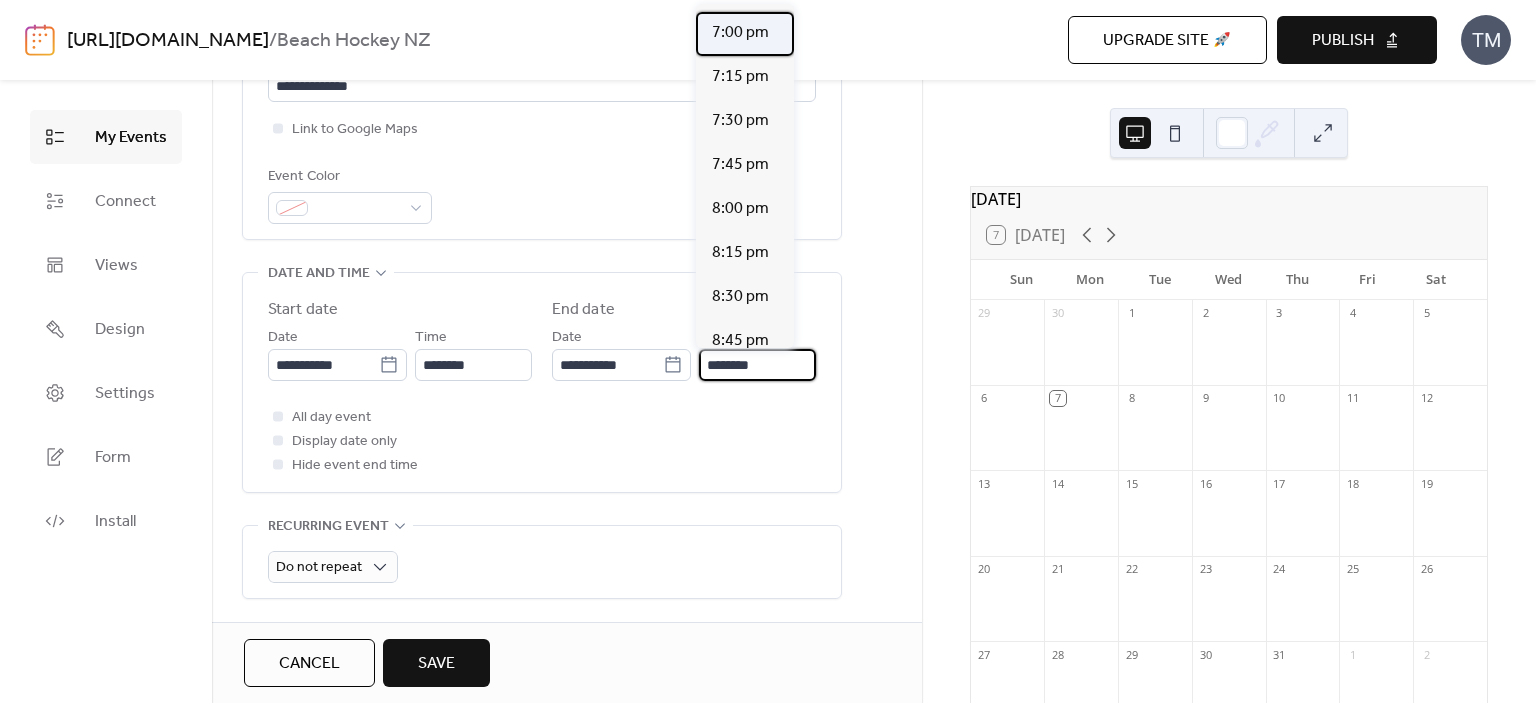 click on "7:00 pm" at bounding box center [740, 33] 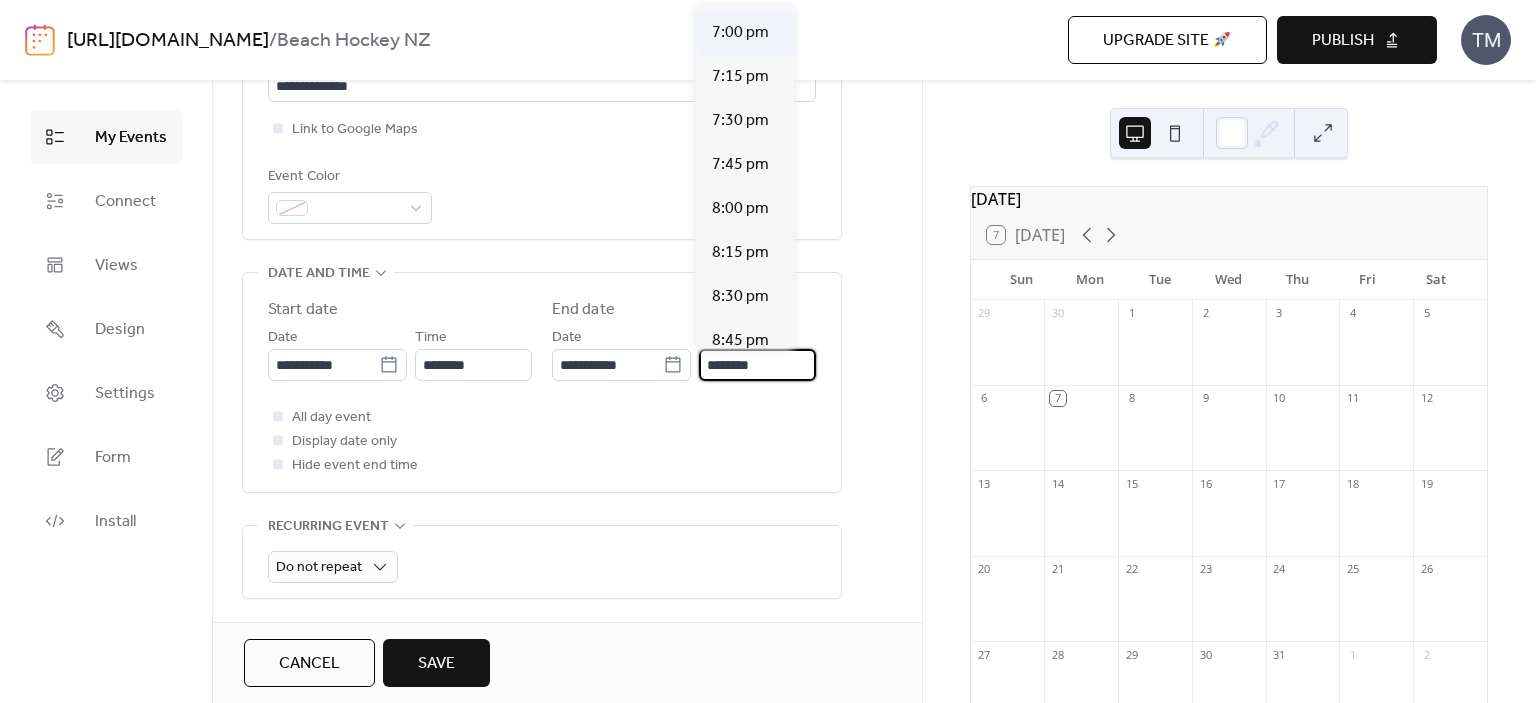 type on "*******" 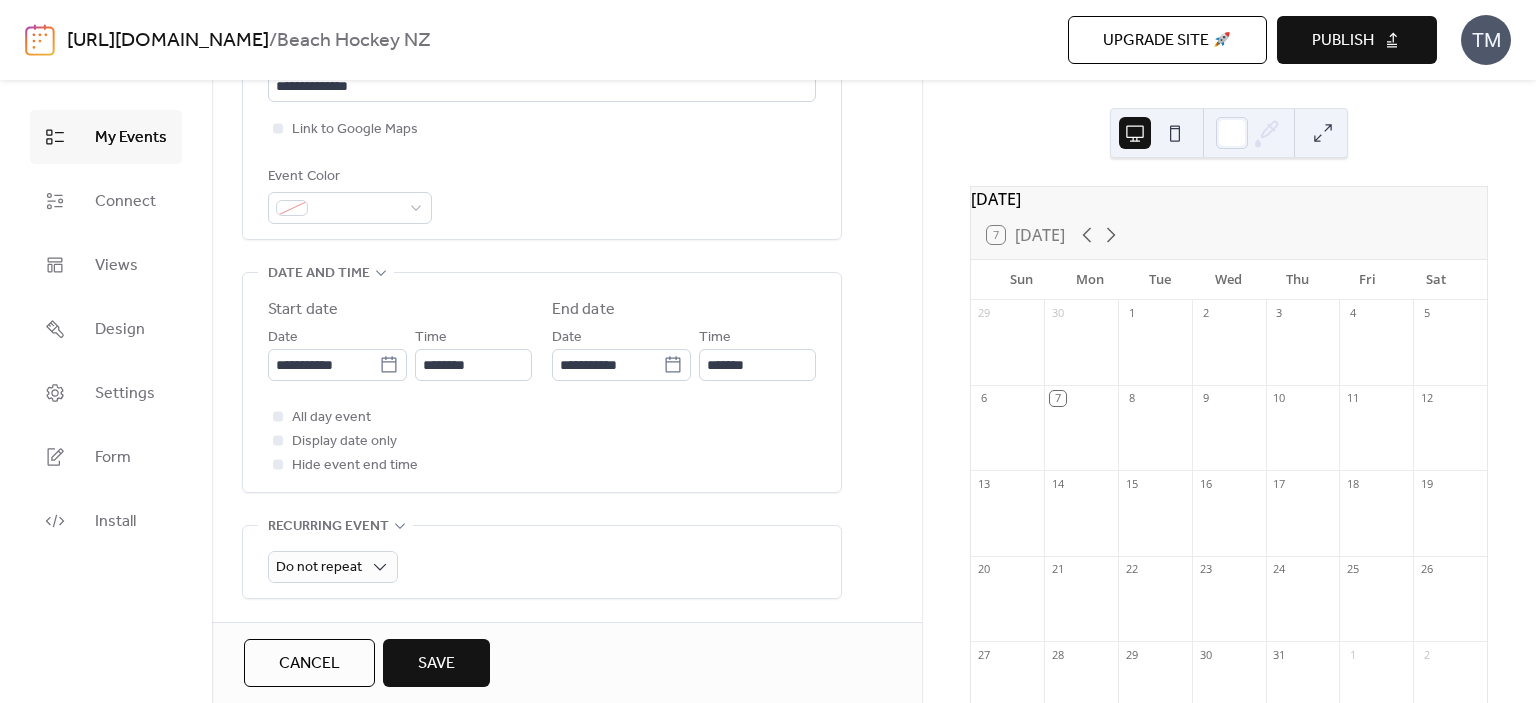 click on "All day event Display date only Hide event end time" at bounding box center (542, 441) 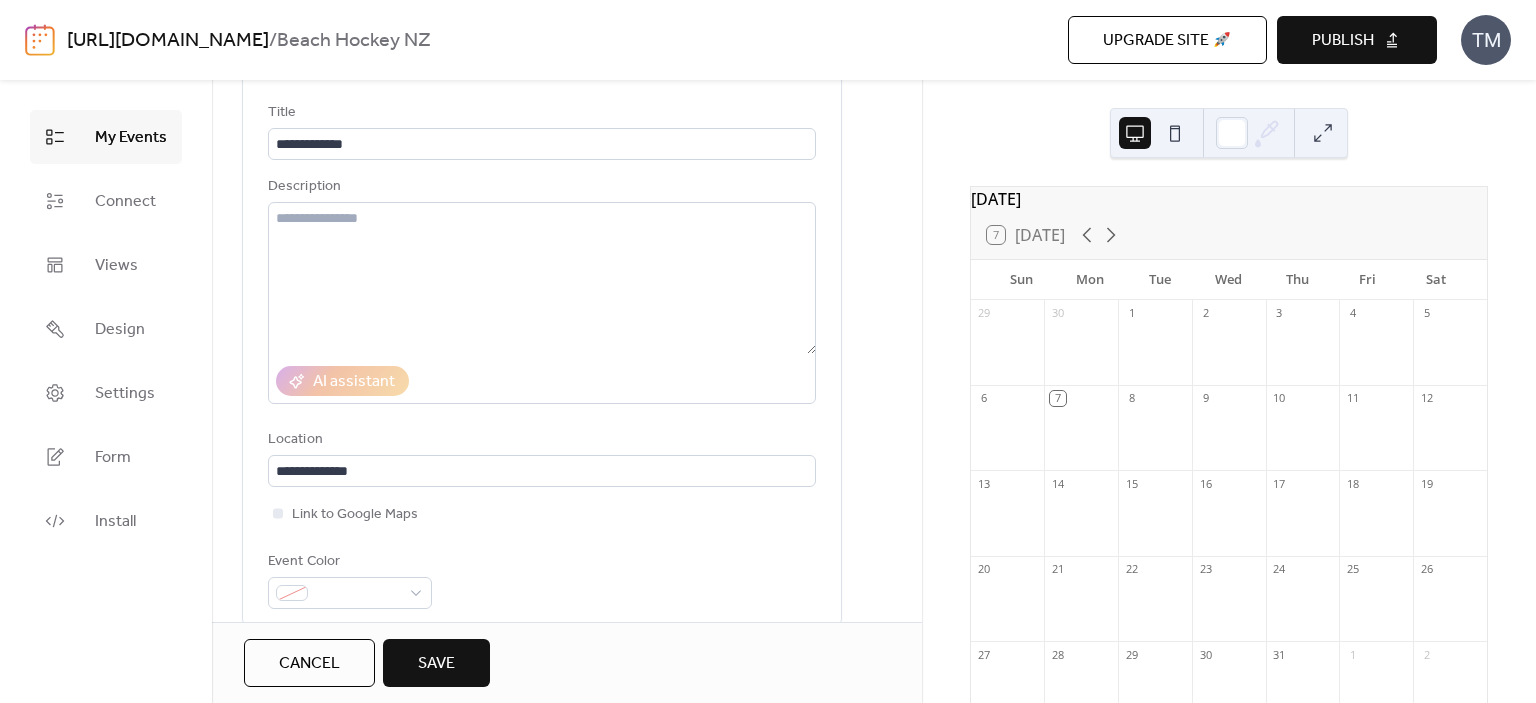 scroll, scrollTop: 0, scrollLeft: 0, axis: both 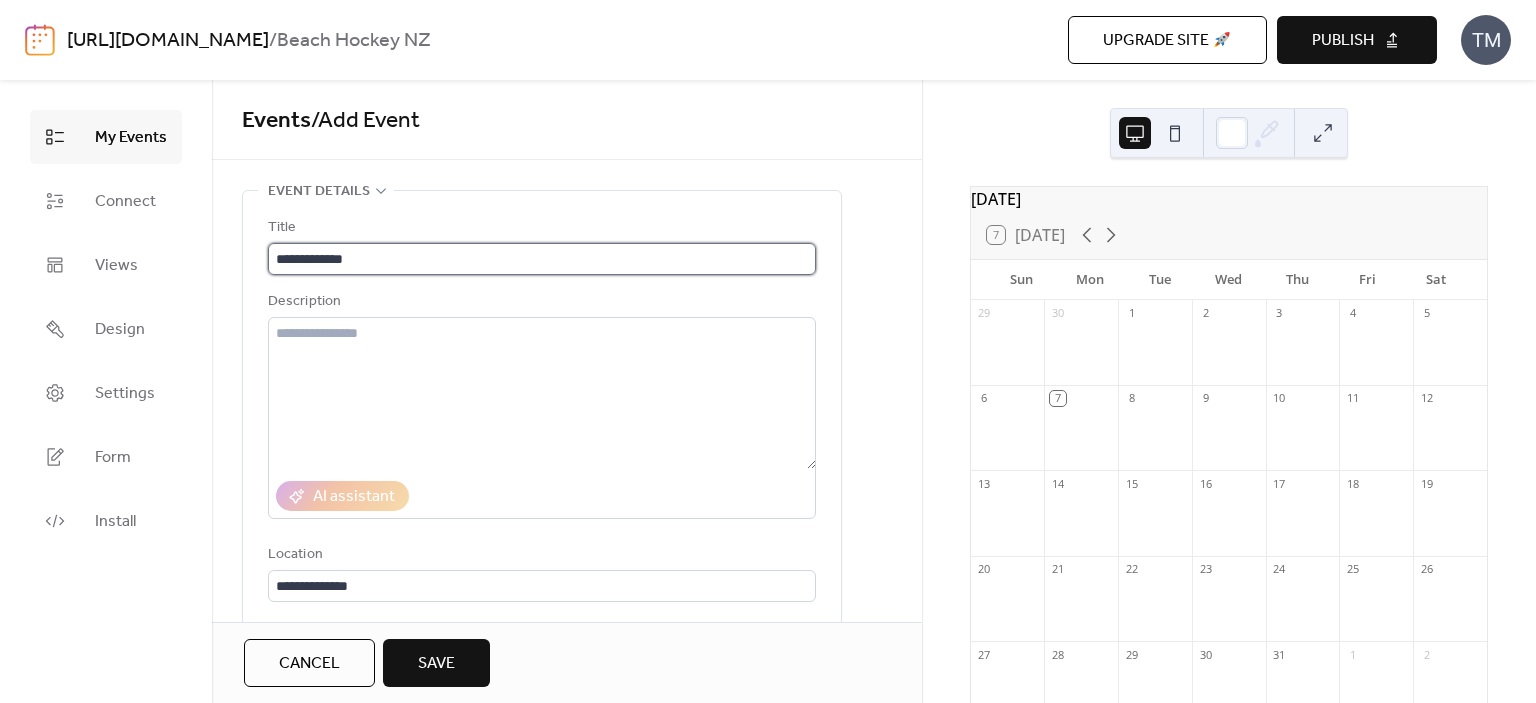 click on "**********" at bounding box center [542, 259] 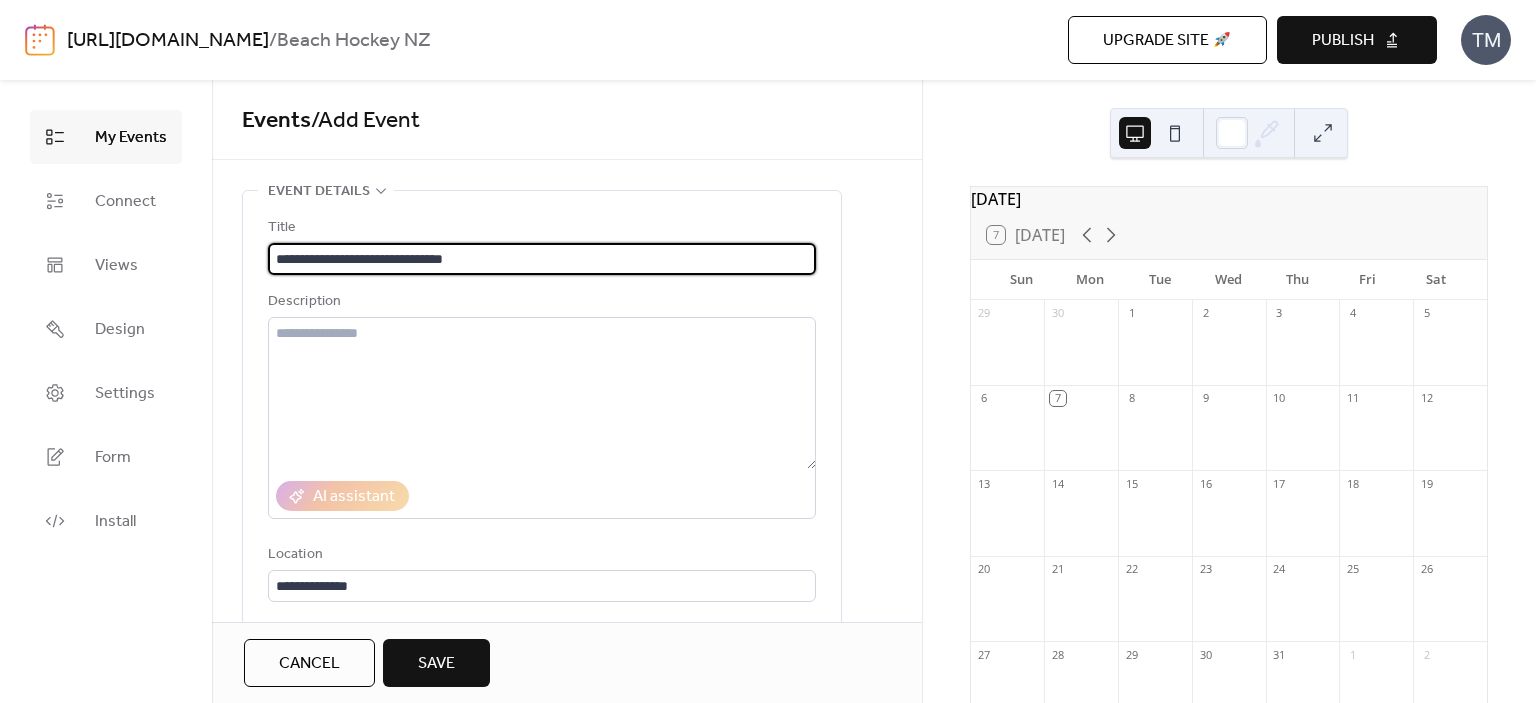 type on "**********" 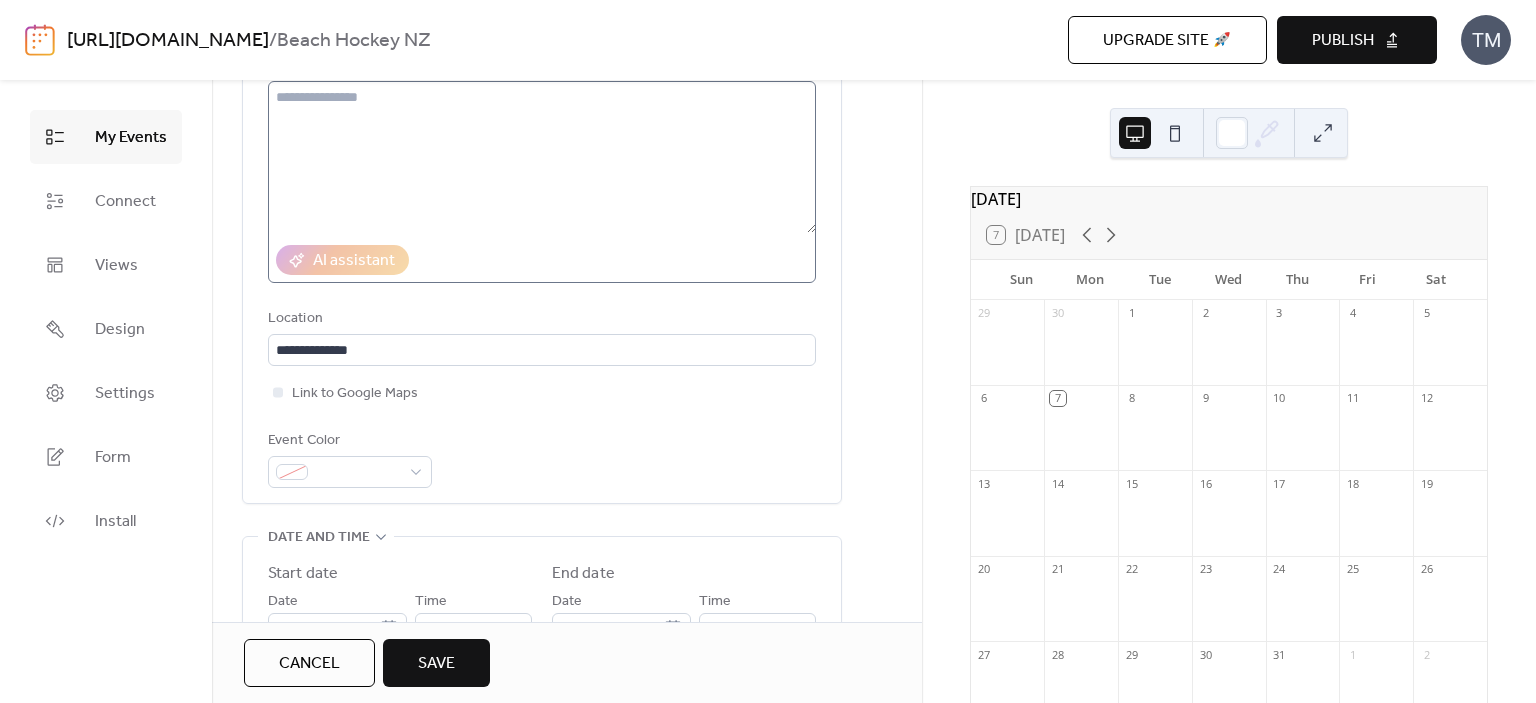 scroll, scrollTop: 400, scrollLeft: 0, axis: vertical 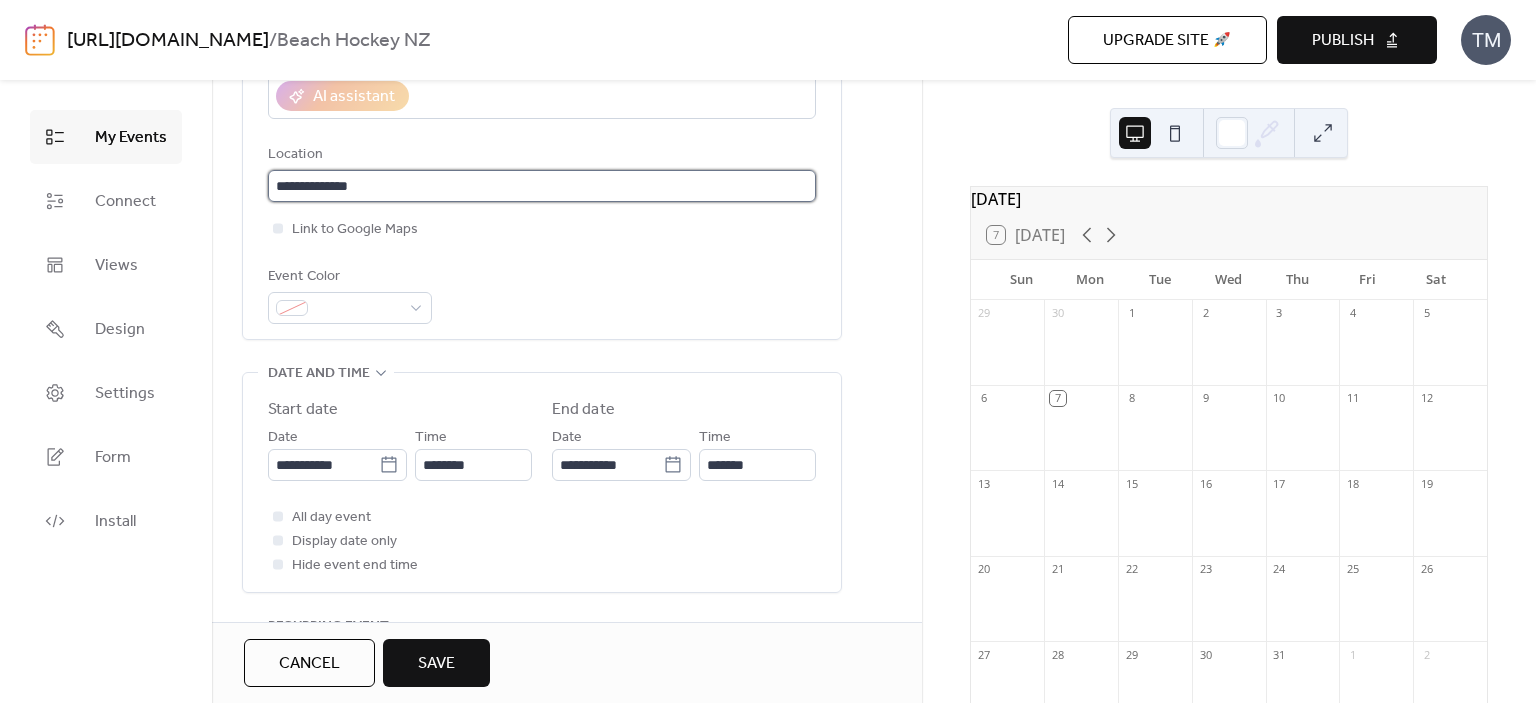 click on "**********" at bounding box center [542, 186] 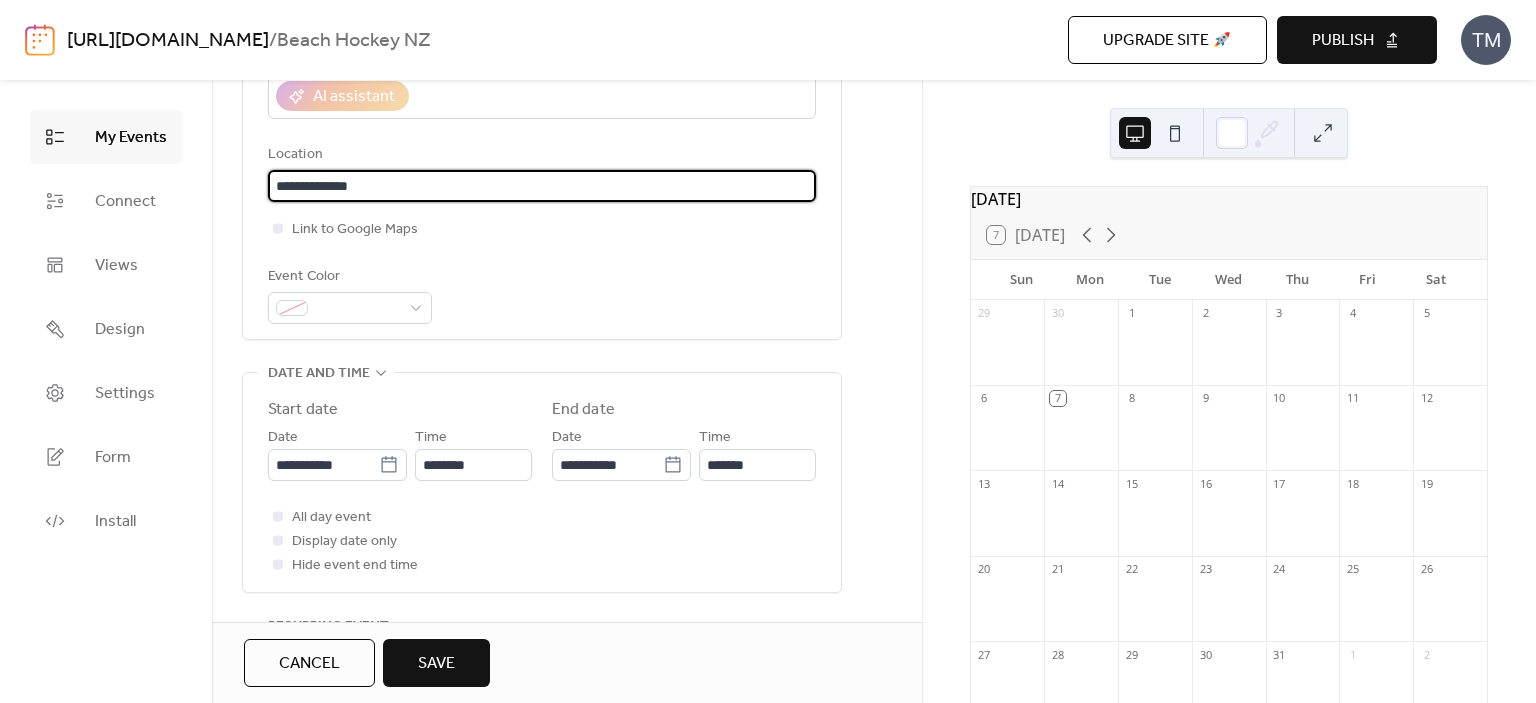 type on "**********" 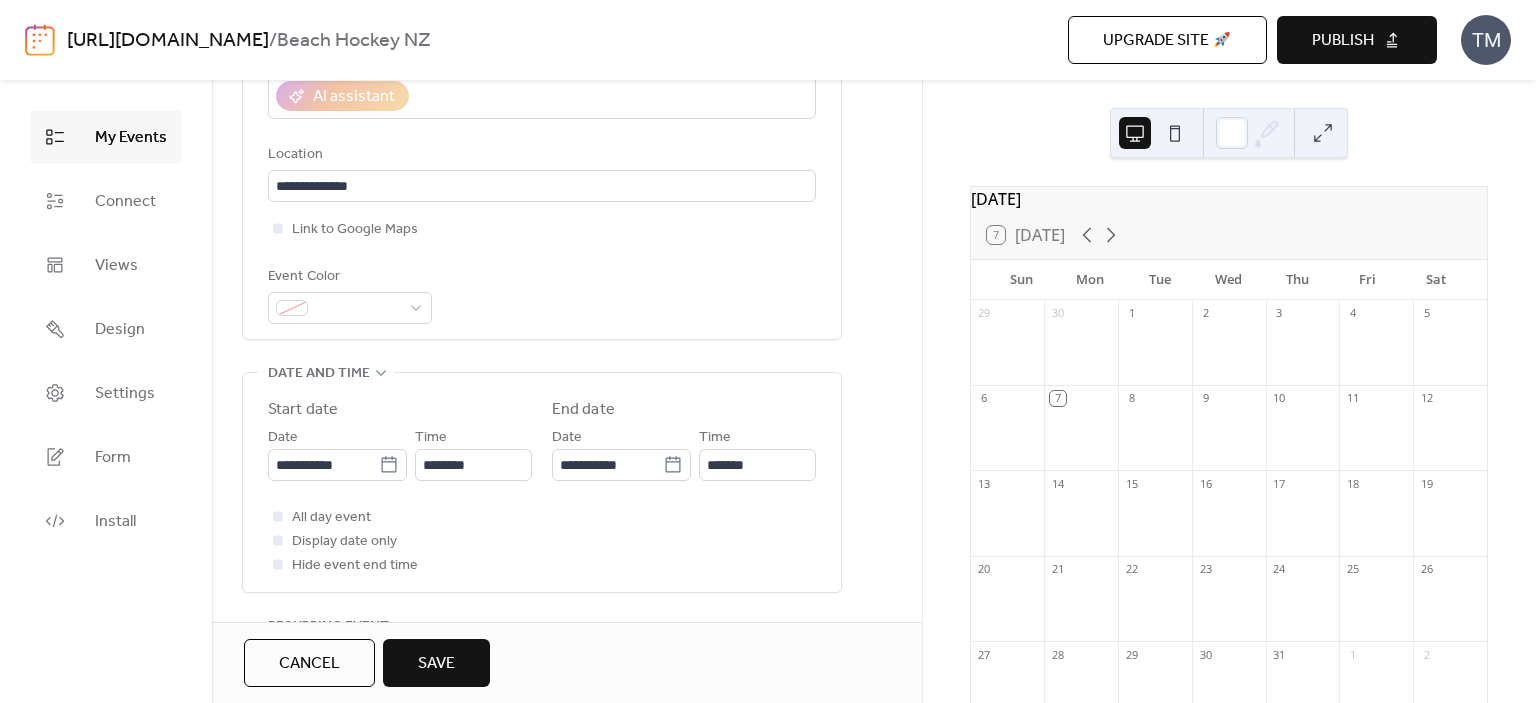 click on "**********" at bounding box center [542, 70] 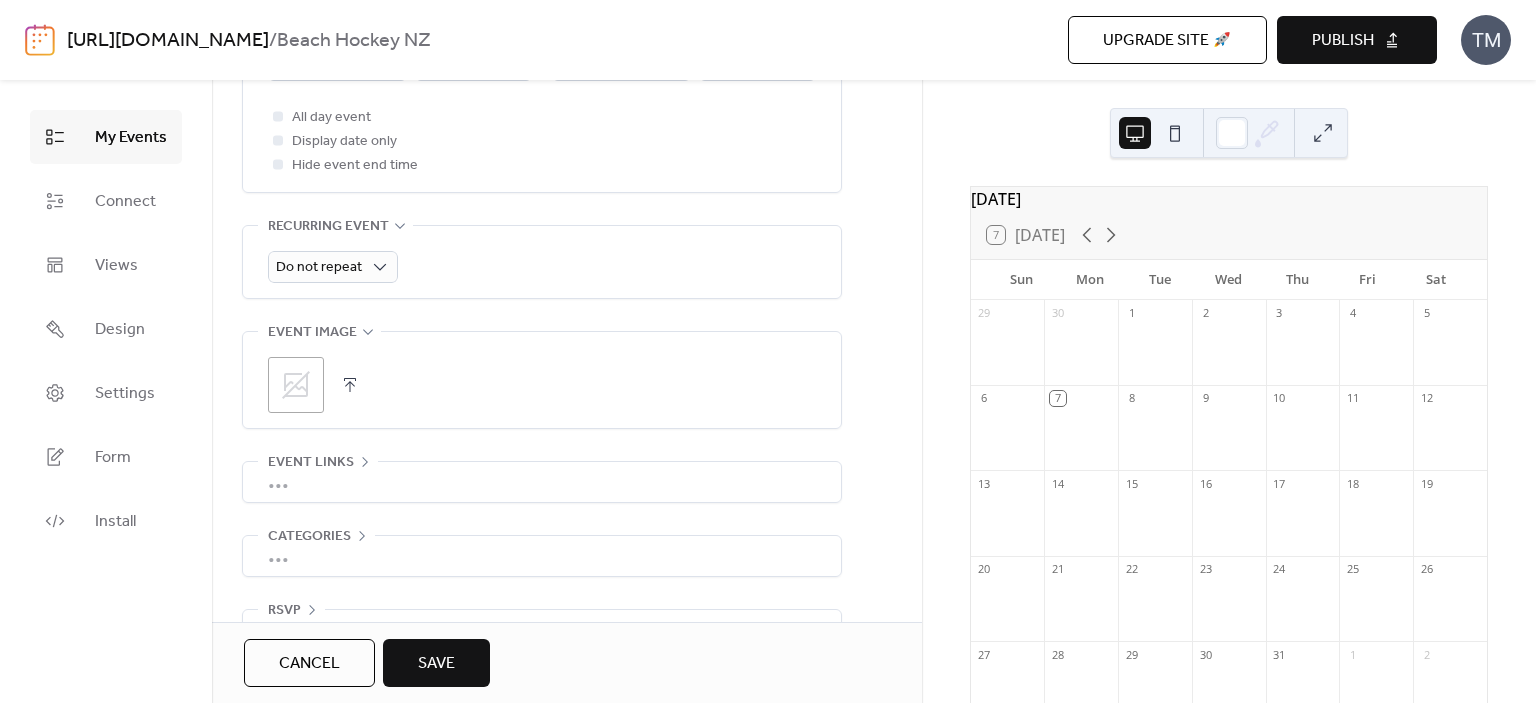 scroll, scrollTop: 849, scrollLeft: 0, axis: vertical 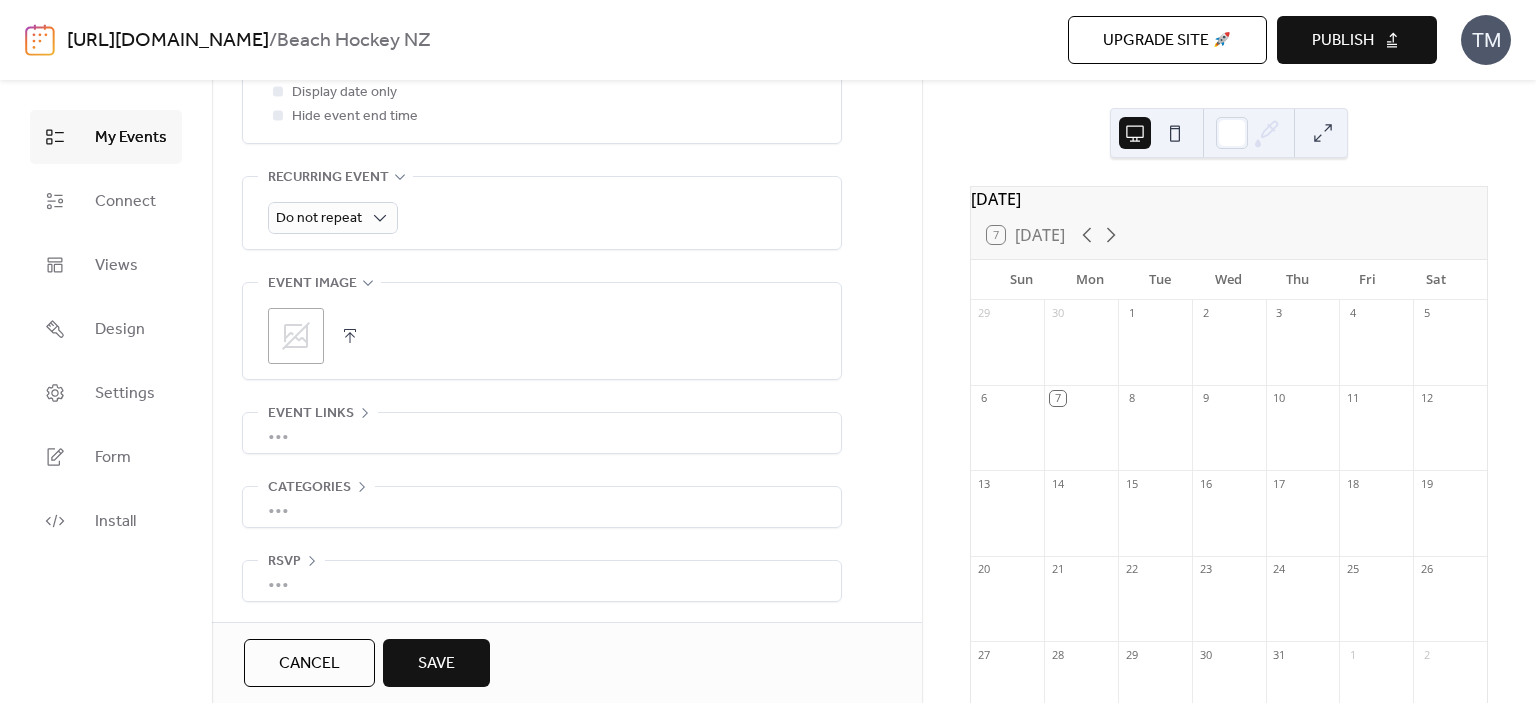 click on "•••" at bounding box center (542, 433) 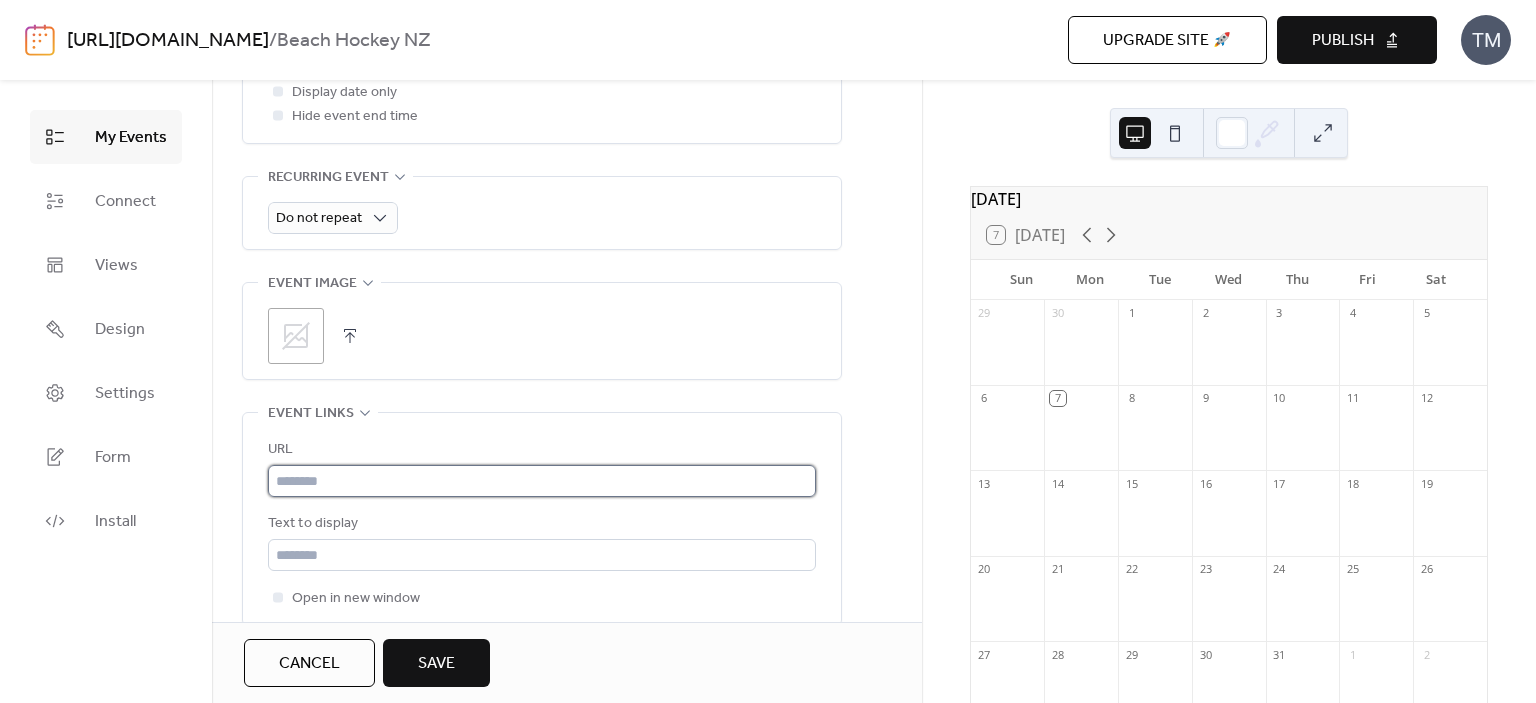 click at bounding box center (542, 481) 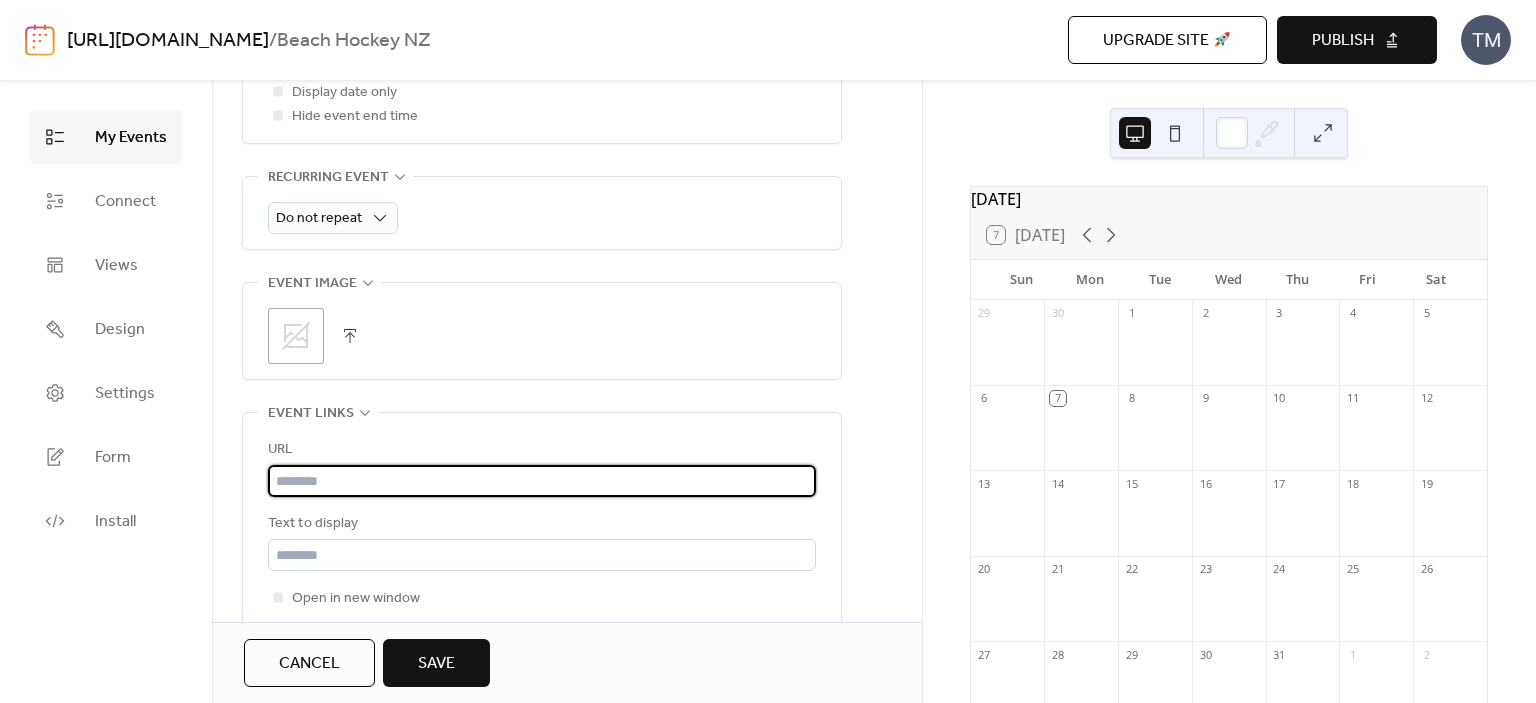 paste on "**********" 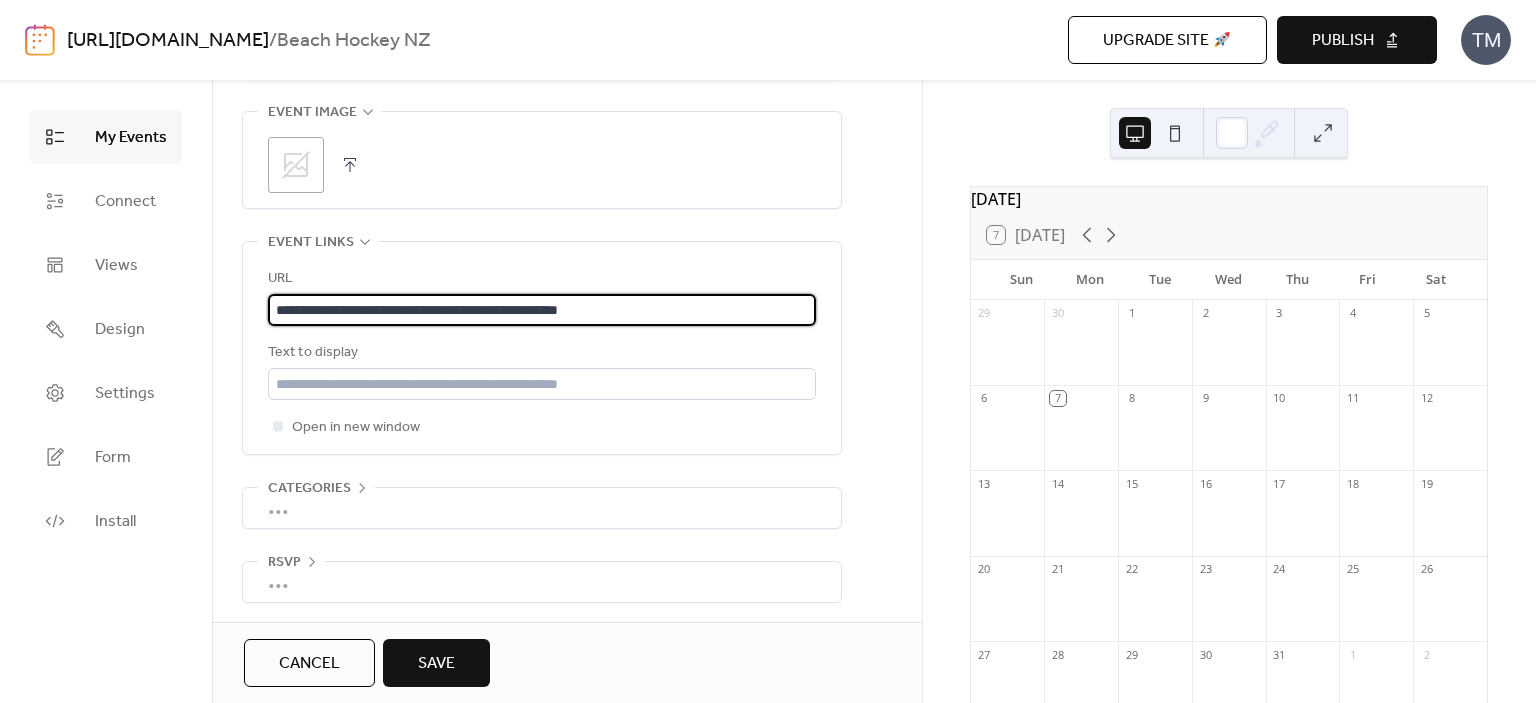scroll, scrollTop: 1021, scrollLeft: 0, axis: vertical 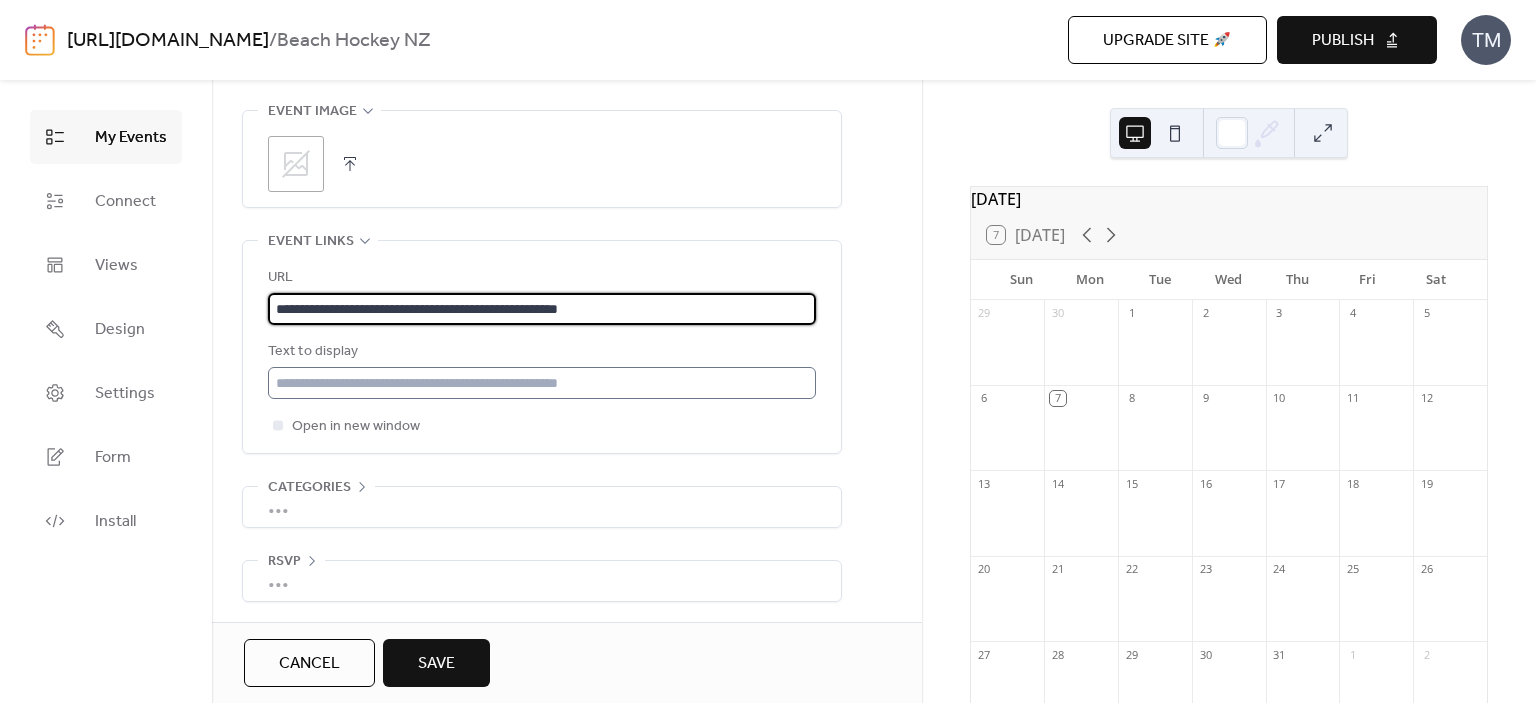 type on "**********" 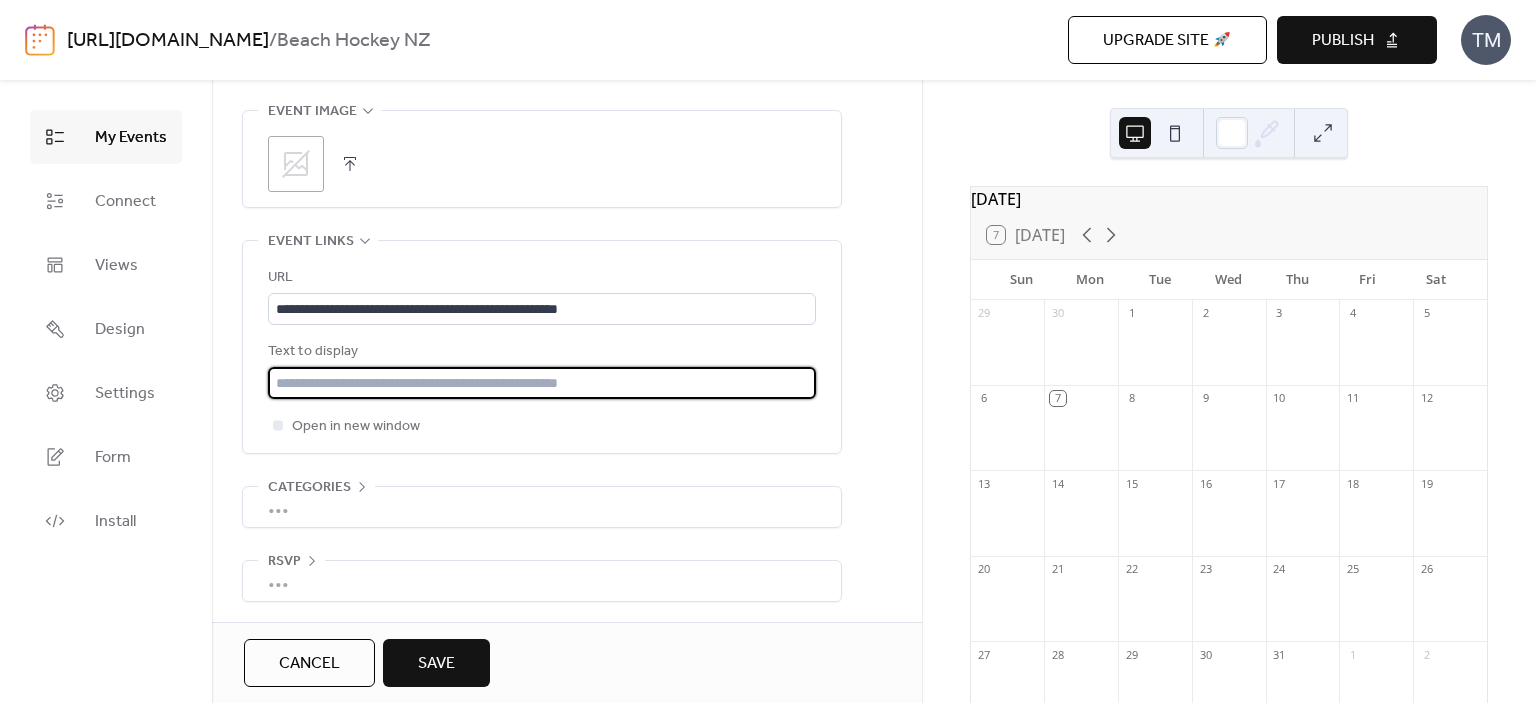 click at bounding box center (542, 383) 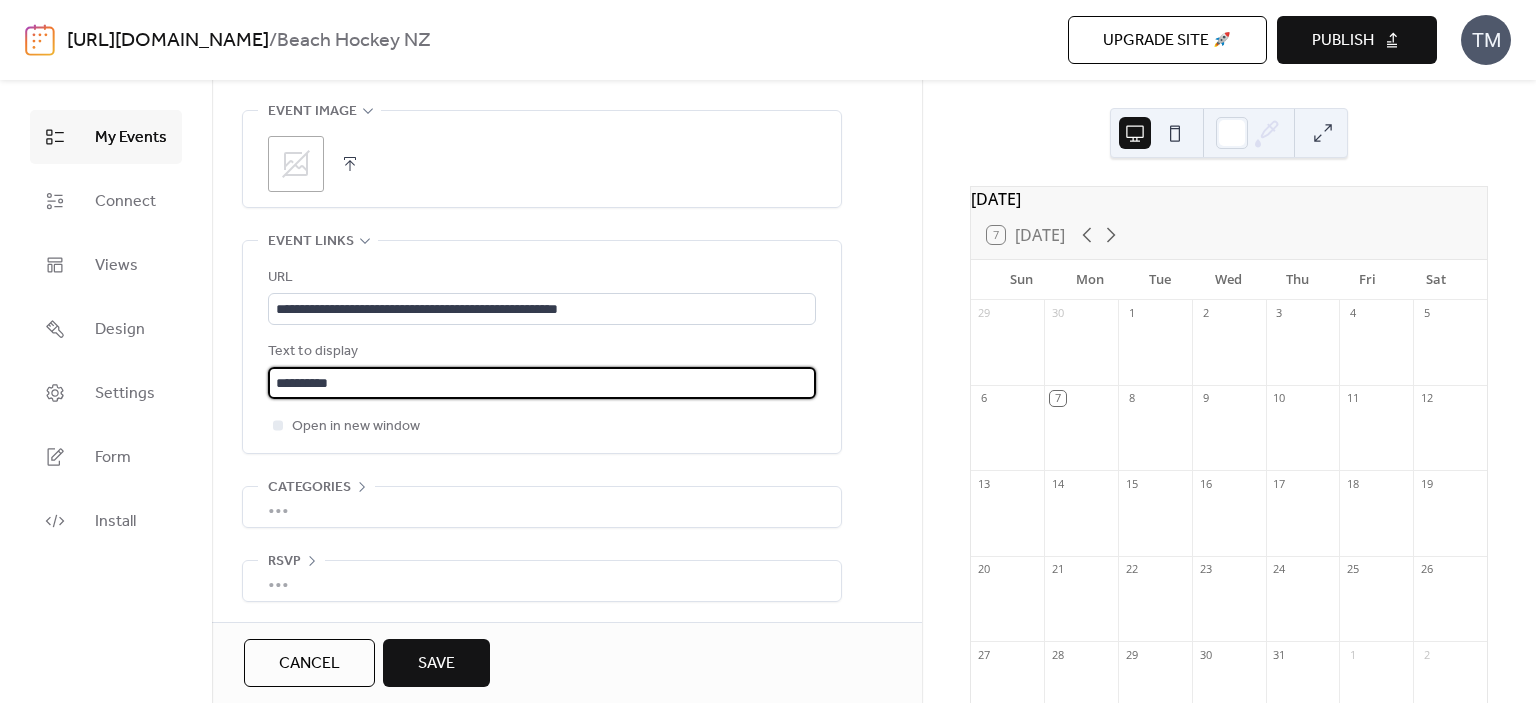 type on "**********" 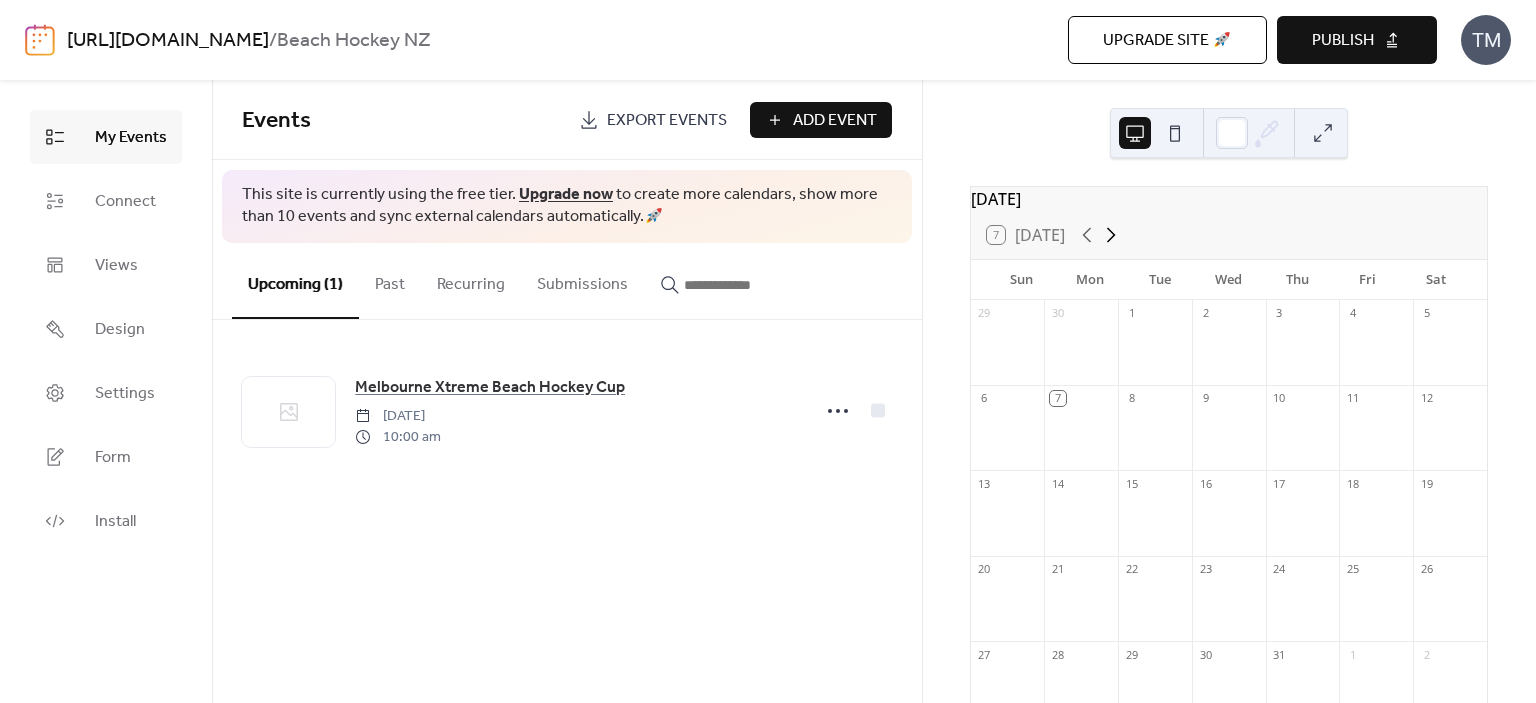 click 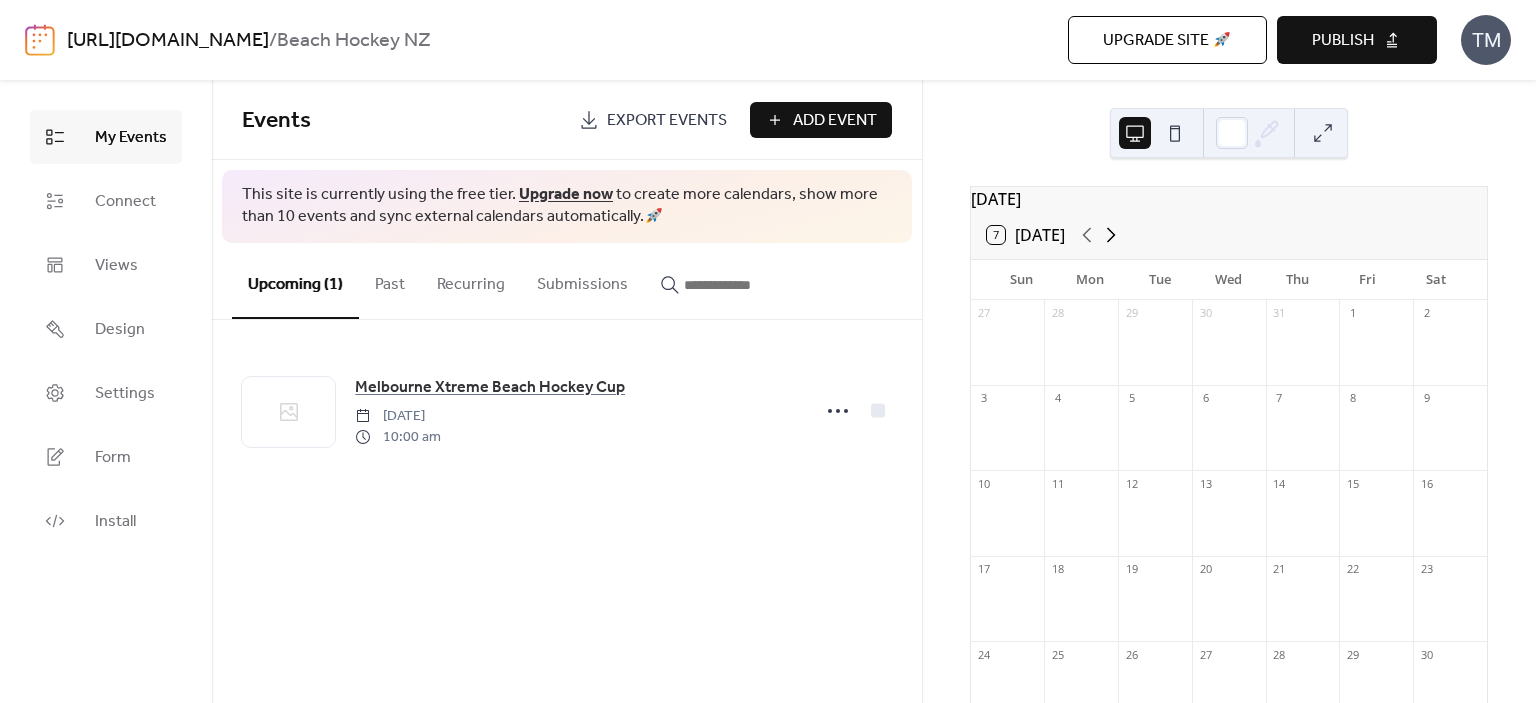 click 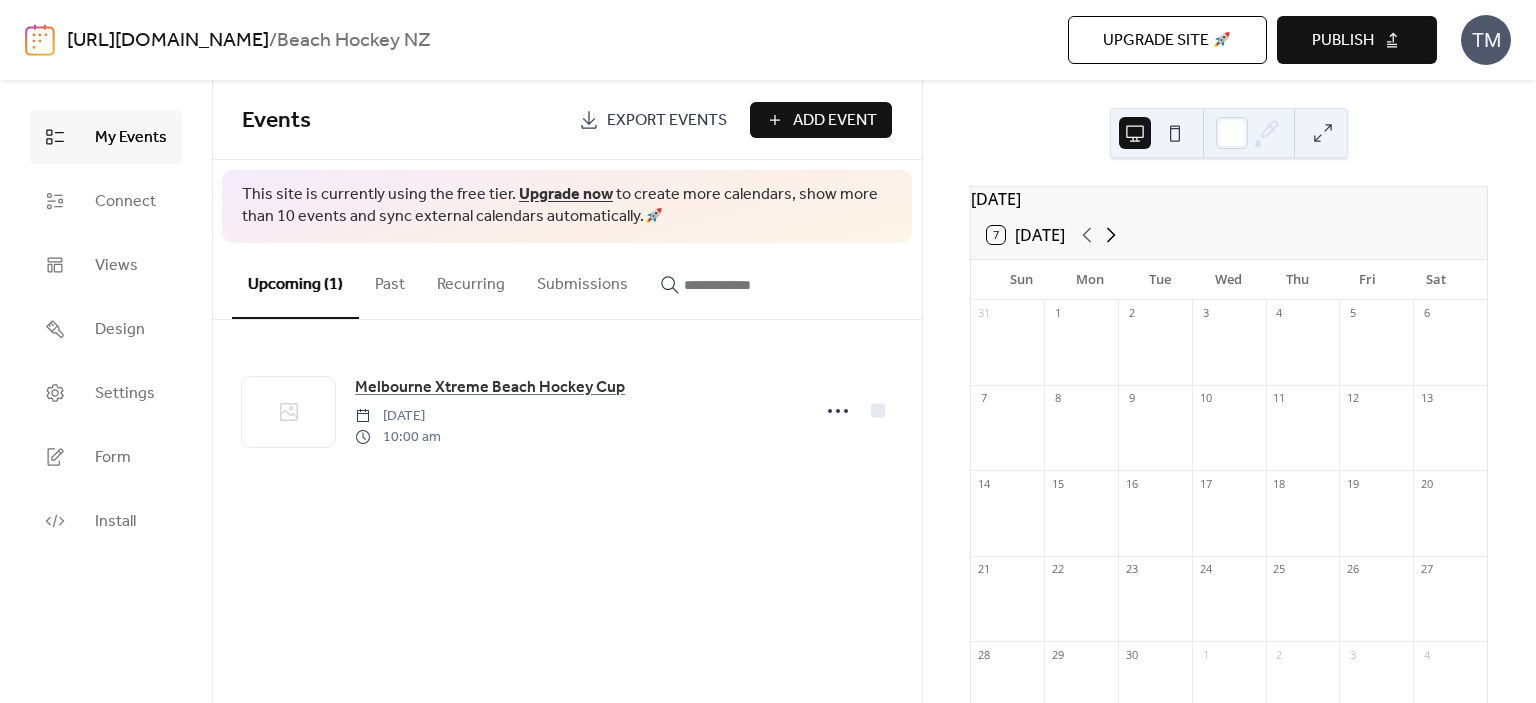 click 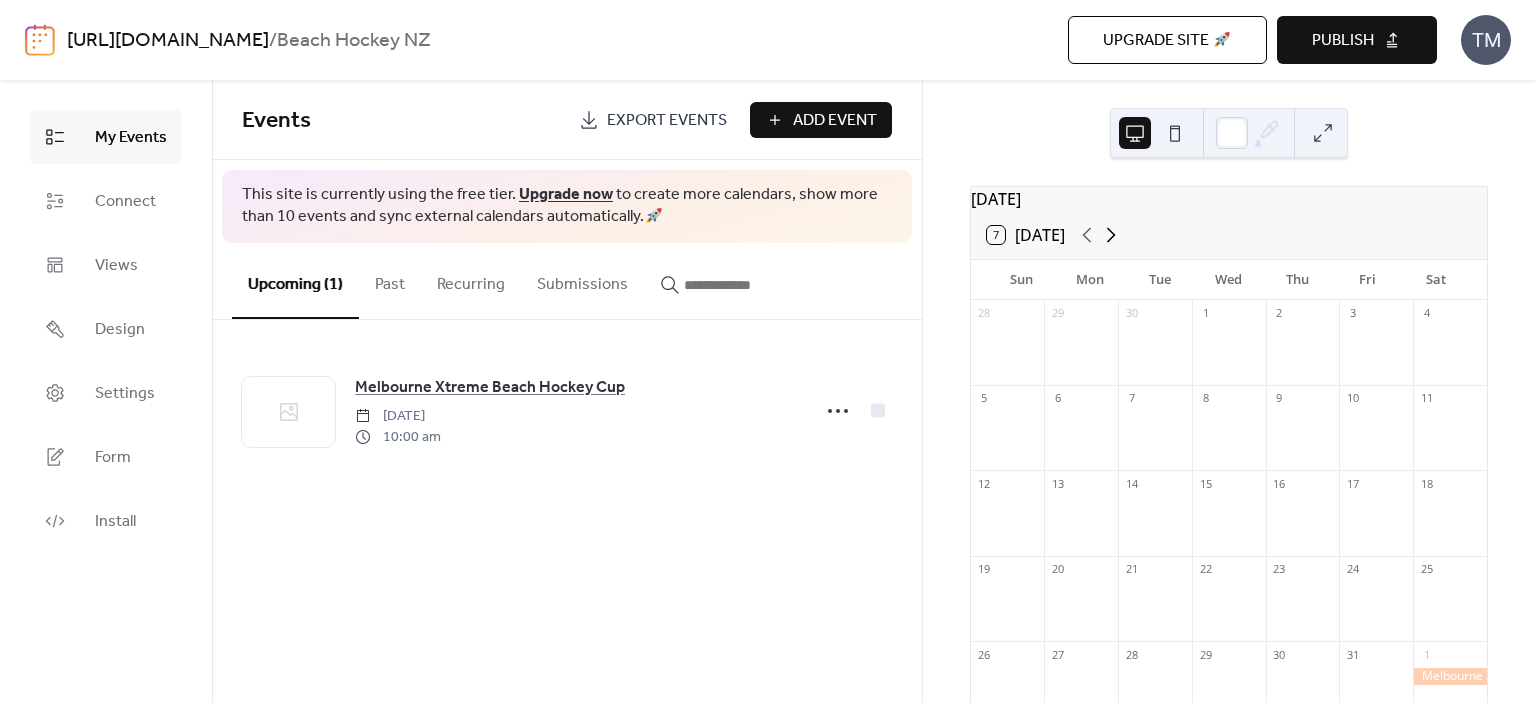 click 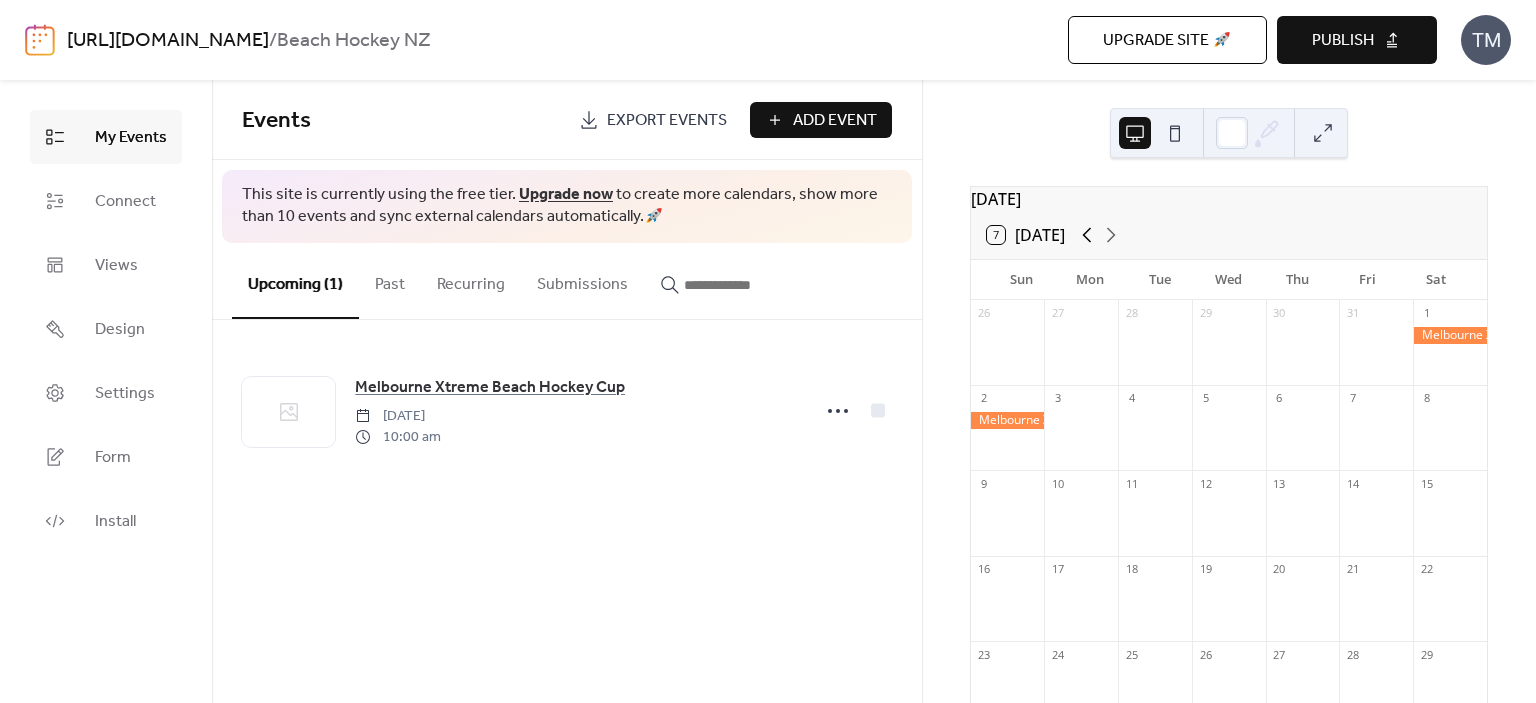 click 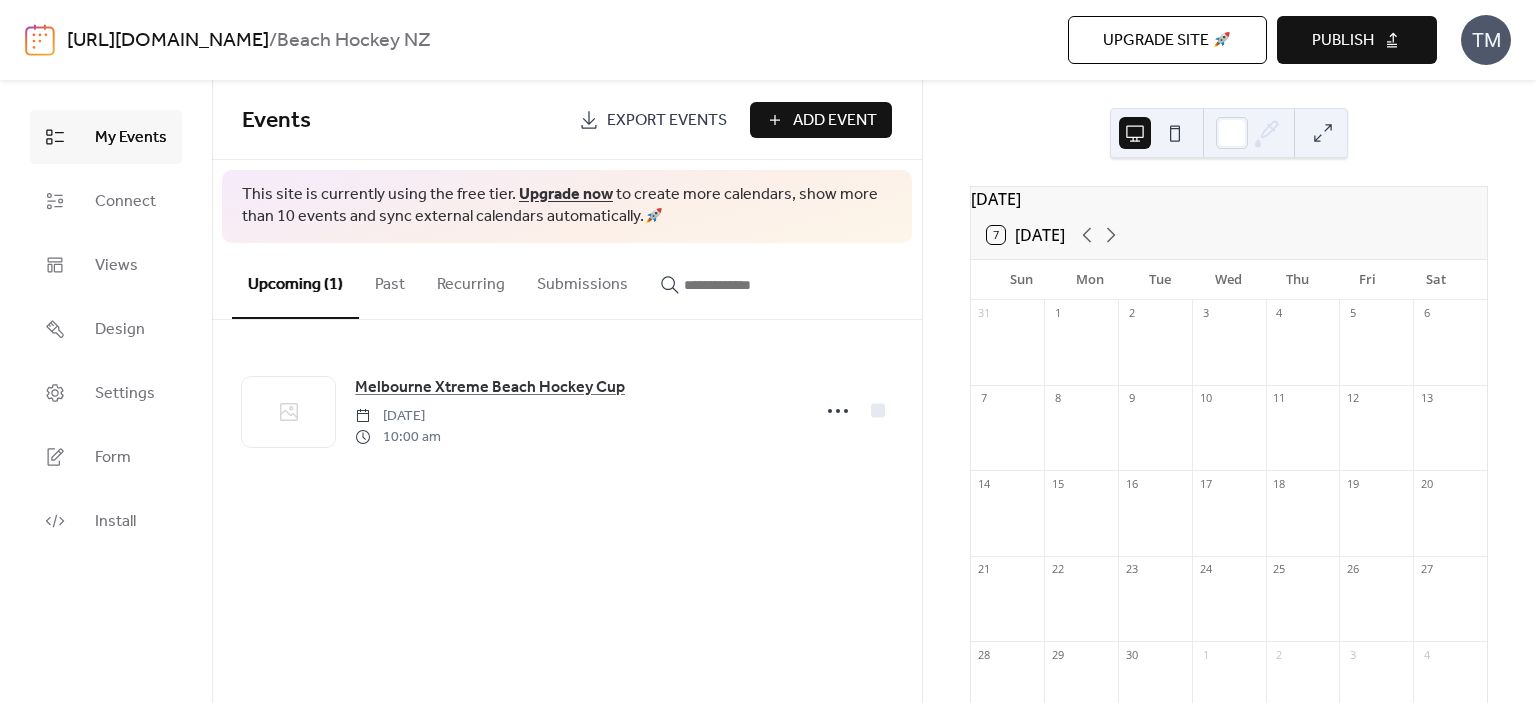 click on "7 Today" at bounding box center [1026, 235] 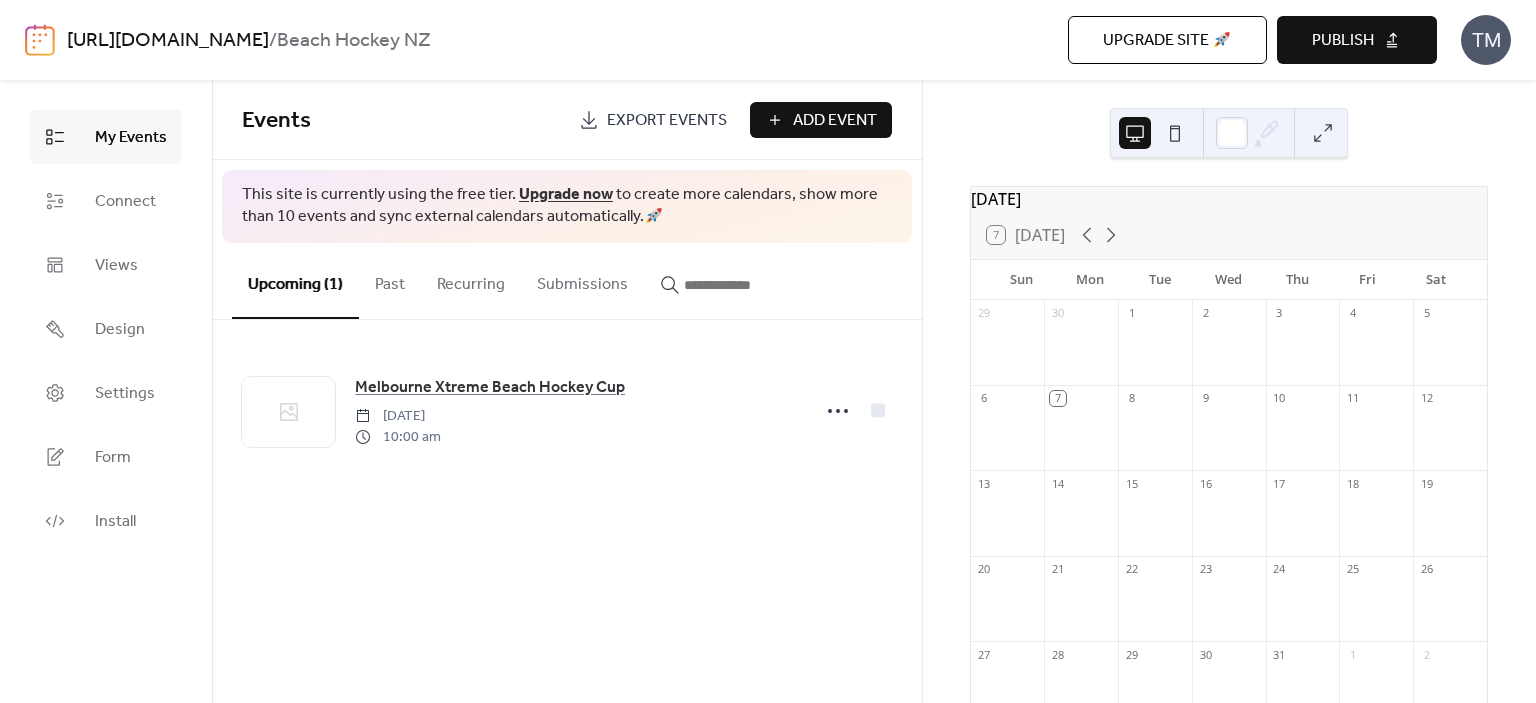 click on "Publish" at bounding box center [1343, 41] 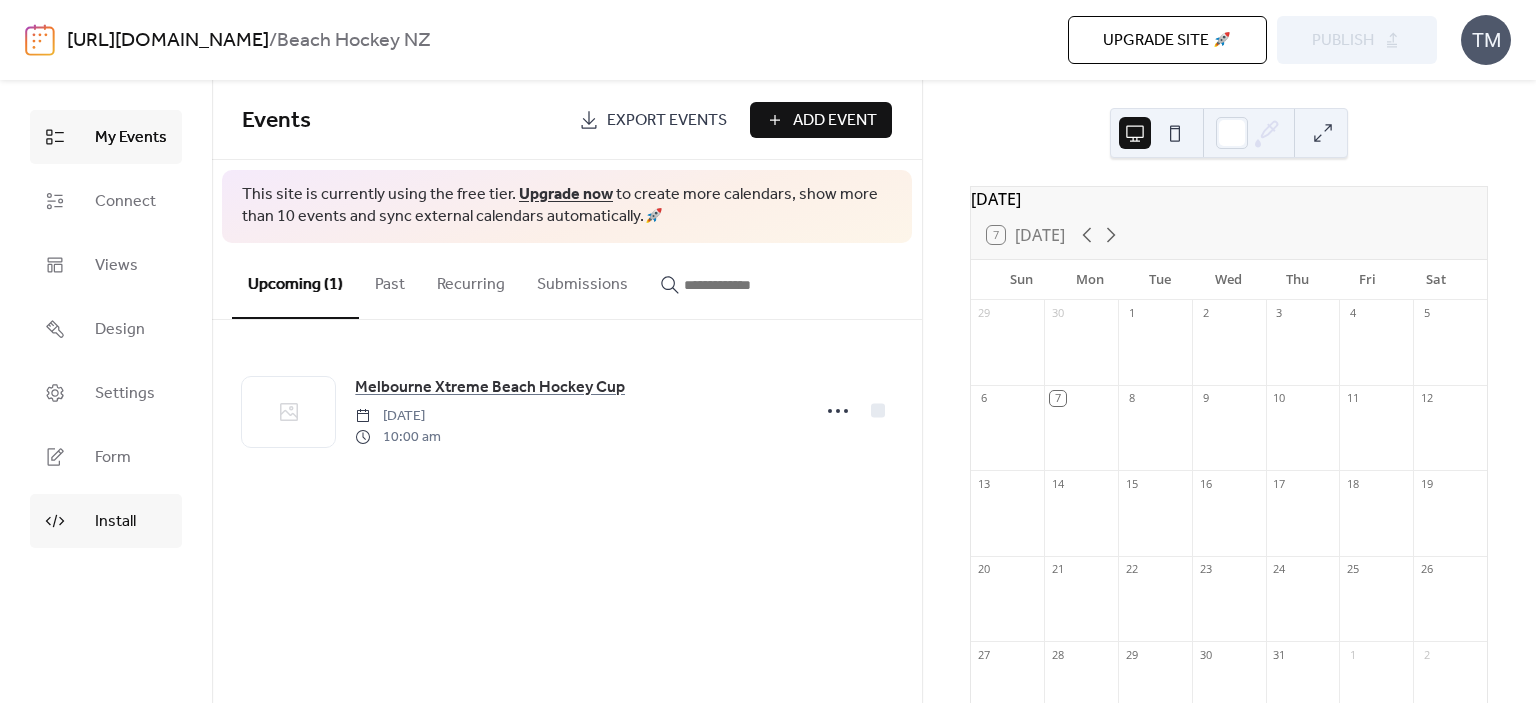 click on "Install" at bounding box center (115, 522) 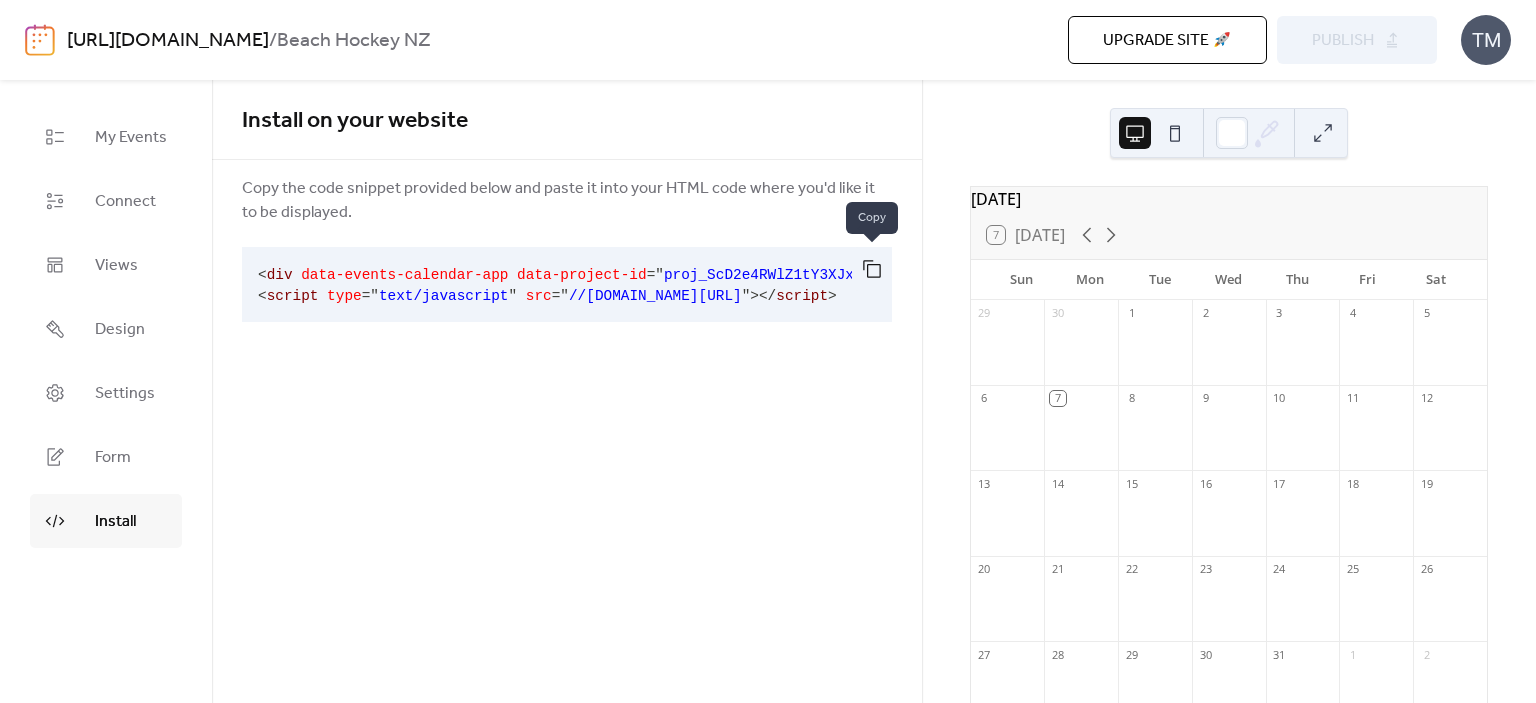 click at bounding box center [872, 269] 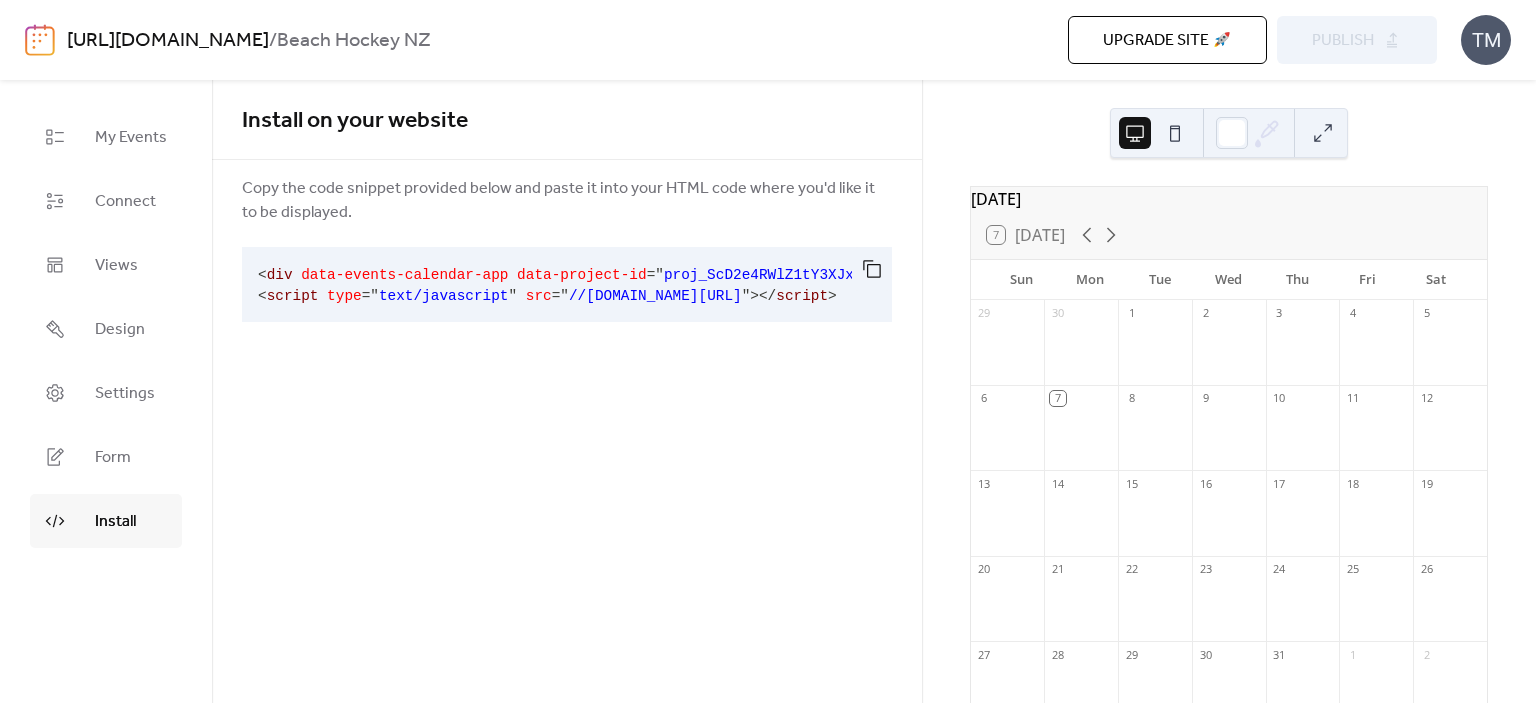 click on "Install on your website Copy the code snippet provided below and paste it into your HTML code where you'd like it to be displayed. < div   data-events-calendar-app   data-project-id = " proj_ScD2e4RWlZ1tY3XJxAgCy "   > </ div >
< script   type = " text/javascript "   src = " //dist.eventscalendar.co/embed.js " > </ script >" at bounding box center [567, 391] 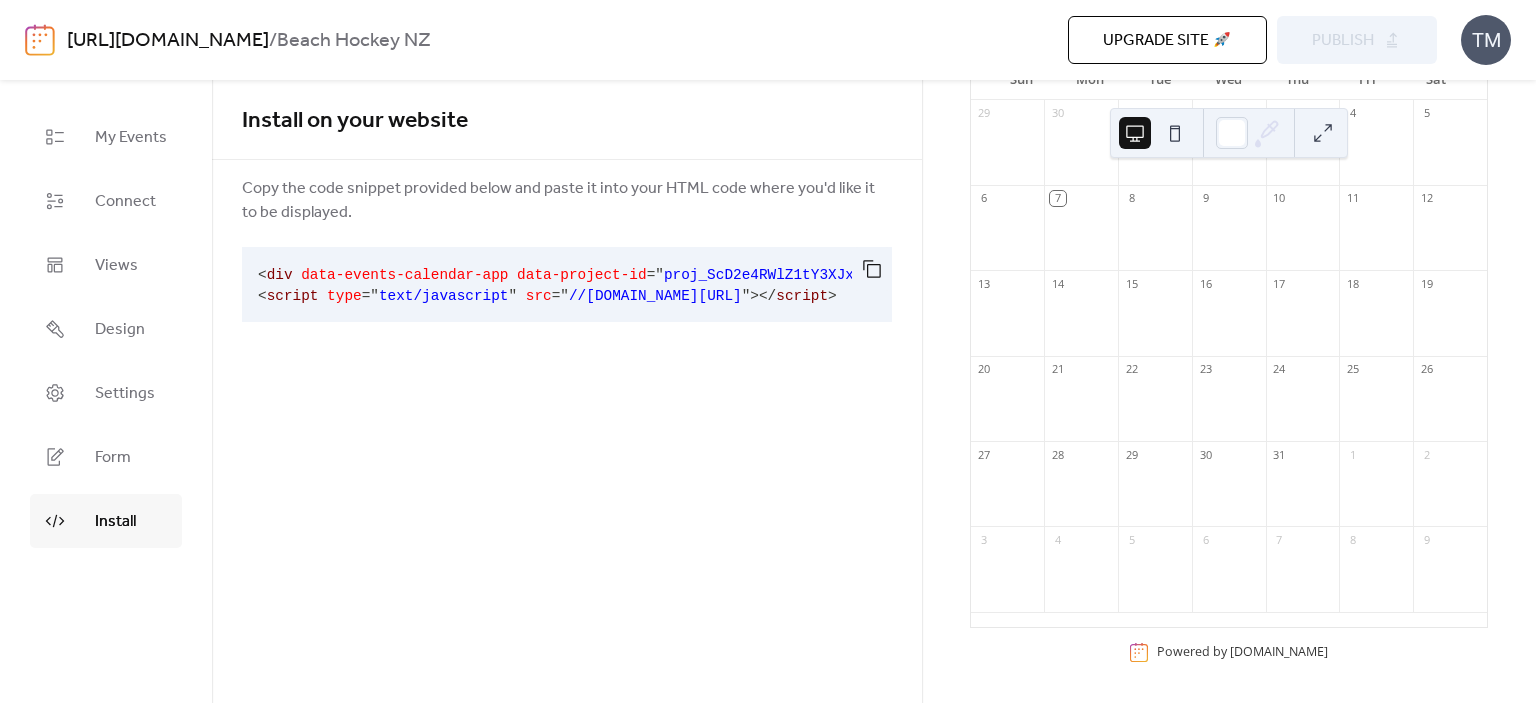 scroll, scrollTop: 0, scrollLeft: 0, axis: both 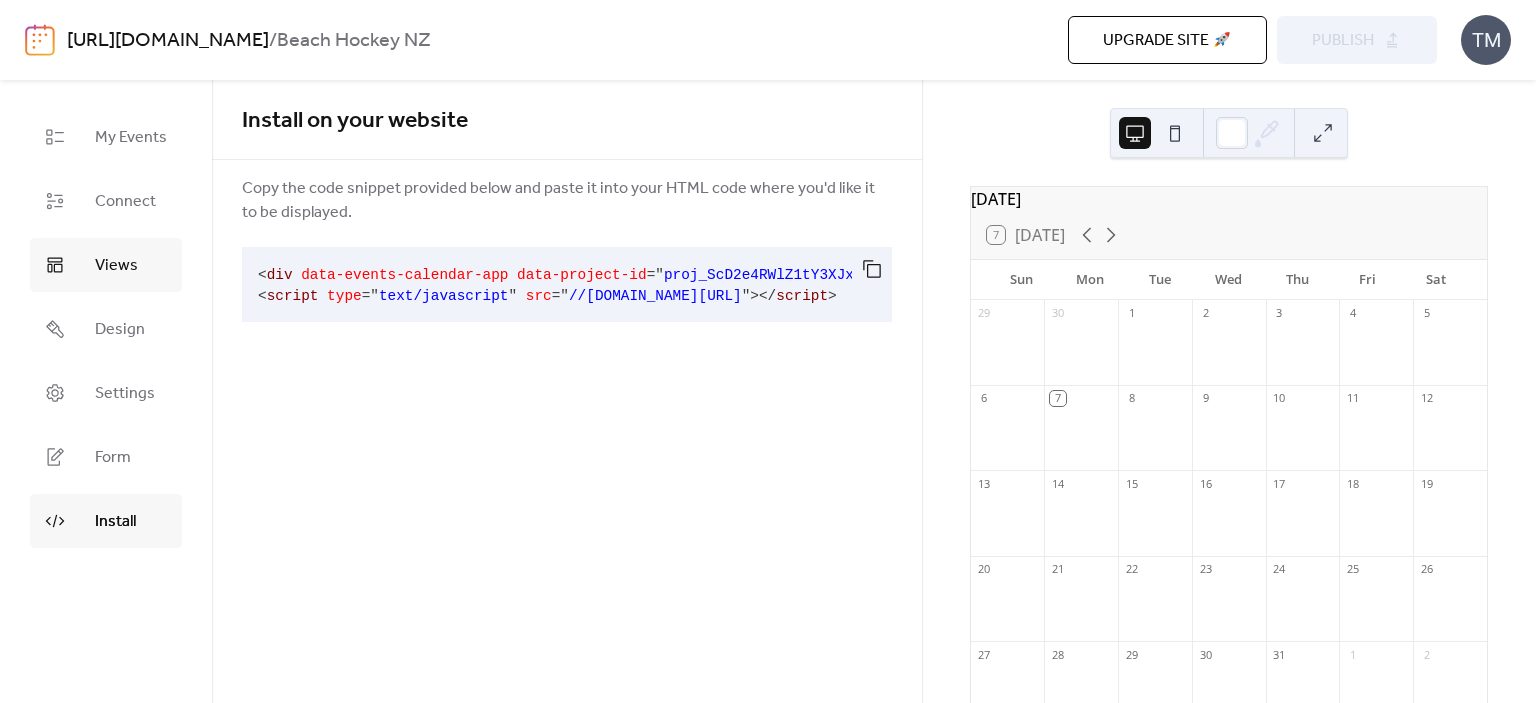 click on "Views" at bounding box center [116, 266] 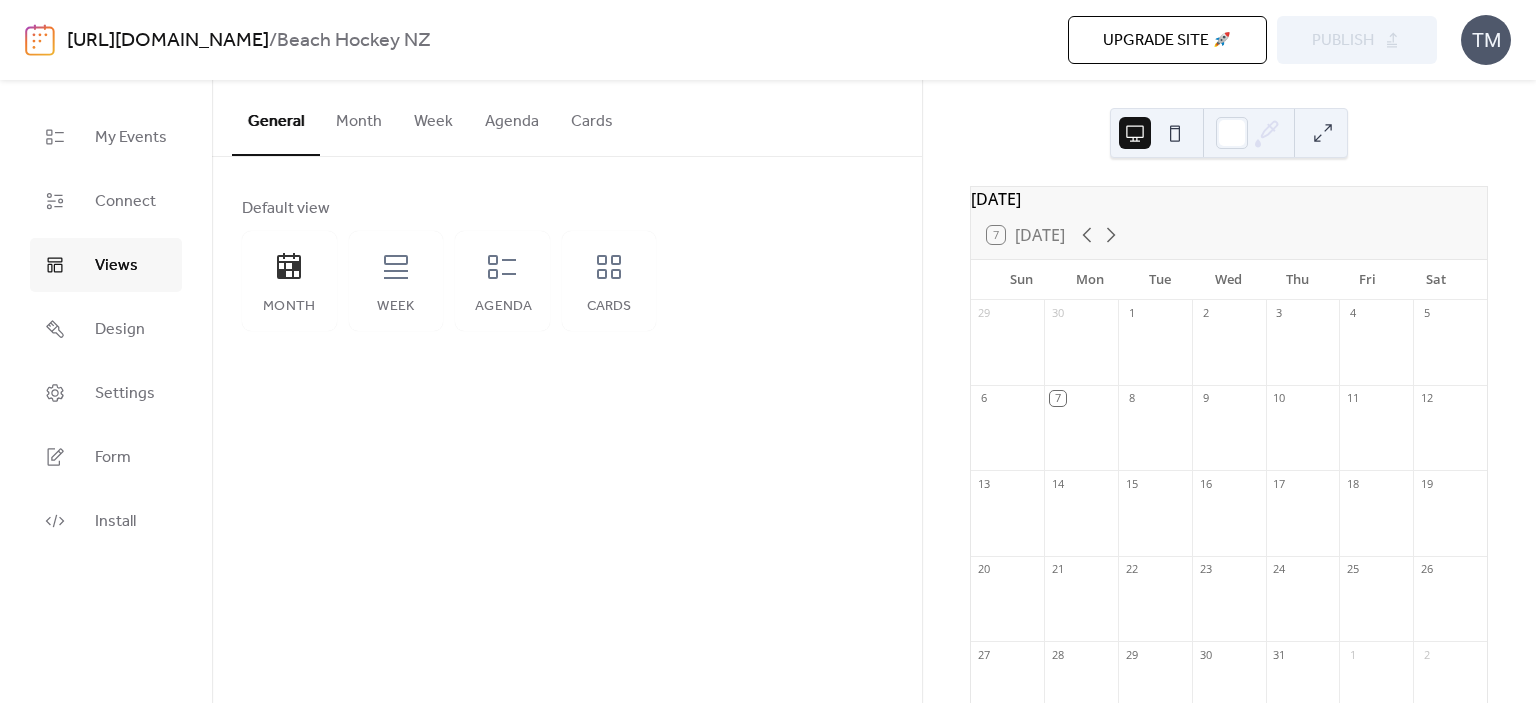 click on "General Month Week Agenda Cards Default view Month Week Agenda Cards Disabled  🔒 Enabled  🔒 Show weekends Show events time Round event bars Keep event popup inside Events display per day * Month Layout ​ Compact More events at a glance. Single-line events, fixed height. 🔒 ​ Expanded Enhanced readability. Wrapped event titles, flexible height. Disabled  🔒 Enabled  🔒 Use fixed height Calendar height (px) *** Show weekends Disabled  🔒 Enabled  🔒 Use fixed height Calendar height (px) *** Image aspect ratio Original Title Max number of events to display ** Show date icon on mobile Minimize event description Disabled  🔒 Enabled  🔒 Use fixed height Calendar height (px) *** Title Max number of events to display ** Card size Small Default Image ;" at bounding box center (567, 391) 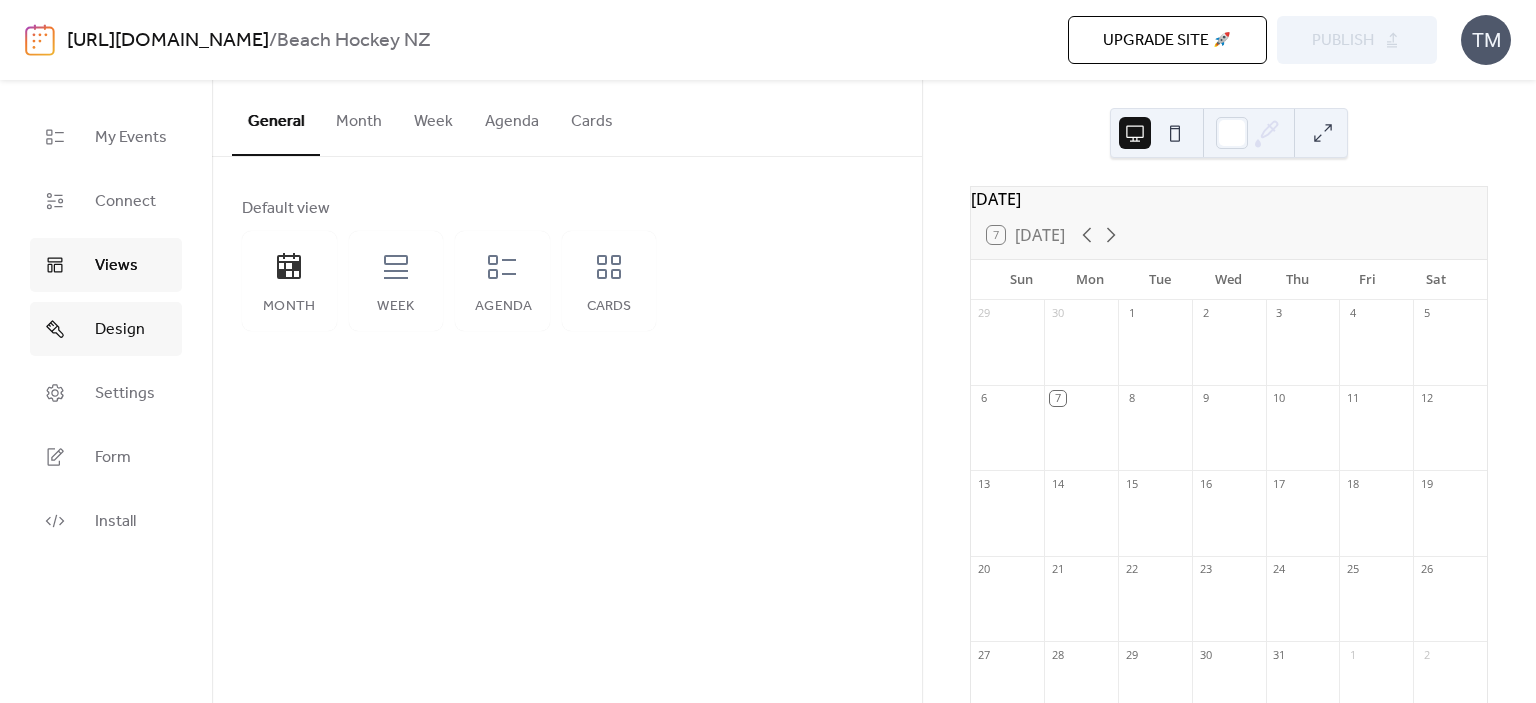 click on "Design" at bounding box center [120, 330] 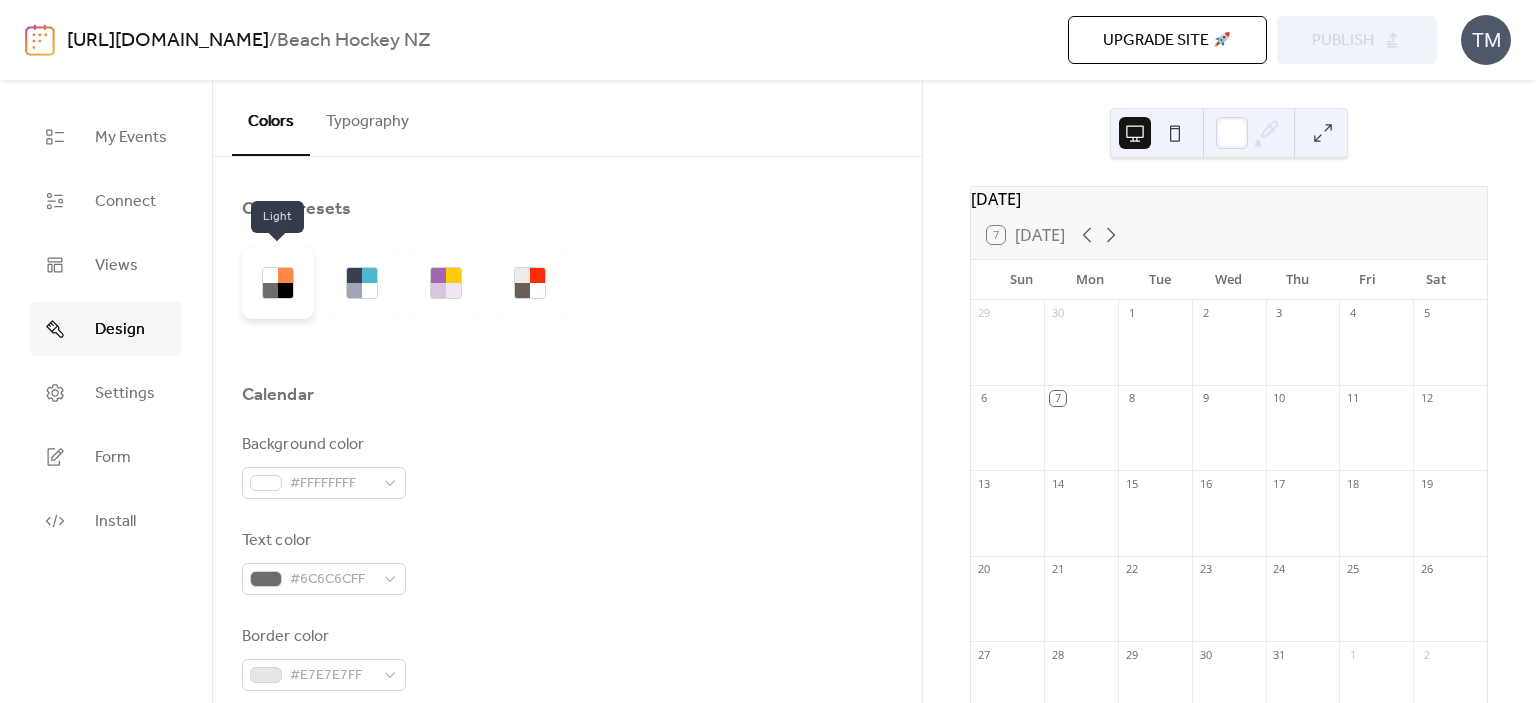 click at bounding box center [285, 290] 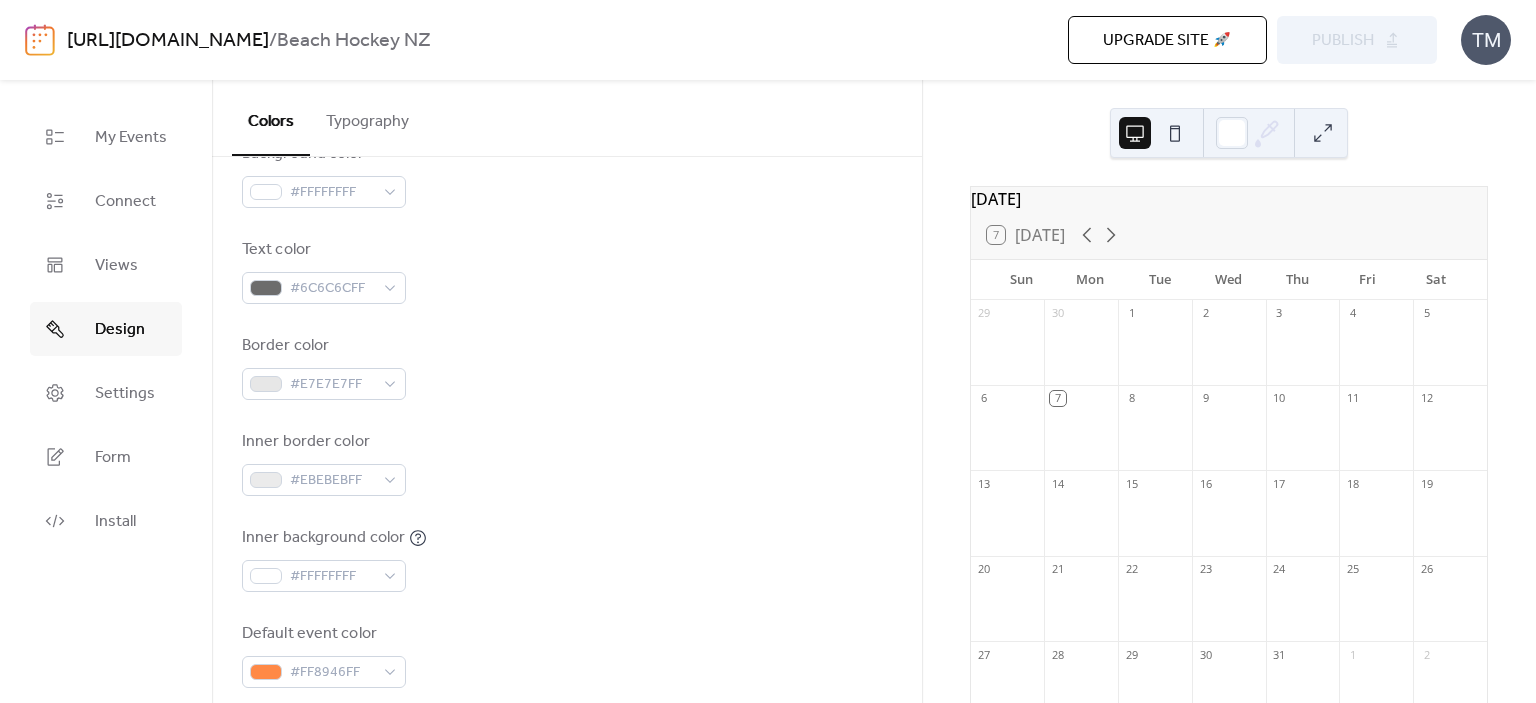 scroll, scrollTop: 0, scrollLeft: 0, axis: both 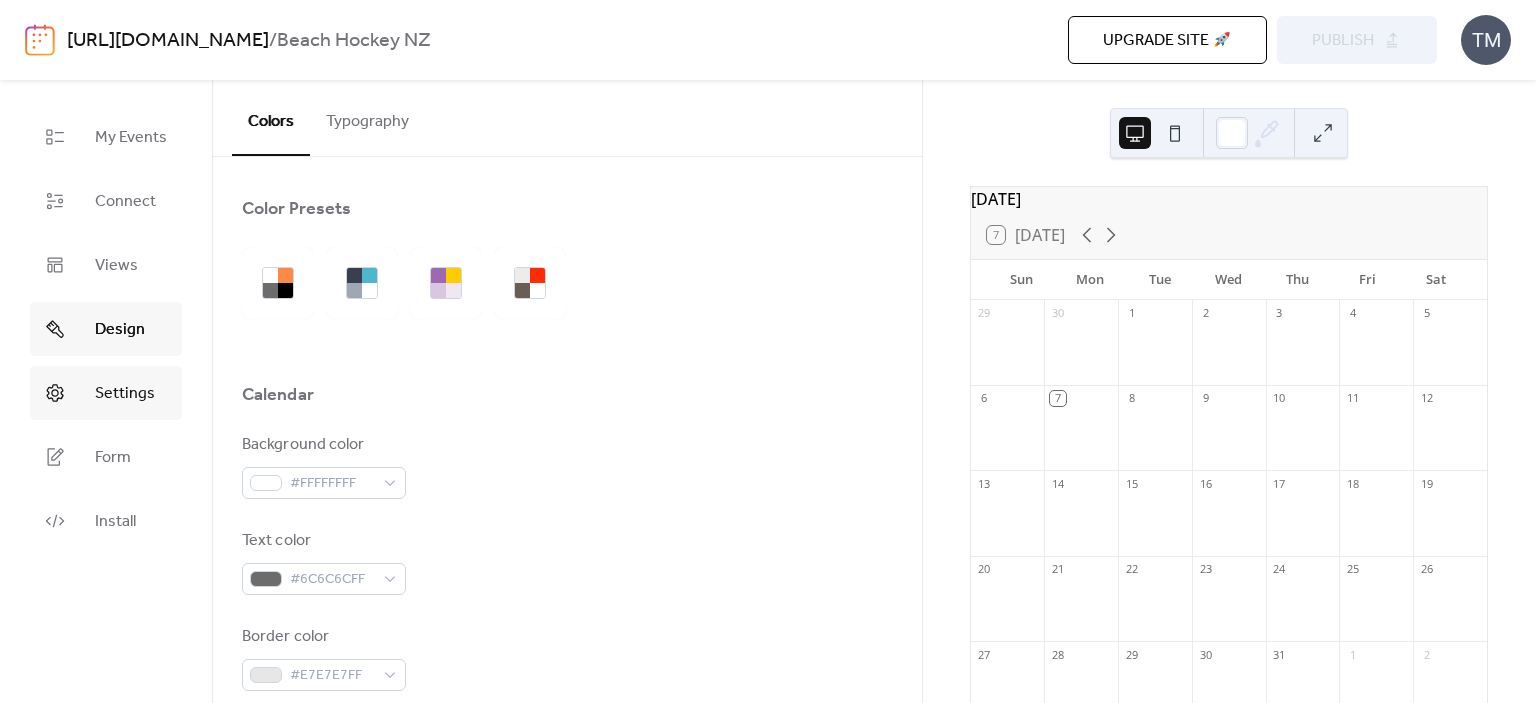 click on "Settings" at bounding box center [125, 394] 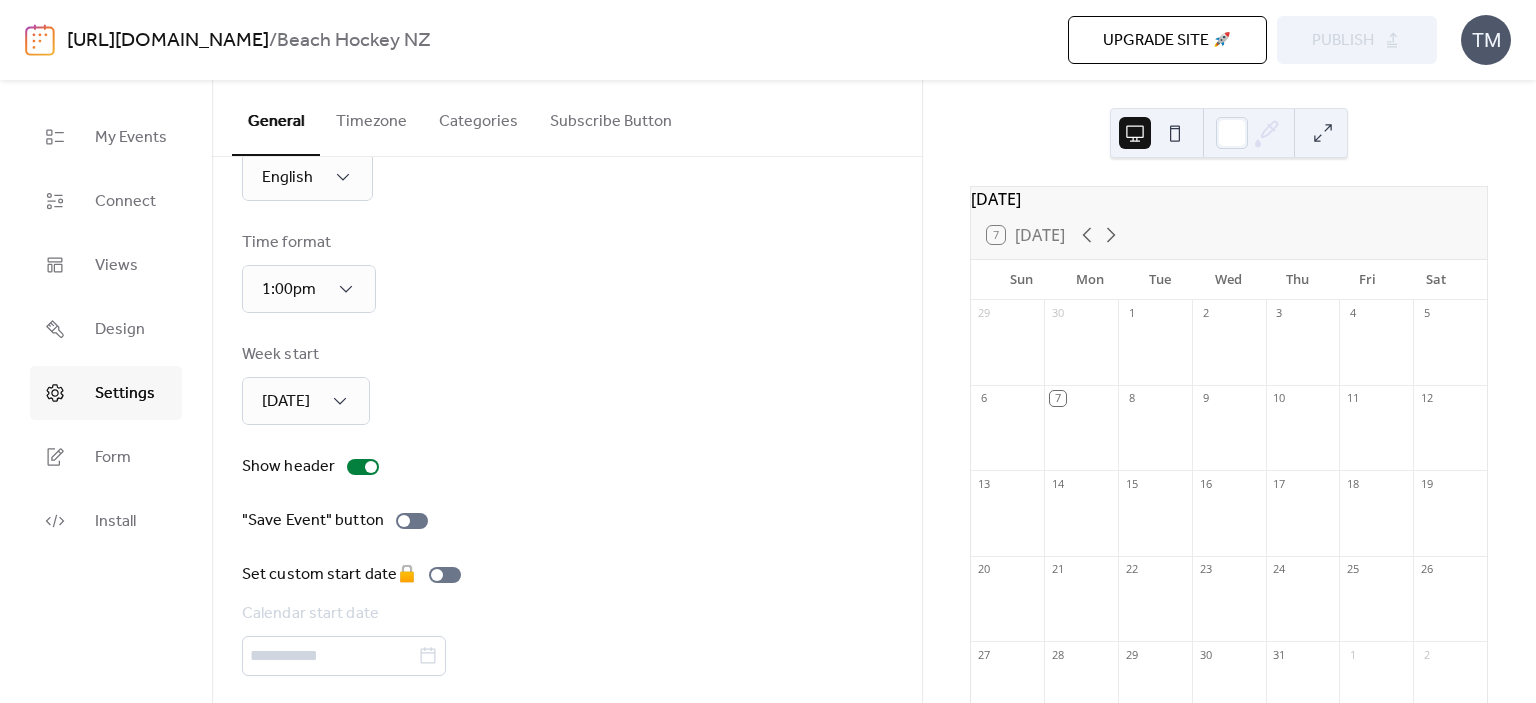 scroll, scrollTop: 44, scrollLeft: 0, axis: vertical 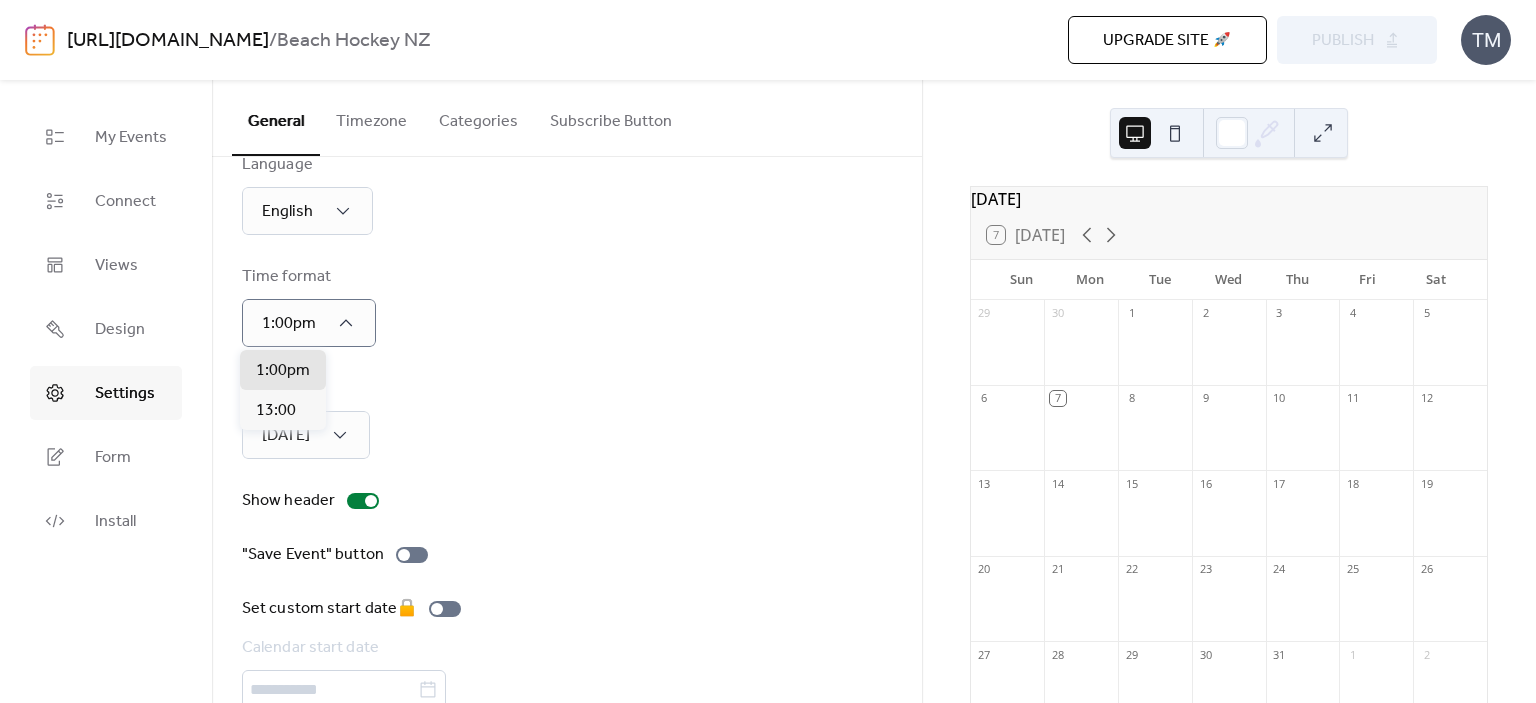 click on "Language English Time format 1:00pm Week start Sunday Show header "Save Event" button Set custom start date  🔒 Calendar start date Hide branding  🔒" at bounding box center (567, 458) 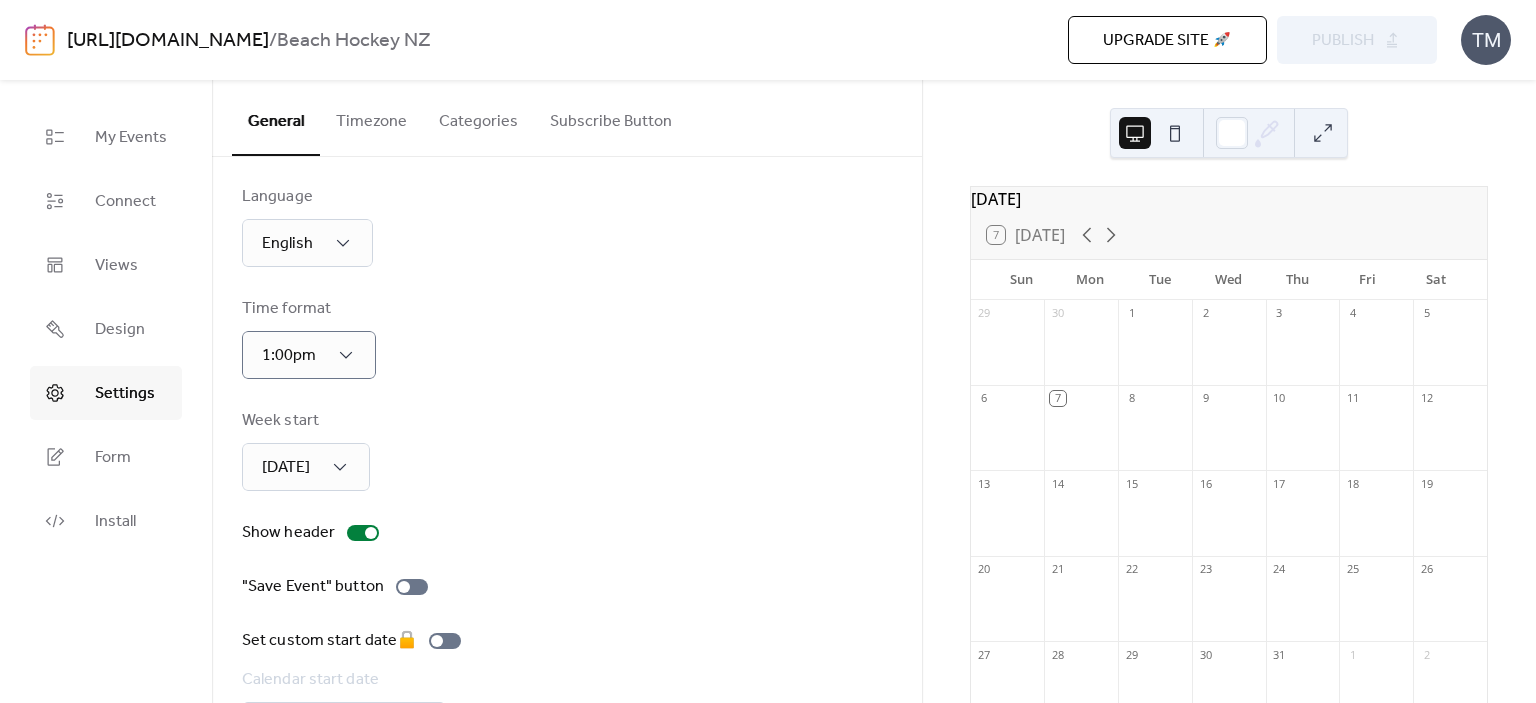 scroll, scrollTop: 0, scrollLeft: 0, axis: both 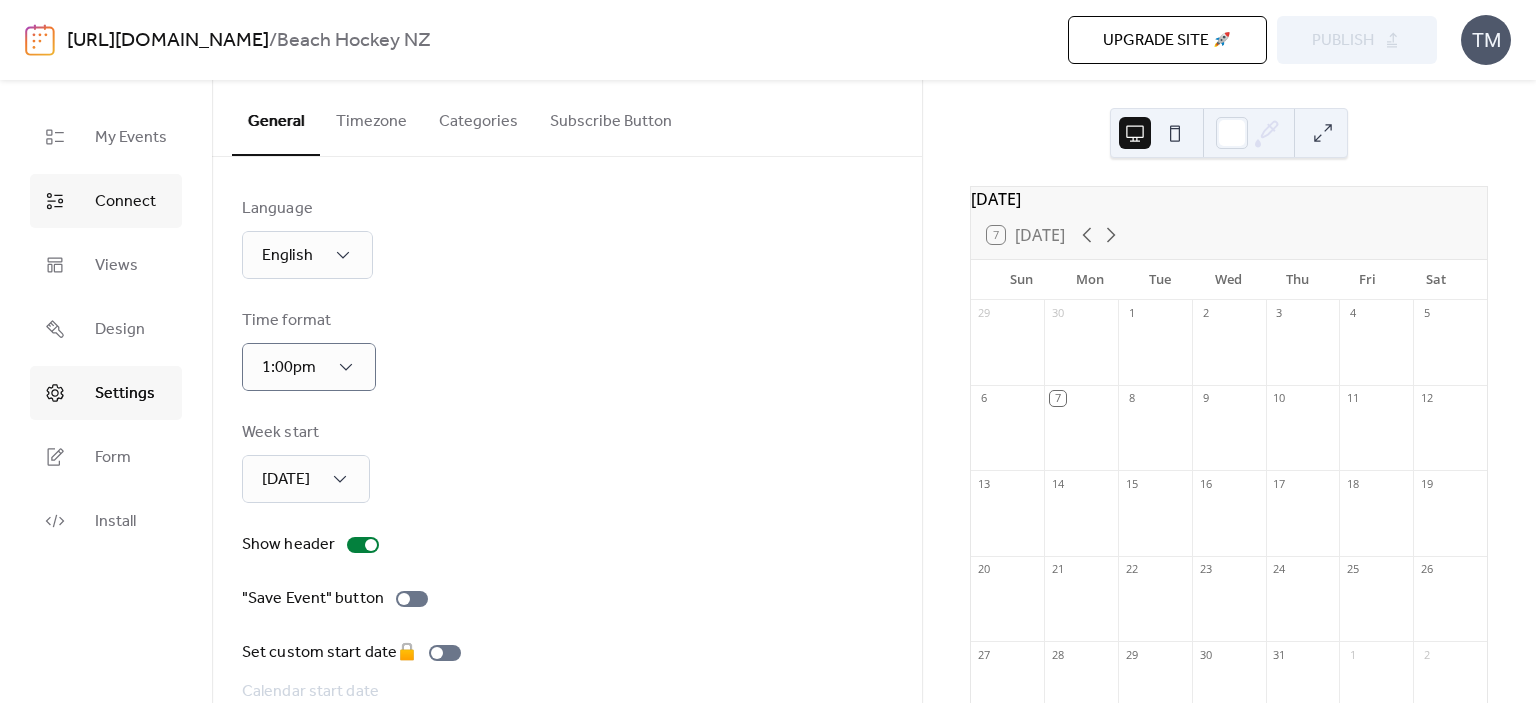 click on "Connect" at bounding box center (106, 201) 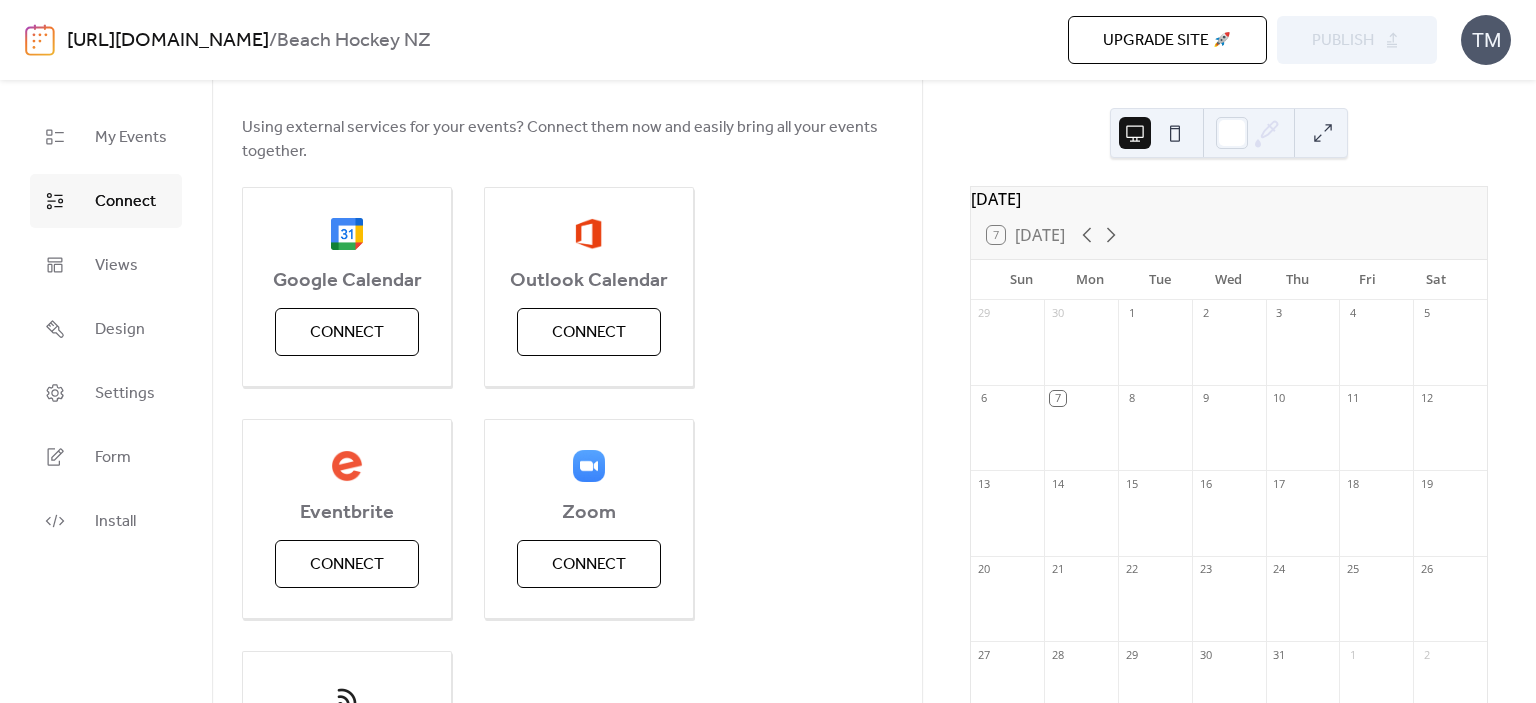 scroll, scrollTop: 0, scrollLeft: 0, axis: both 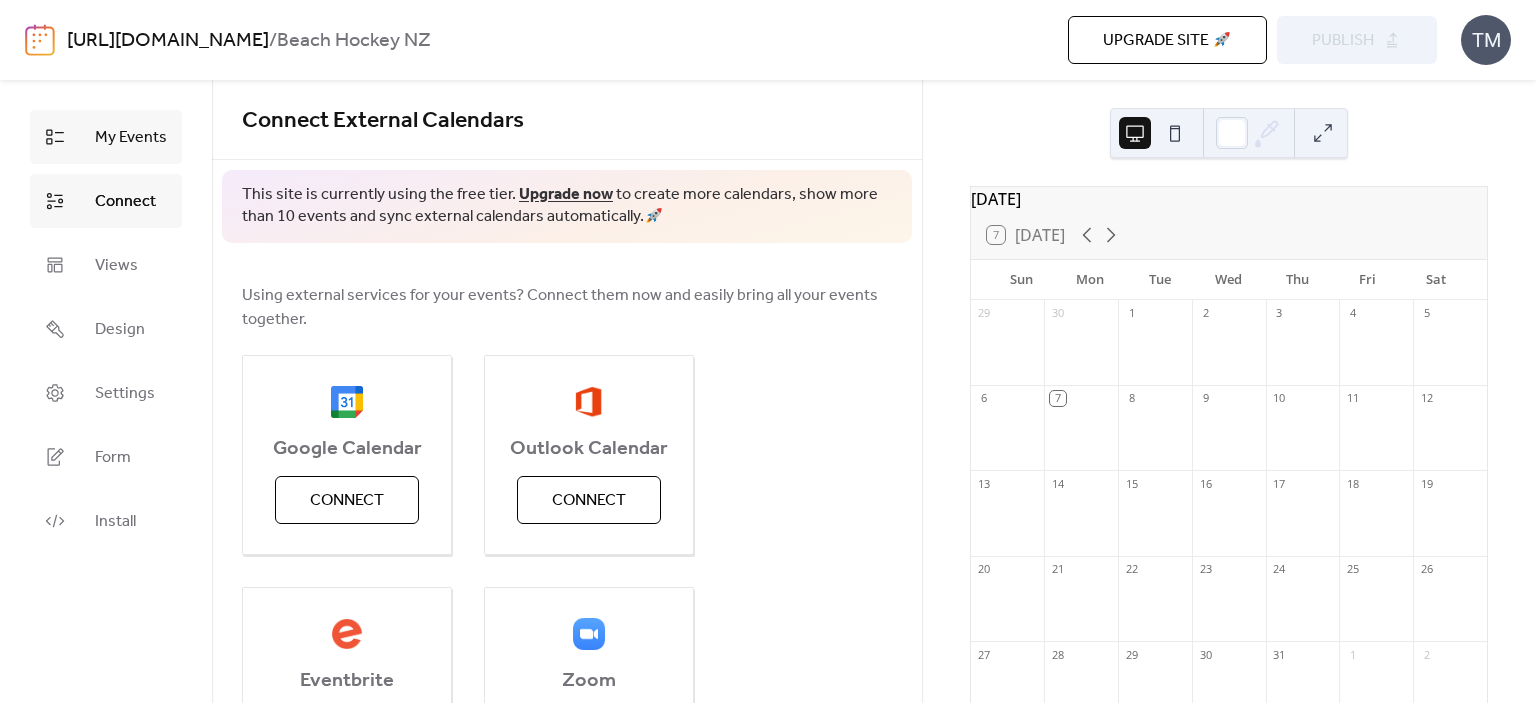 click on "My Events" at bounding box center (131, 138) 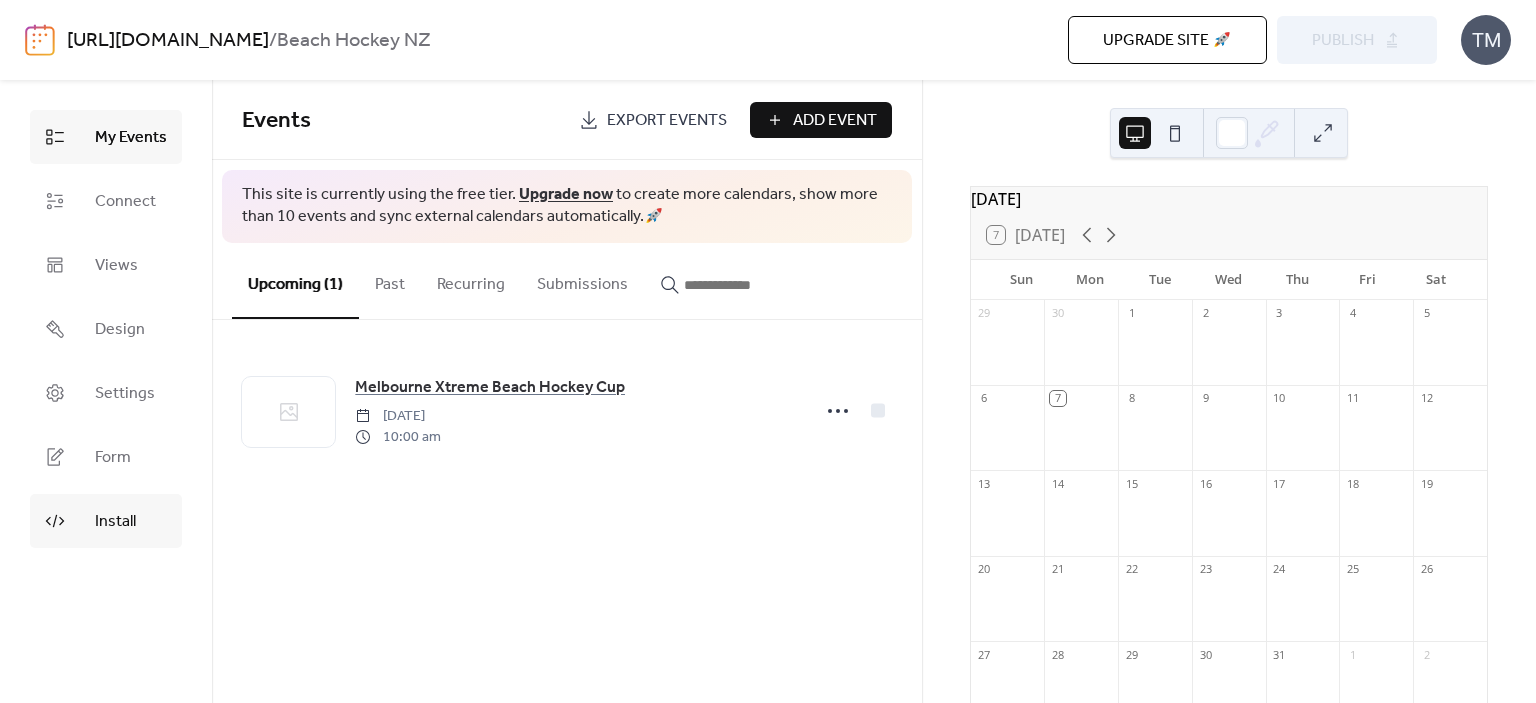 click on "Install" at bounding box center [115, 522] 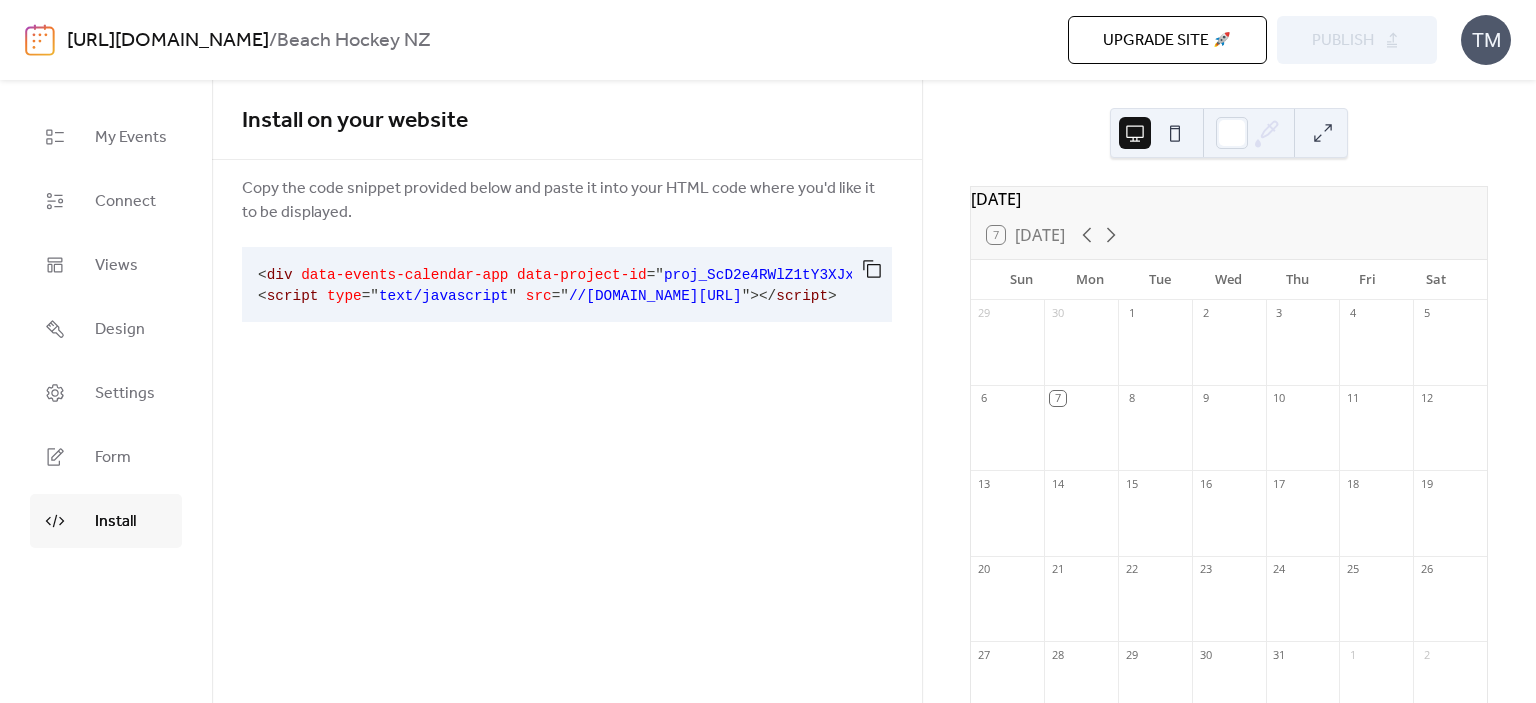 click at bounding box center (1175, 133) 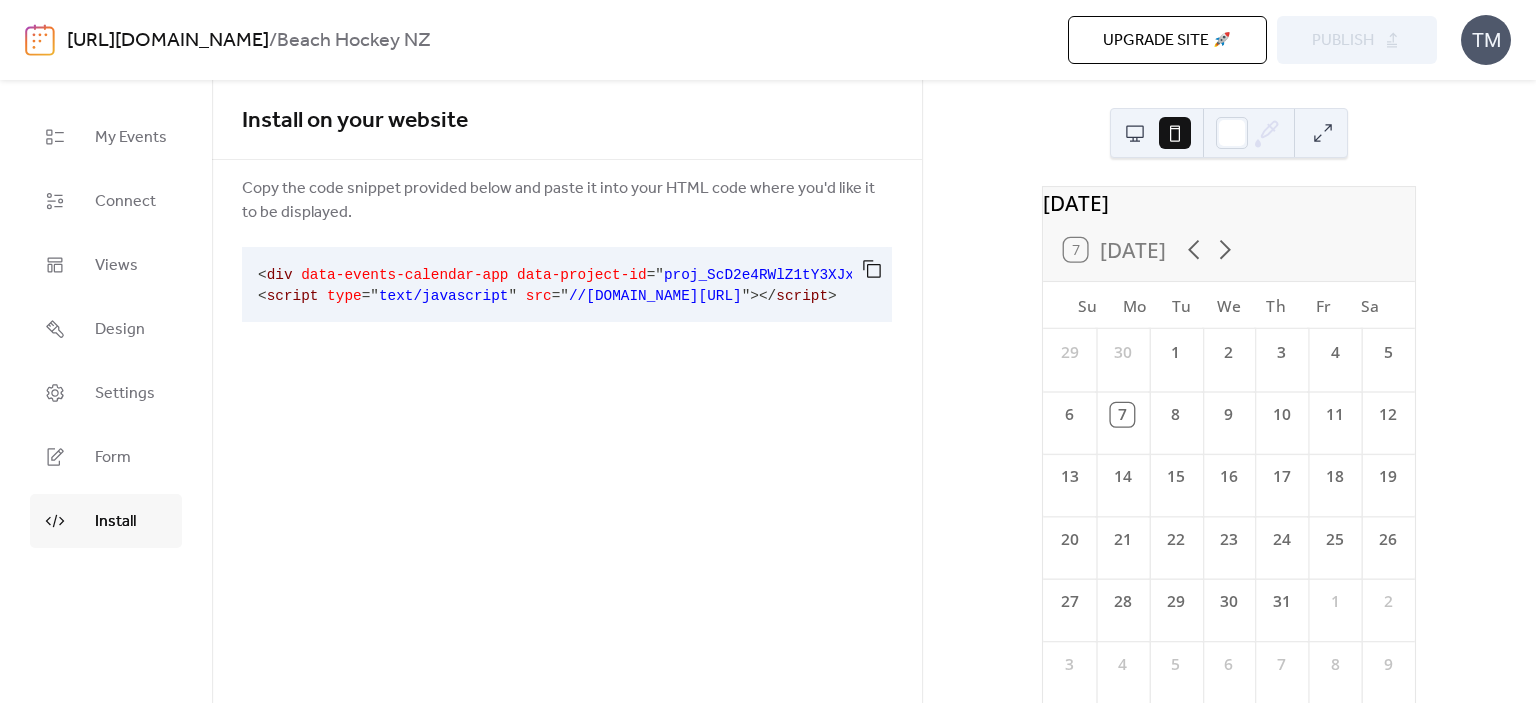 click at bounding box center [1155, 133] 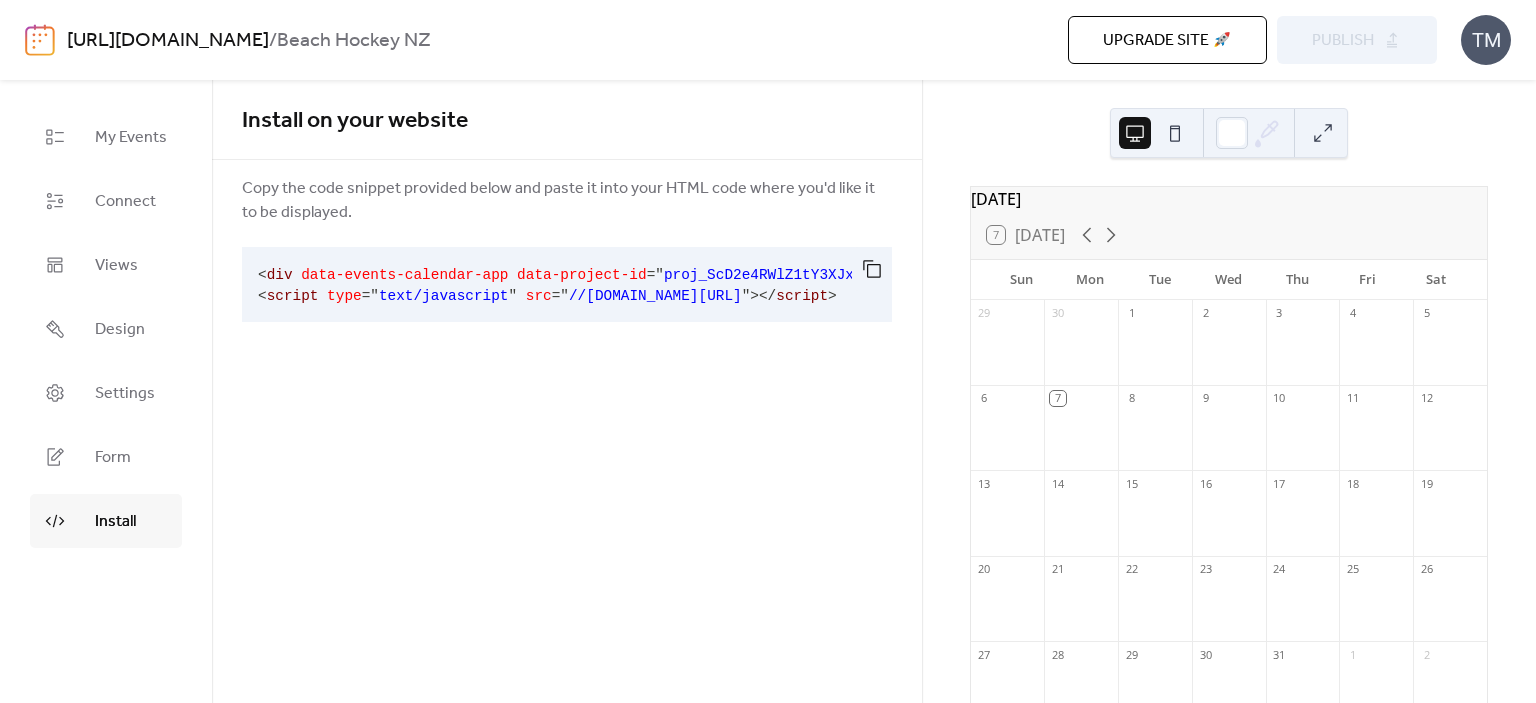 click on "Upgrade site 🚀 Preview Publish" at bounding box center (1096, 40) 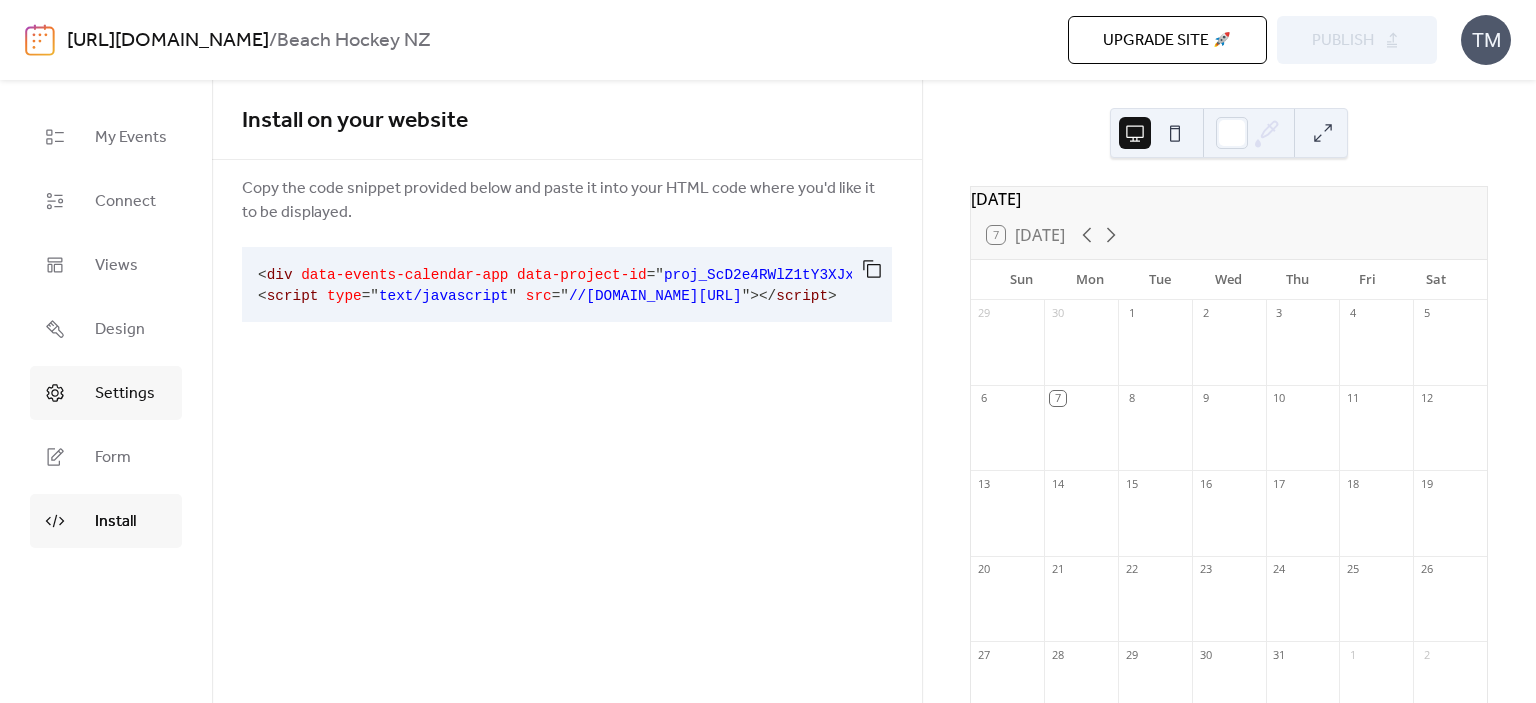 click on "Settings" at bounding box center [125, 394] 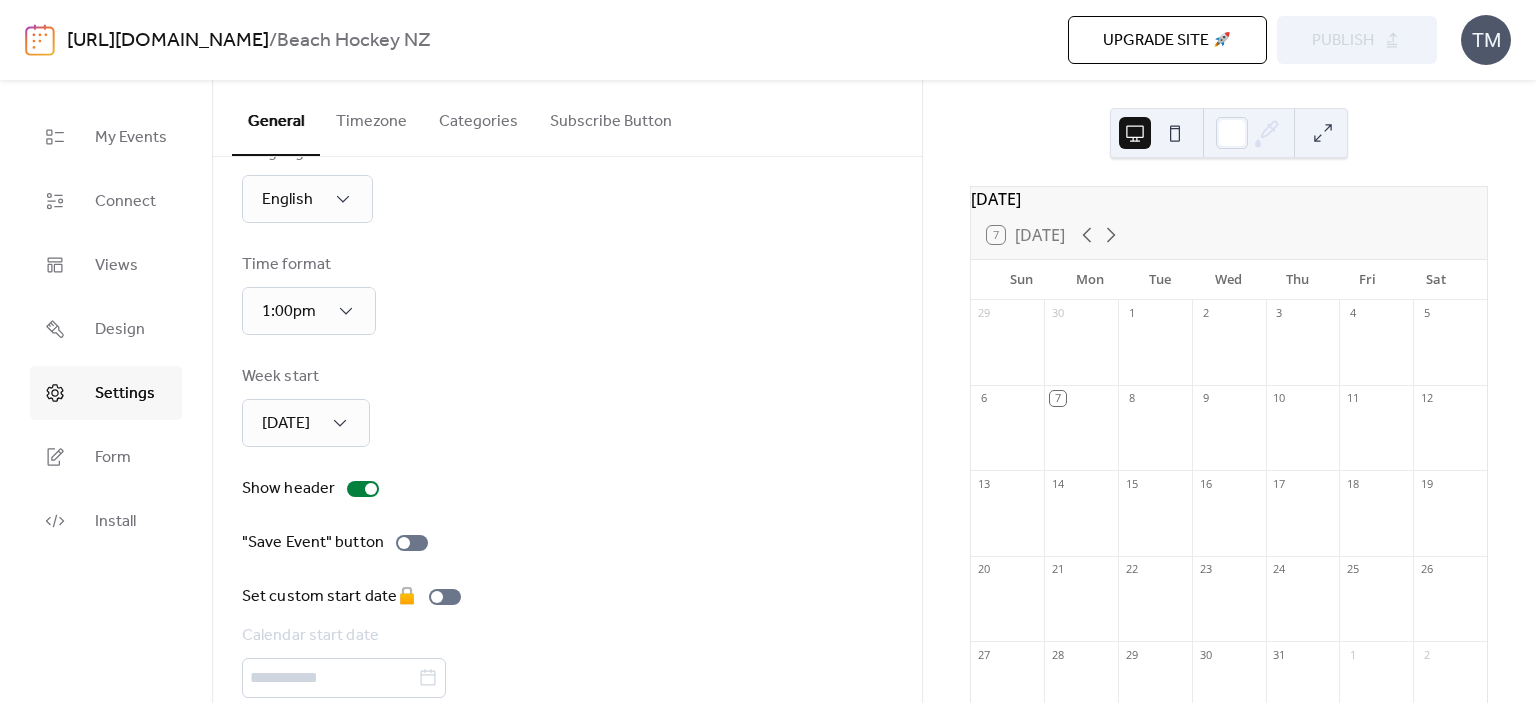 scroll, scrollTop: 0, scrollLeft: 0, axis: both 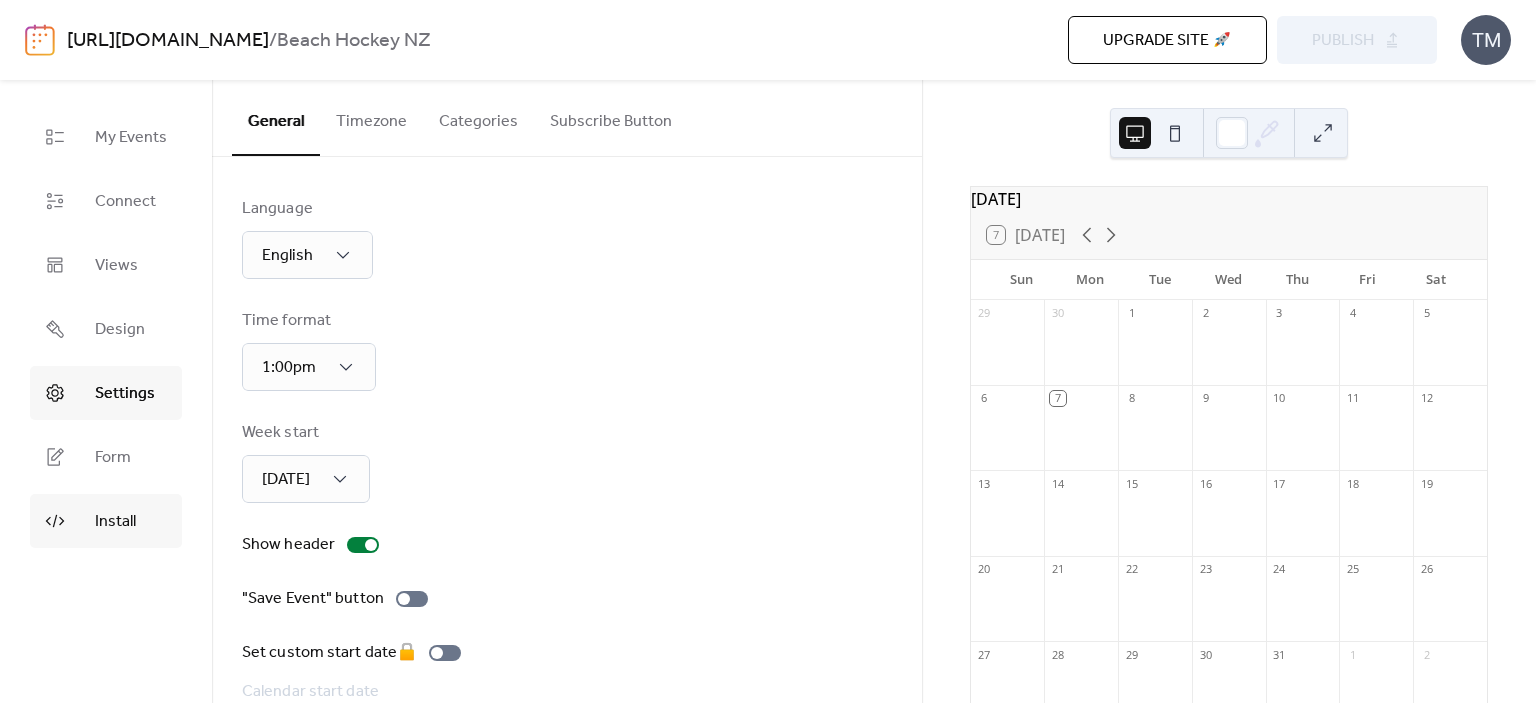 click on "Install" at bounding box center [115, 522] 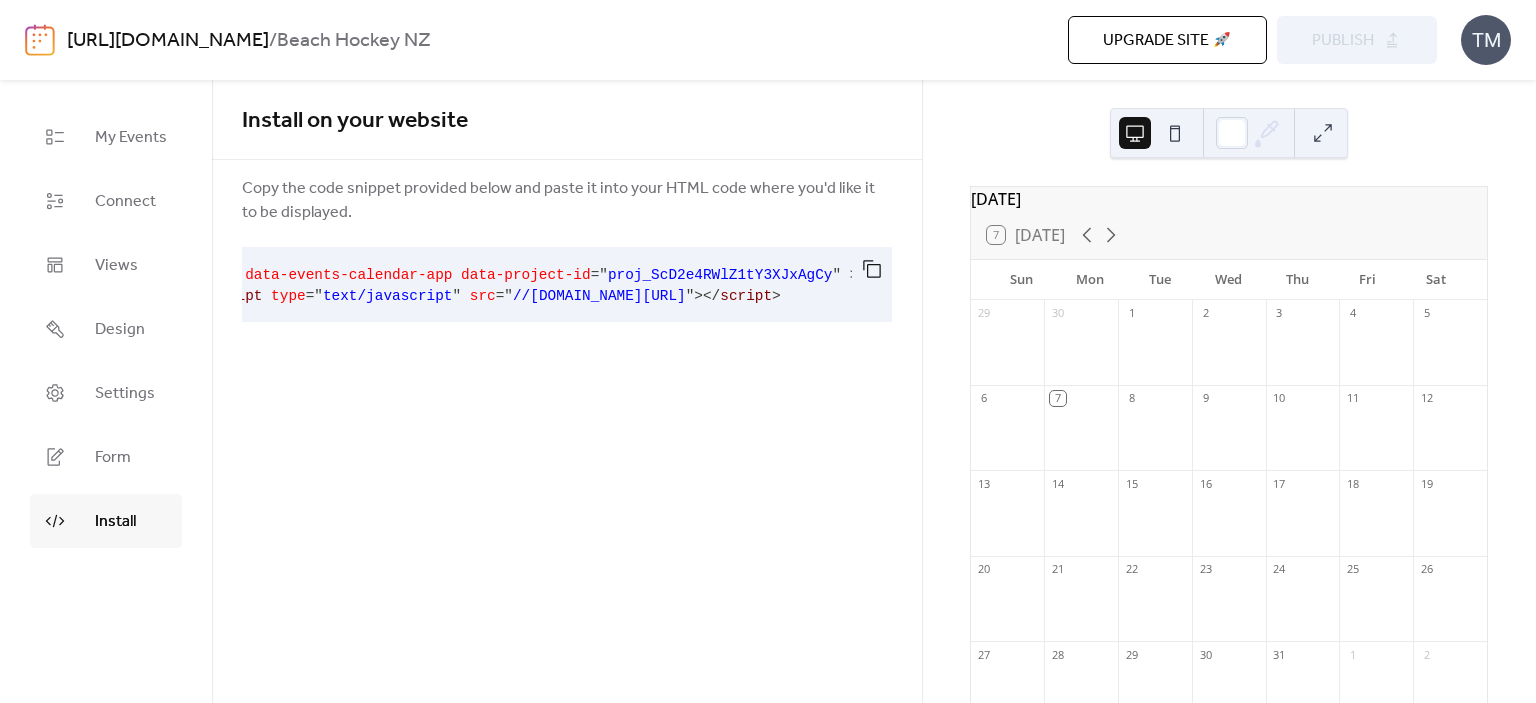 scroll, scrollTop: 0, scrollLeft: 61, axis: horizontal 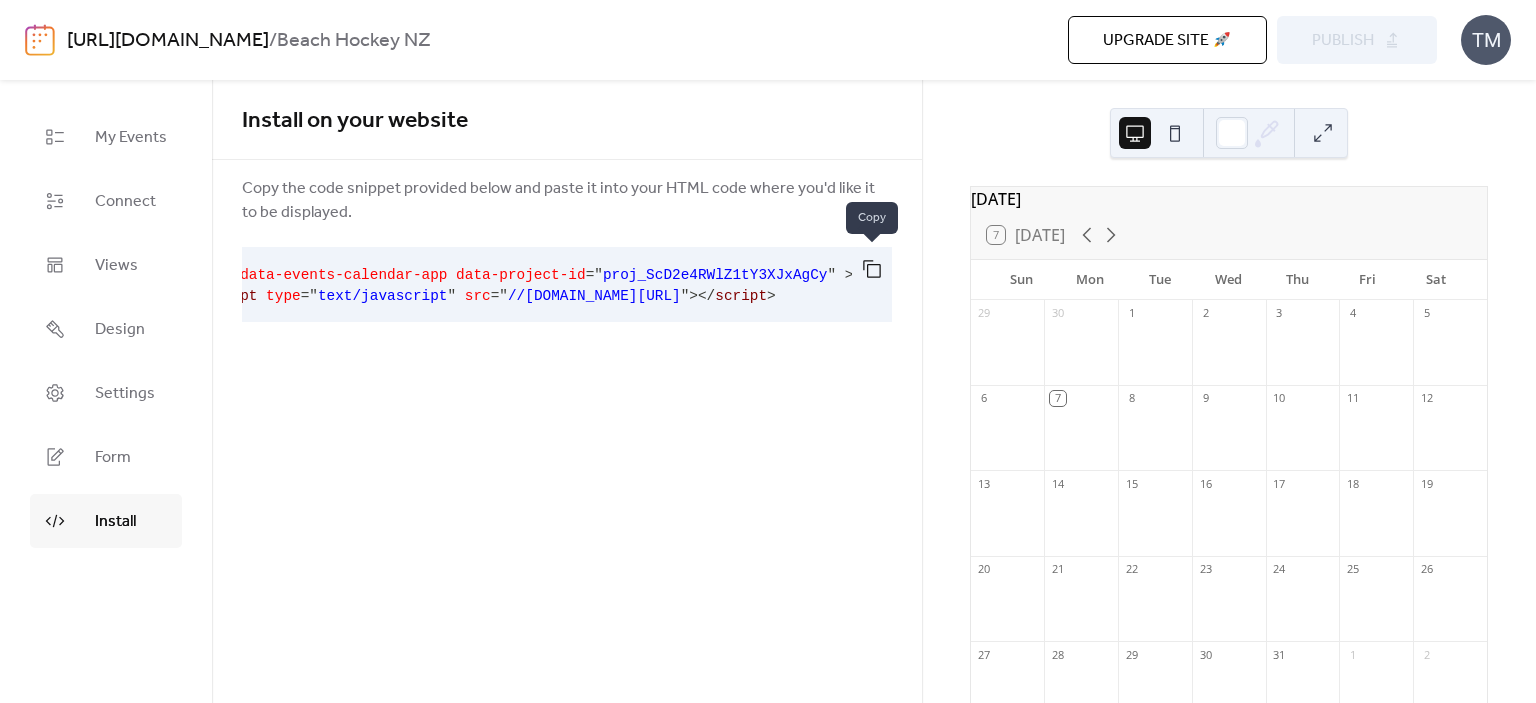click at bounding box center (872, 269) 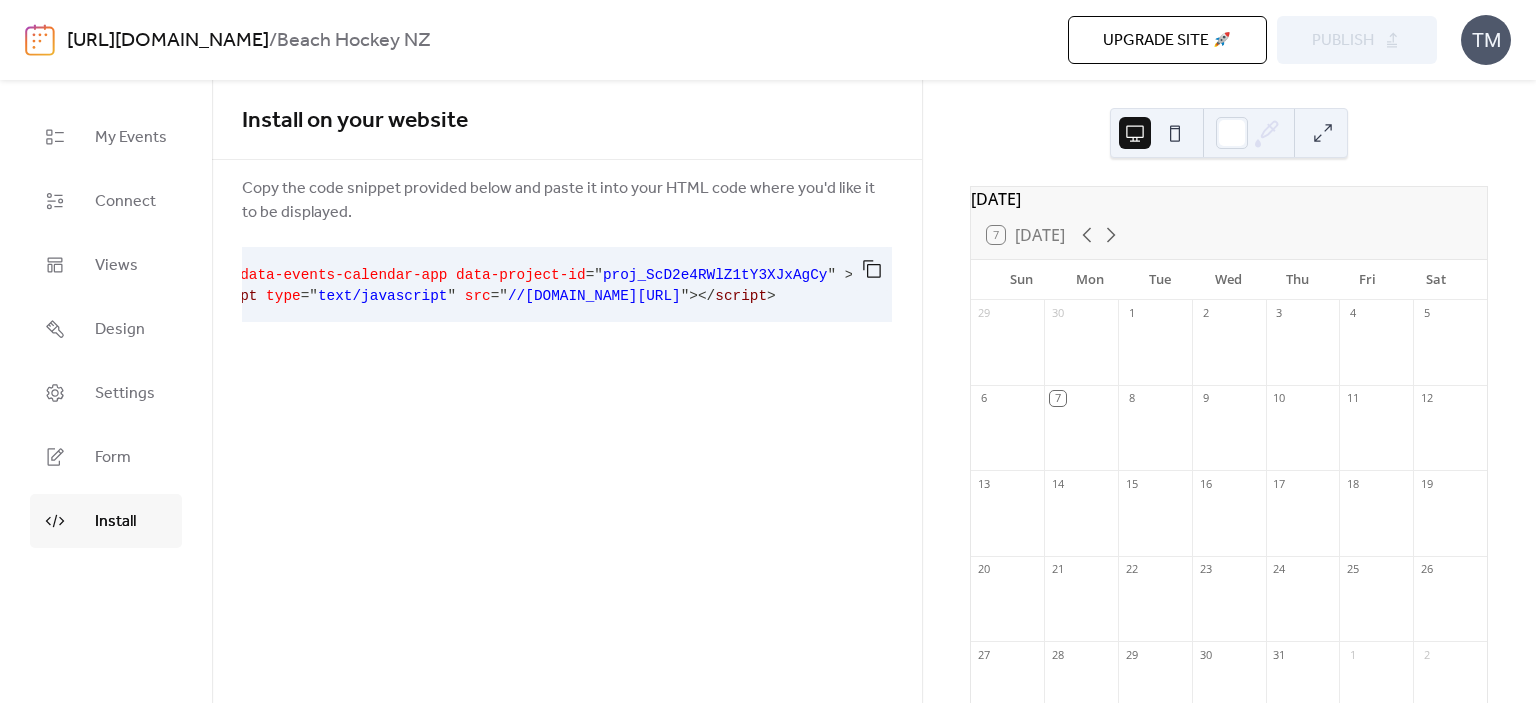 scroll, scrollTop: 0, scrollLeft: 0, axis: both 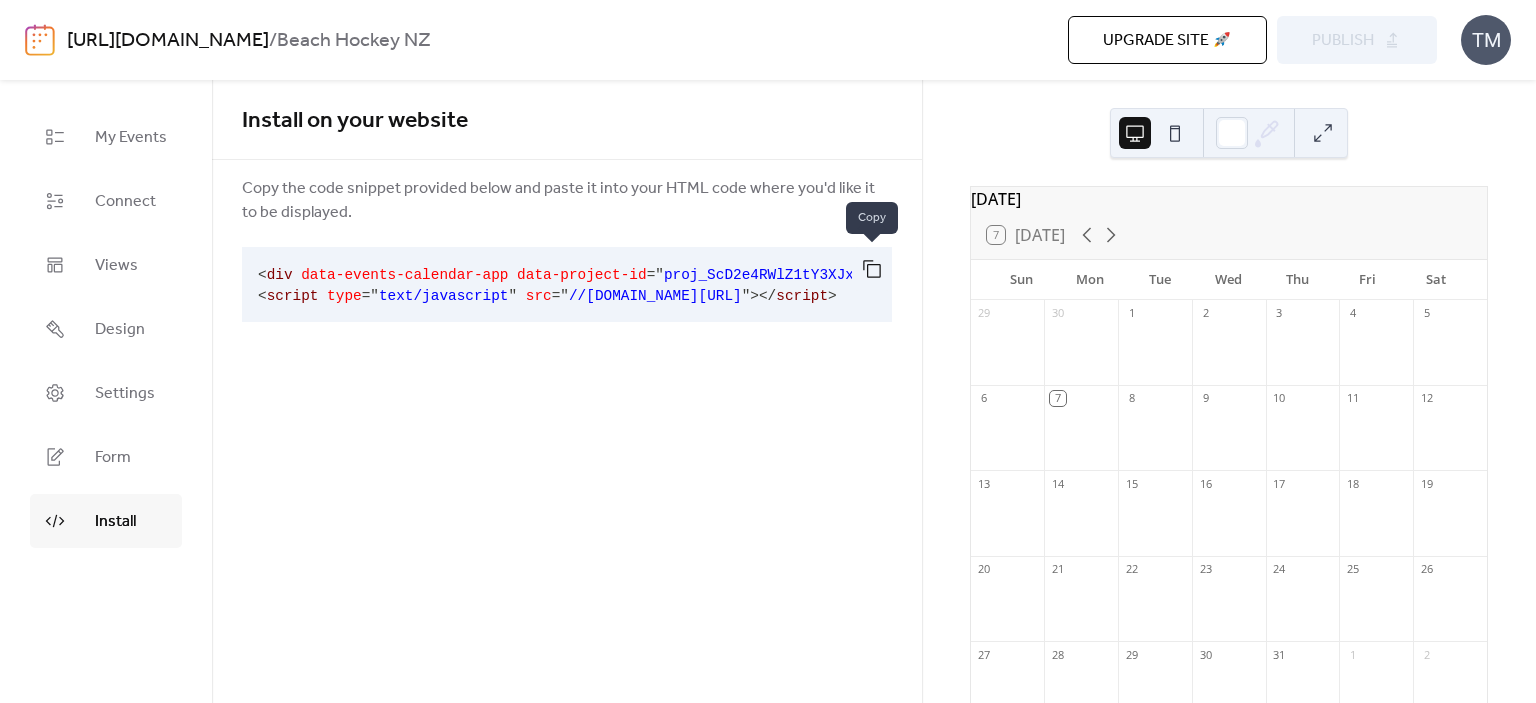 click at bounding box center [872, 269] 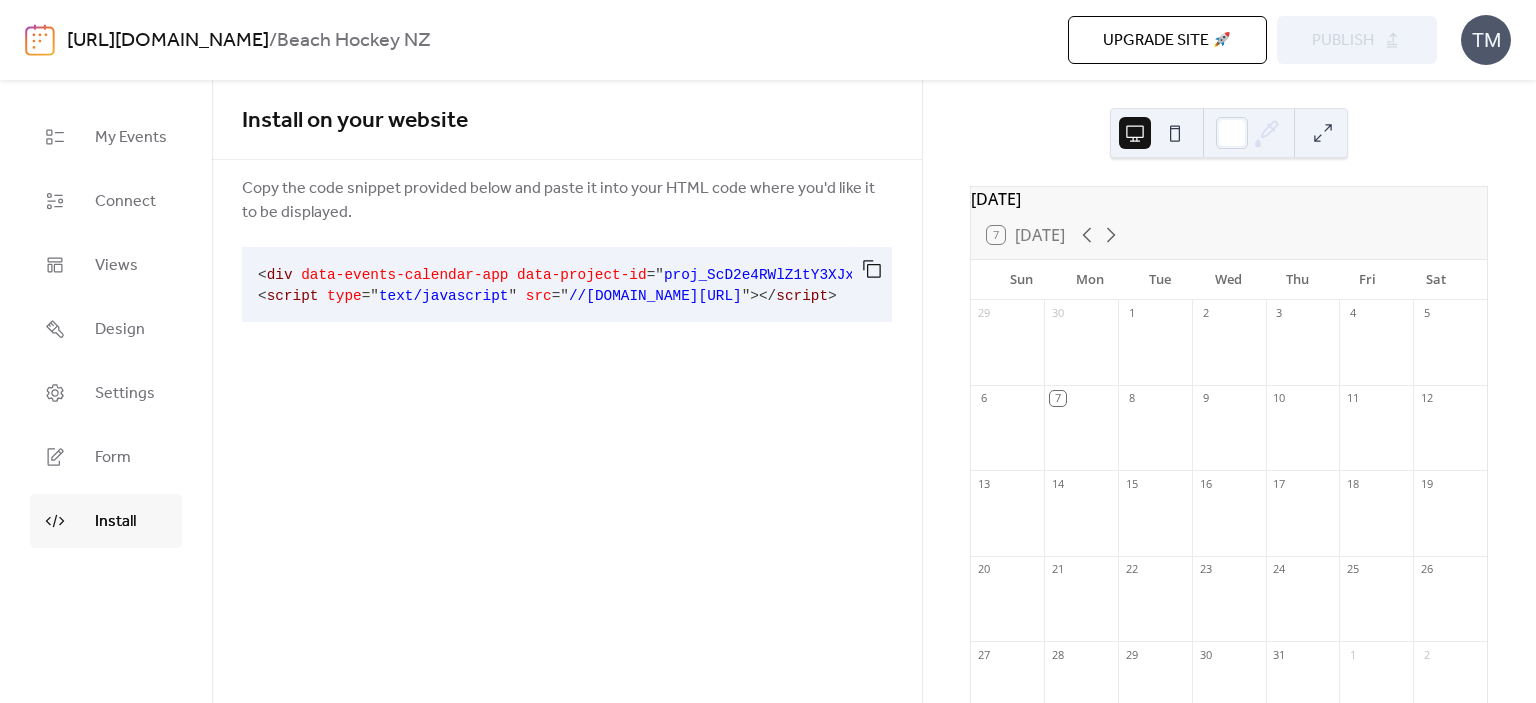 click on "TM" at bounding box center (1486, 40) 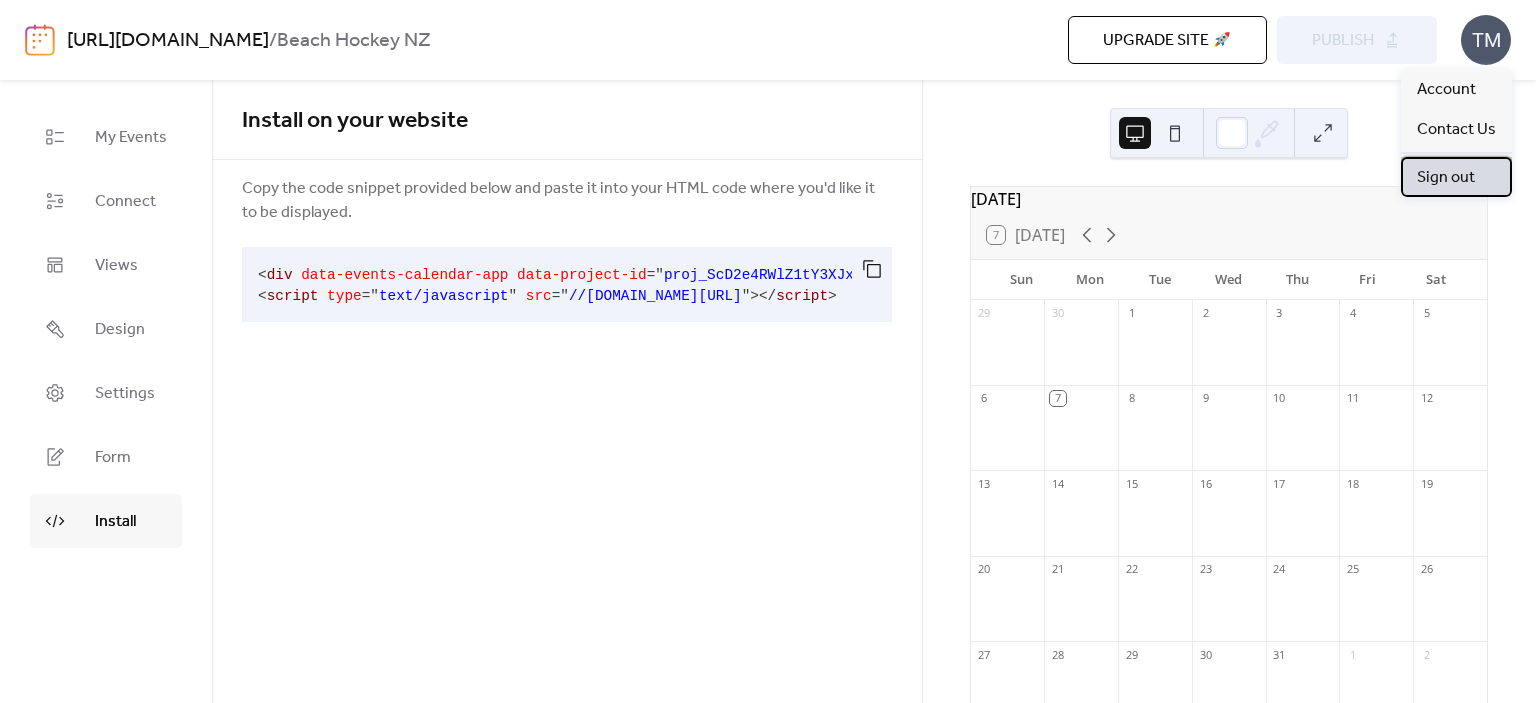 click on "Sign out" at bounding box center (1446, 178) 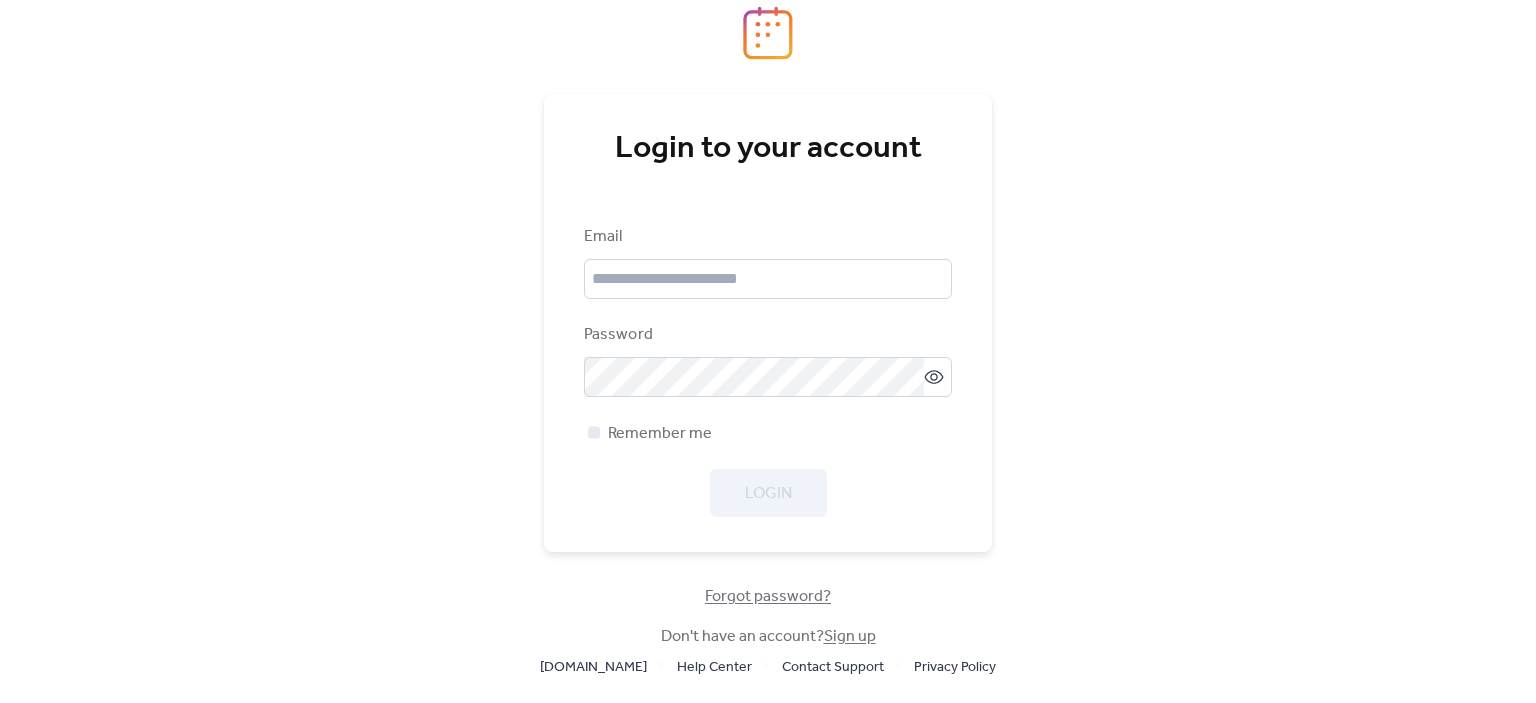 scroll, scrollTop: 0, scrollLeft: 0, axis: both 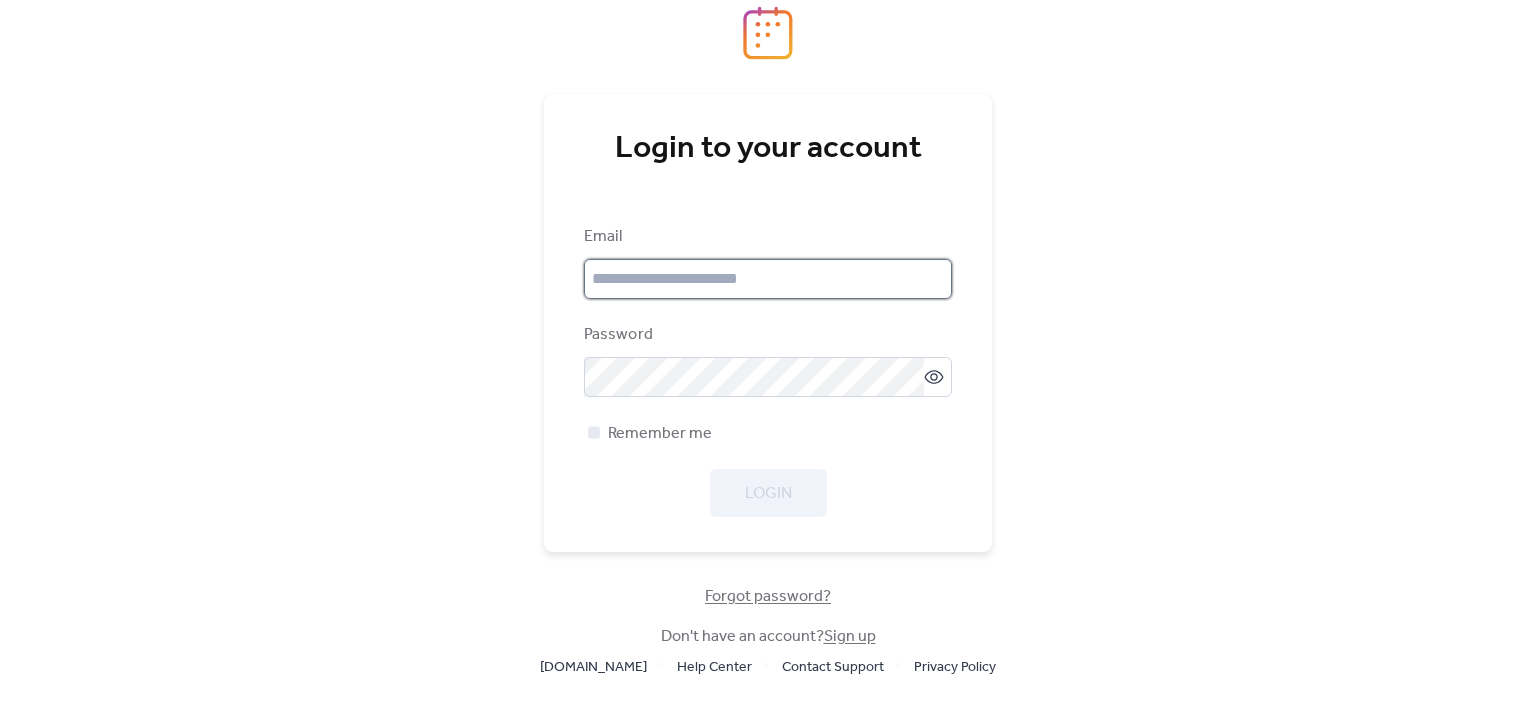 click at bounding box center [768, 279] 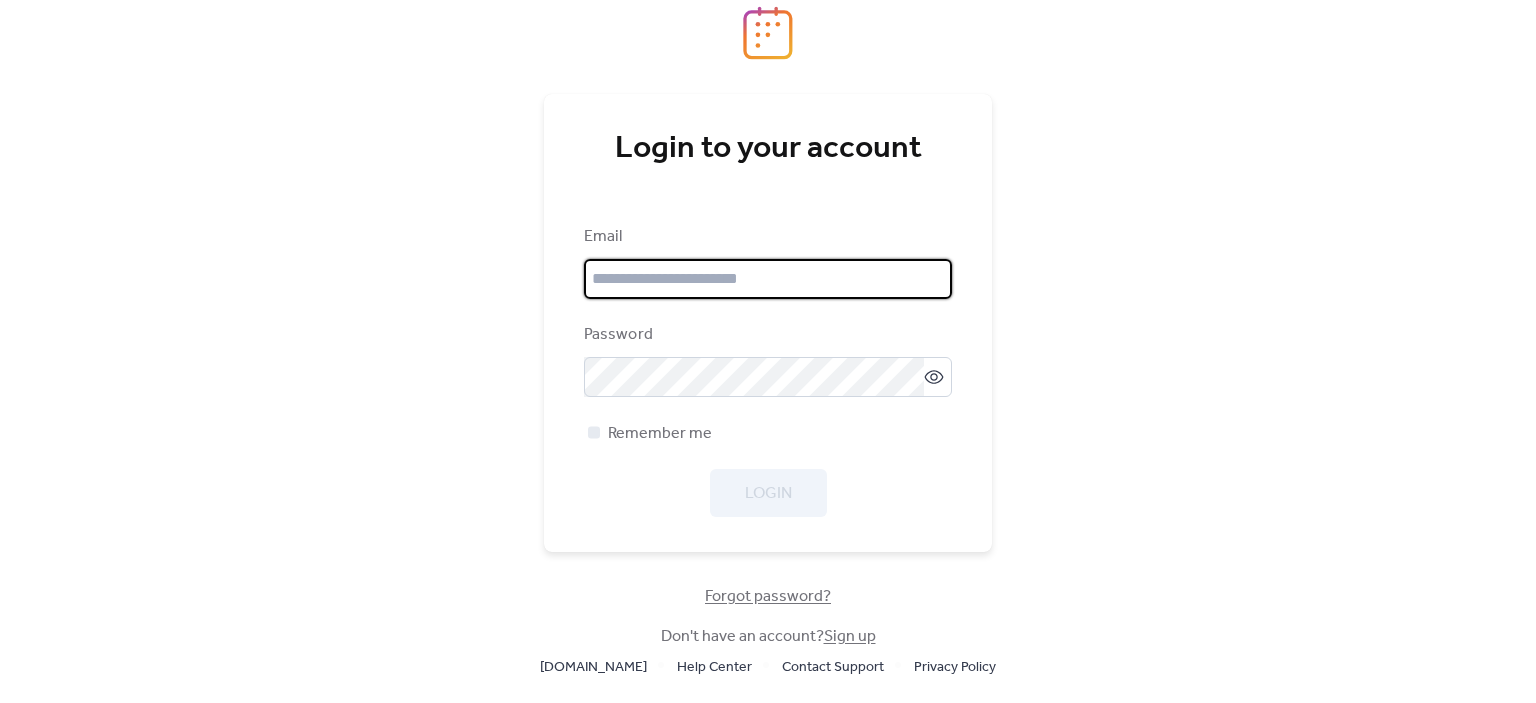 type on "**********" 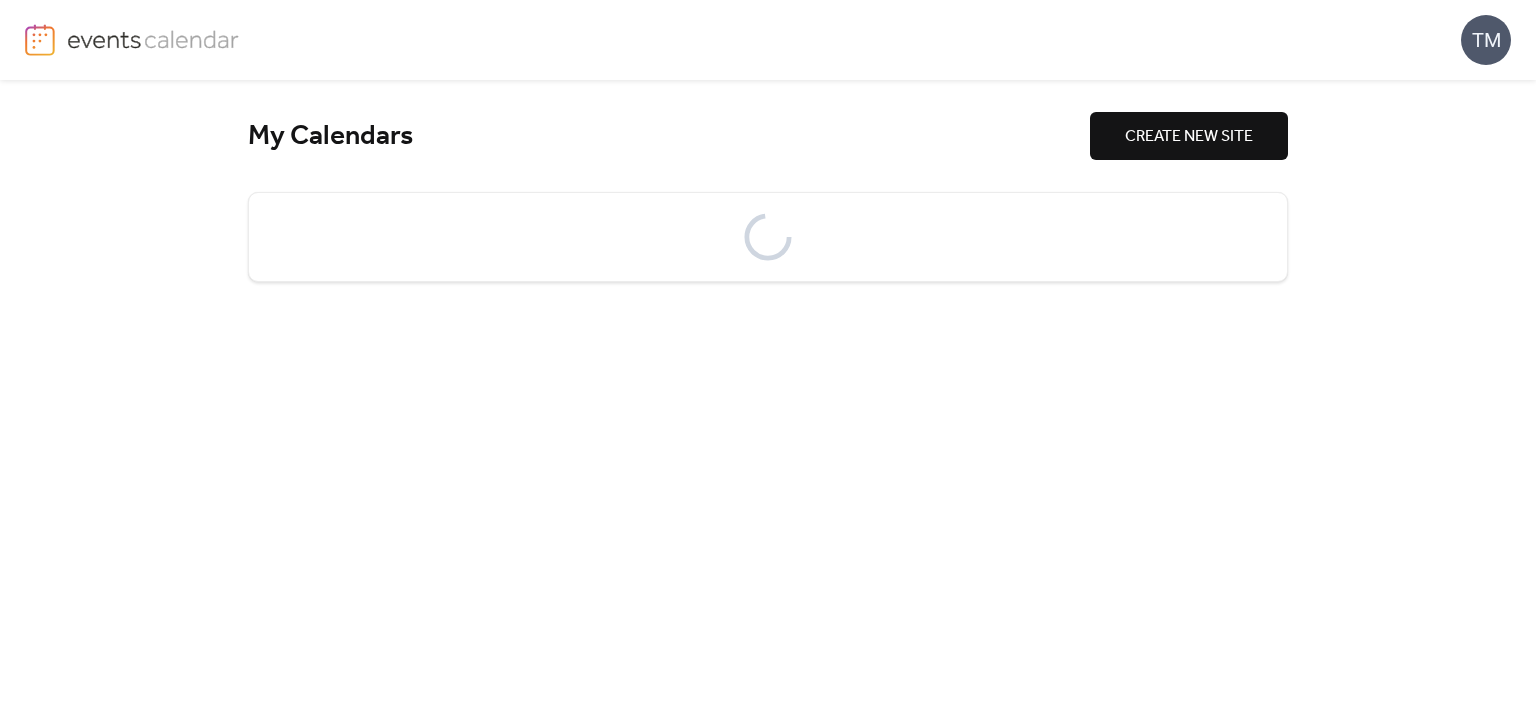 scroll, scrollTop: 0, scrollLeft: 0, axis: both 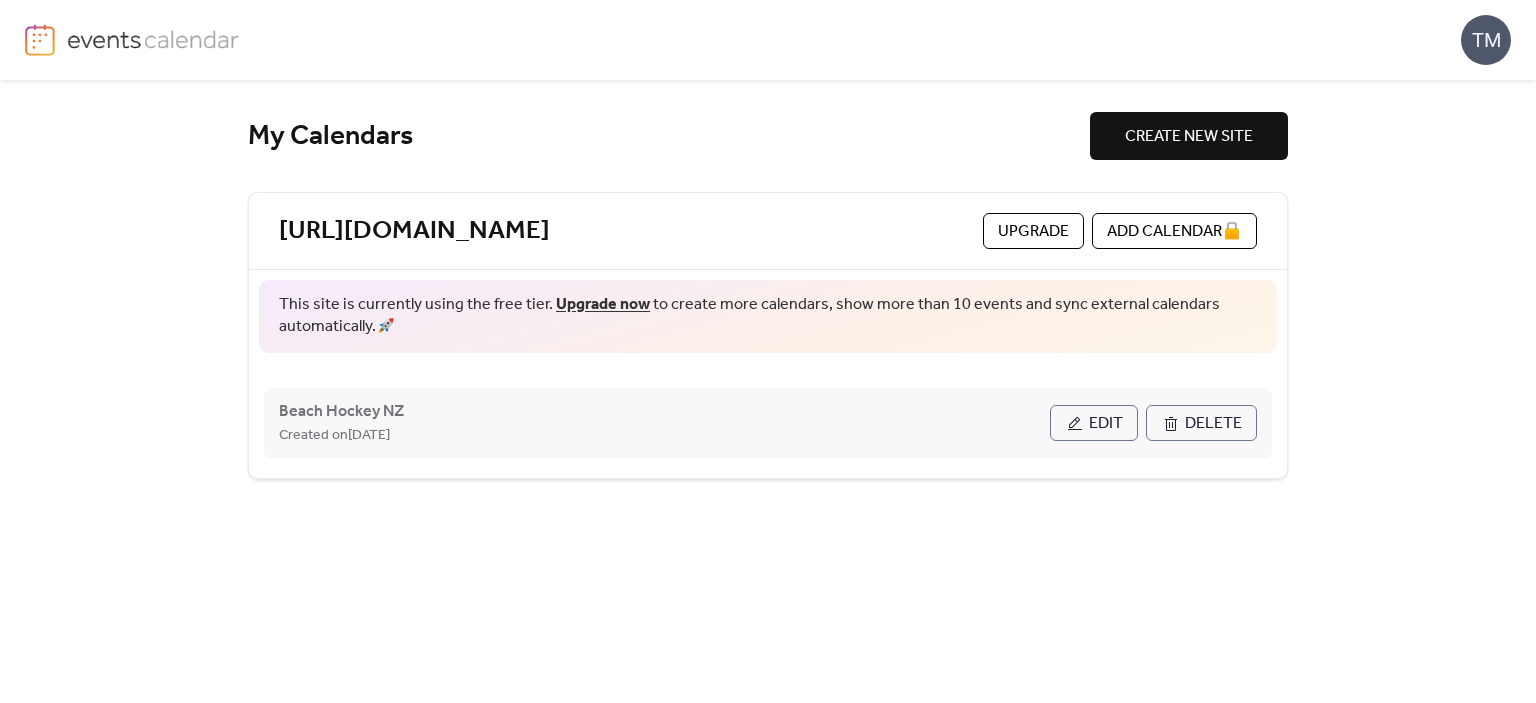 click on "Beach Hockey NZ Created on  [DATE] Edit Delete" at bounding box center [768, 423] 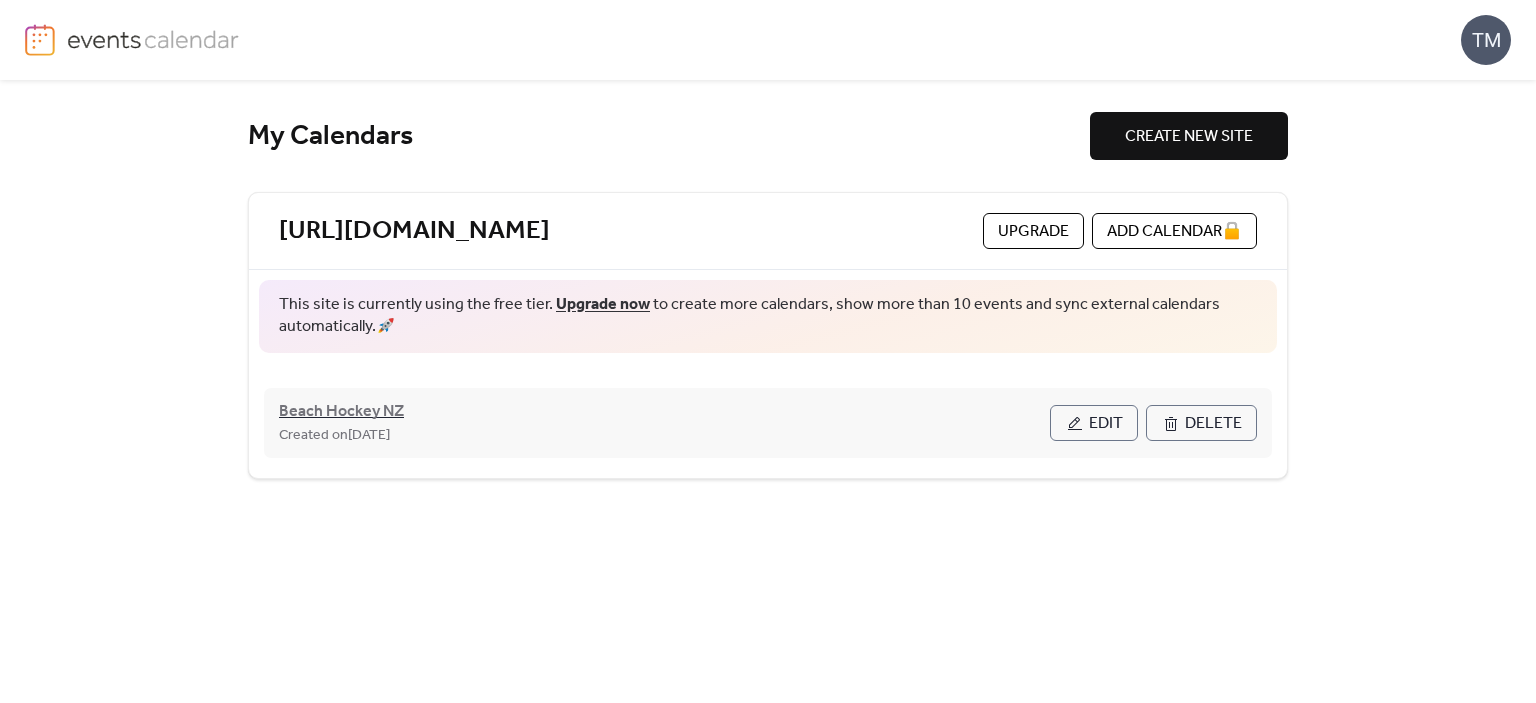 click on "Beach Hockey NZ" at bounding box center [341, 412] 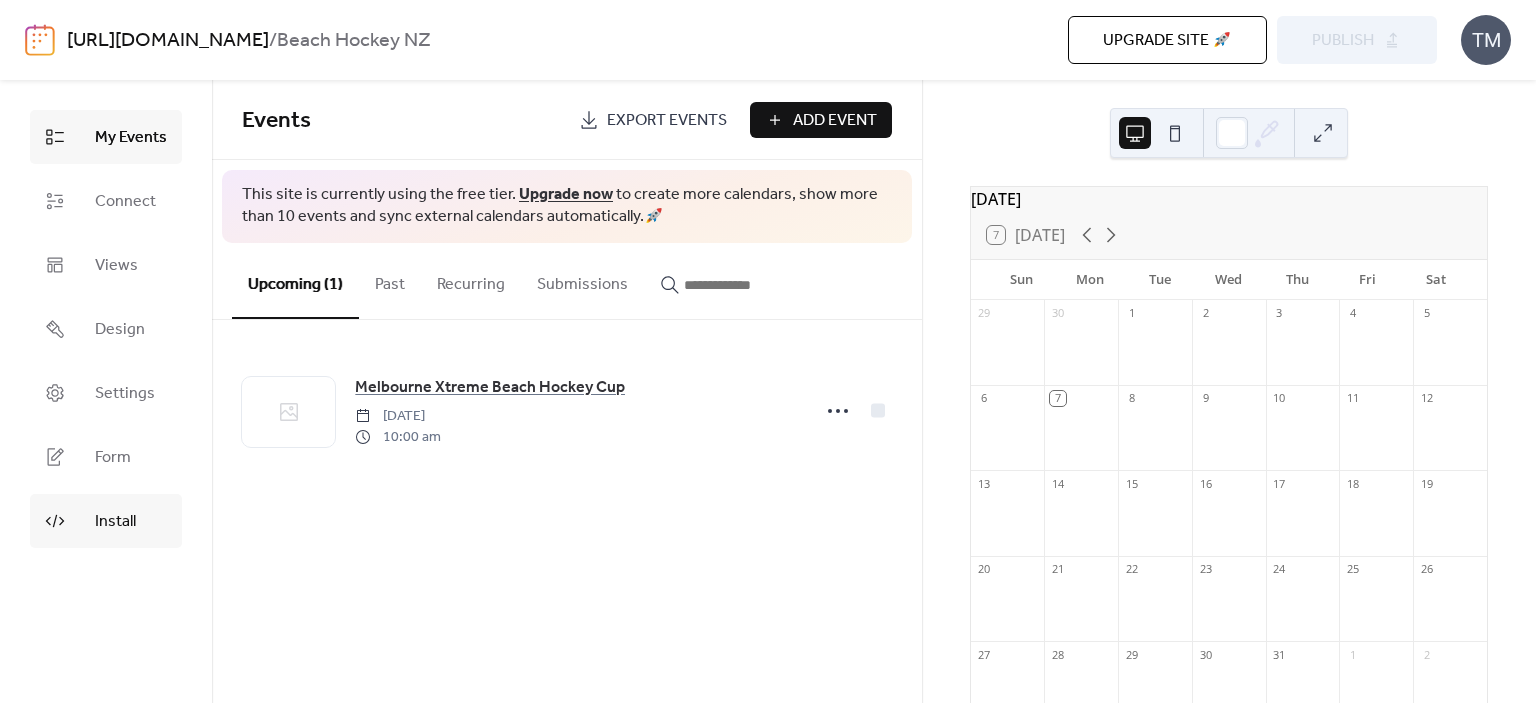 click on "Install" at bounding box center [115, 522] 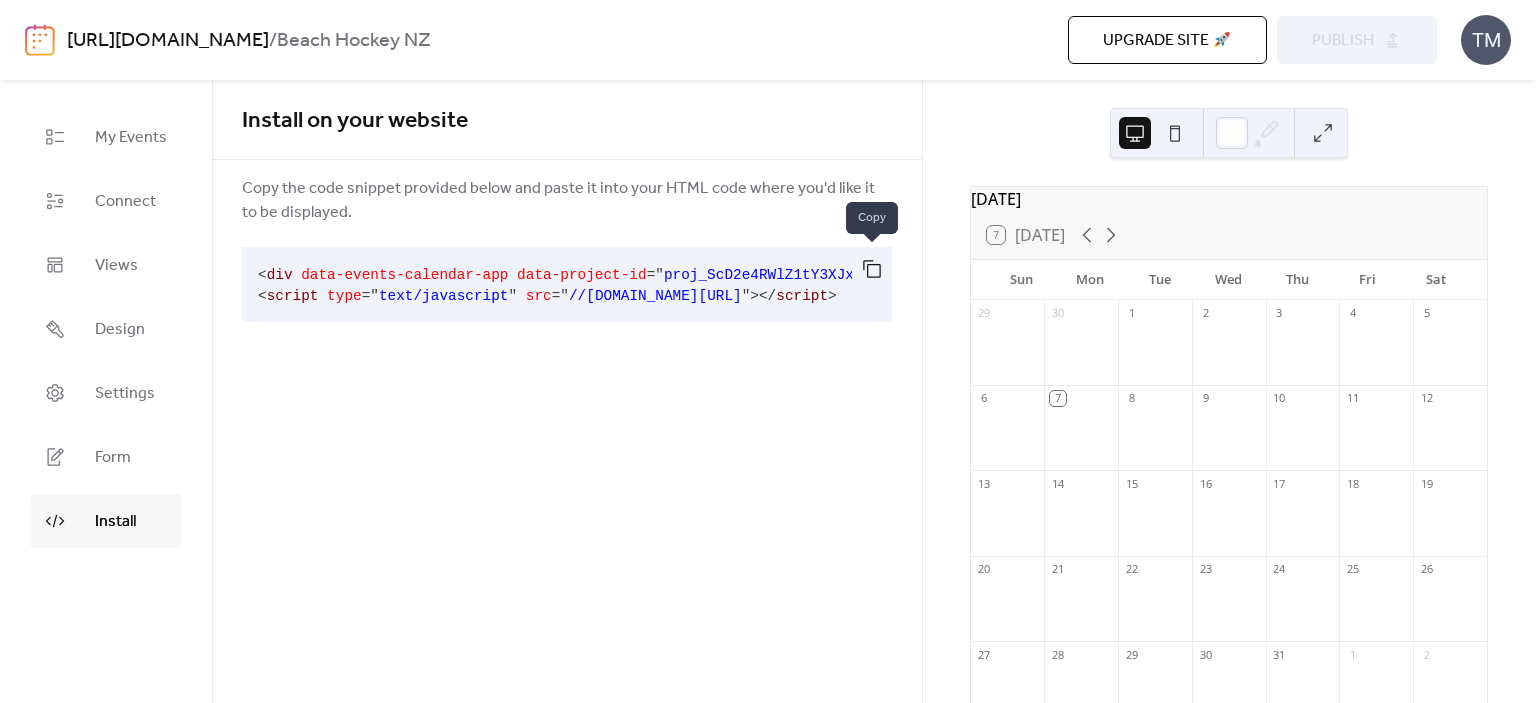 click at bounding box center (872, 269) 